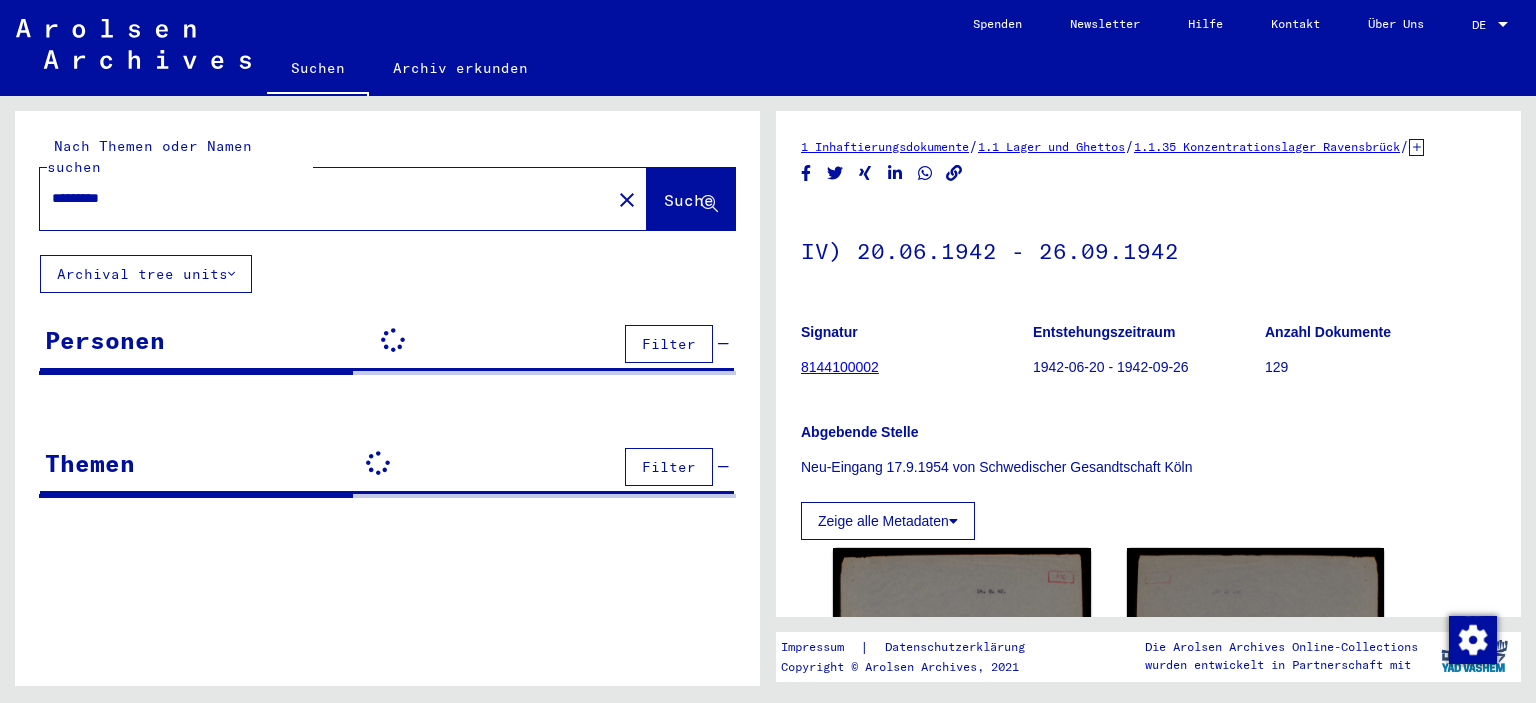 scroll, scrollTop: 0, scrollLeft: 0, axis: both 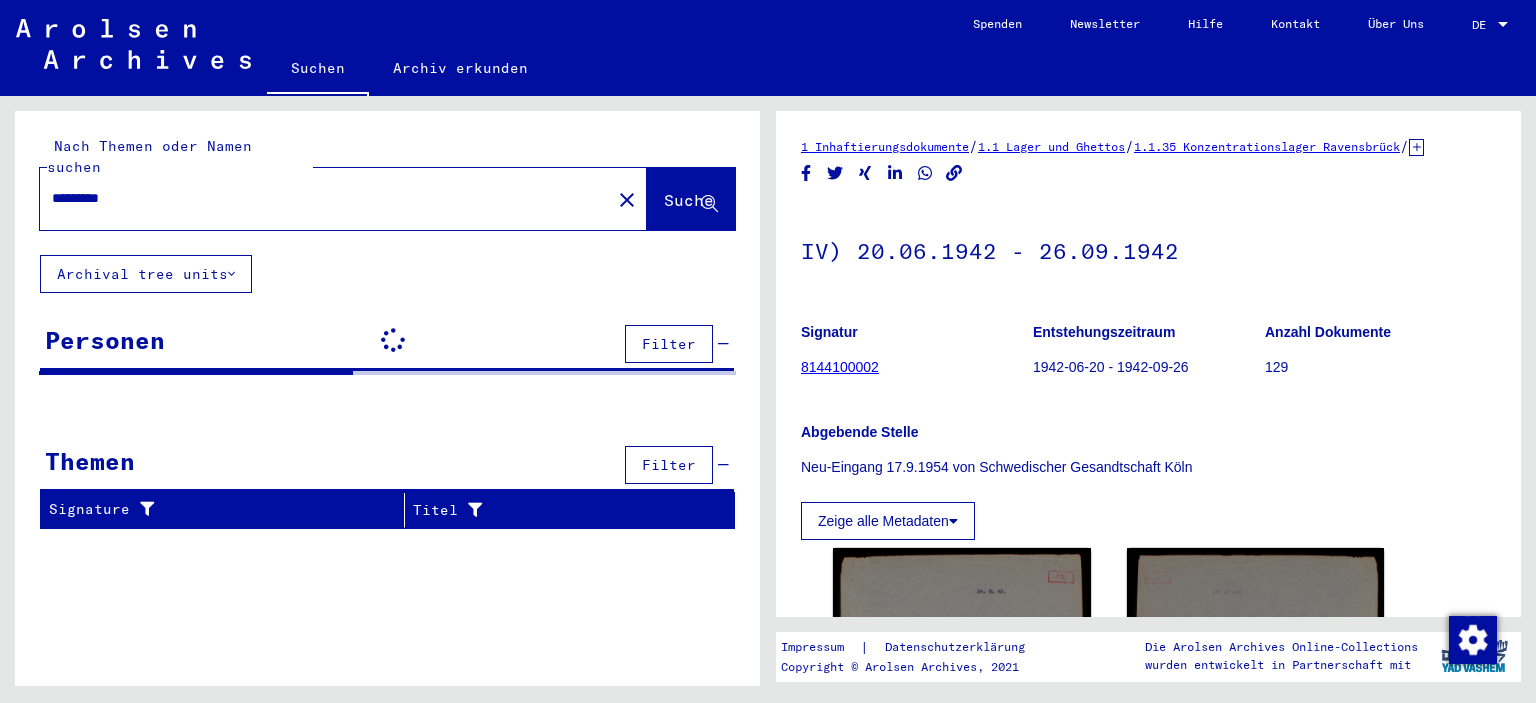 click on "*********" at bounding box center [325, 198] 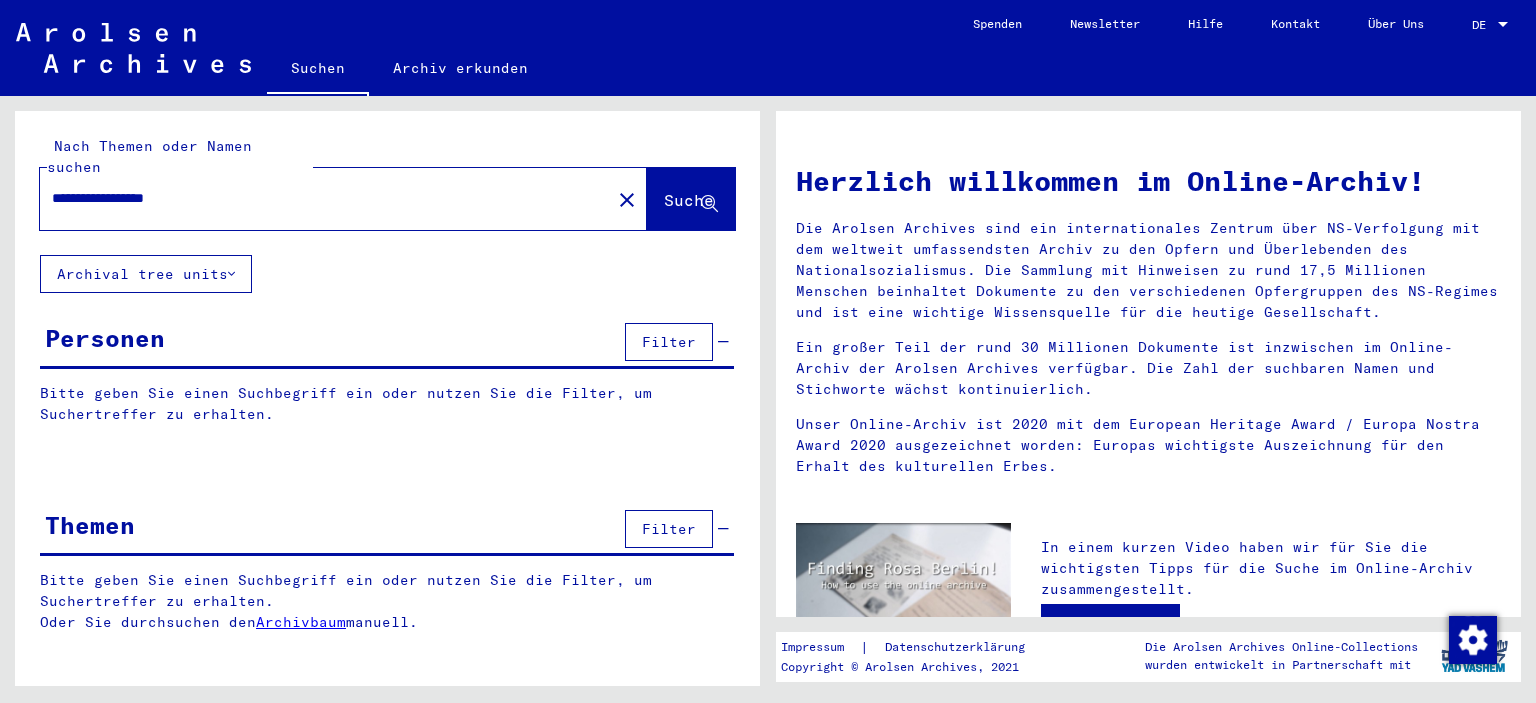 click on "Suche" 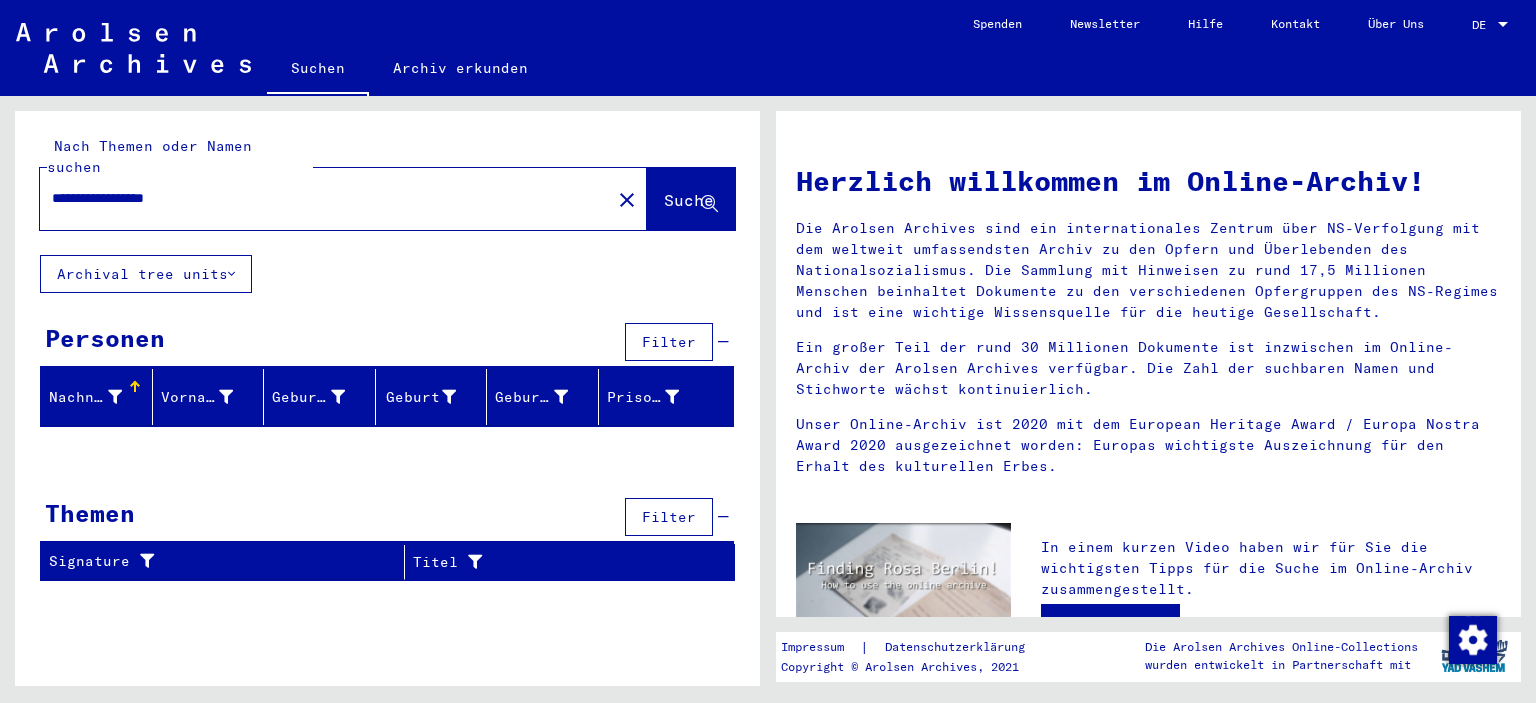 drag, startPoint x: 240, startPoint y: 189, endPoint x: 193, endPoint y: 185, distance: 47.169907 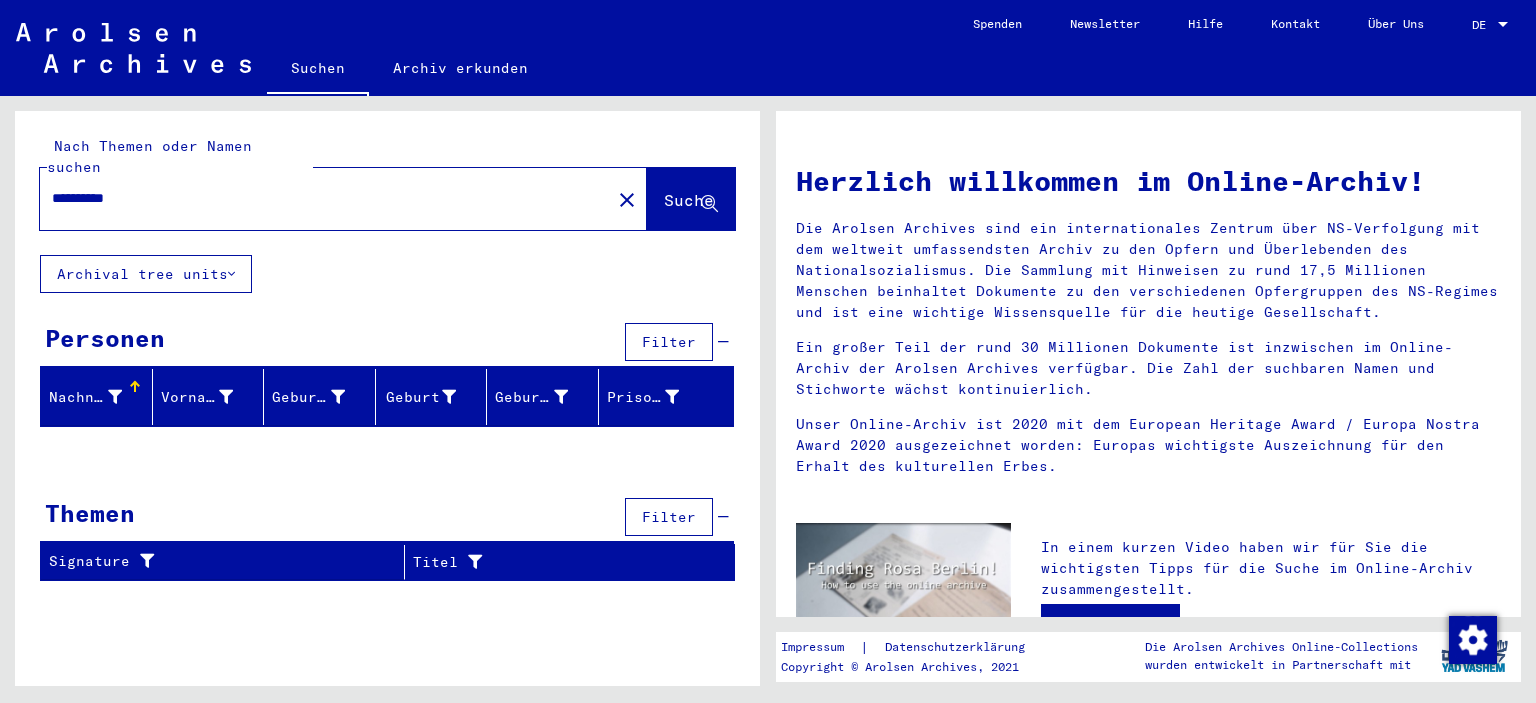 type on "**********" 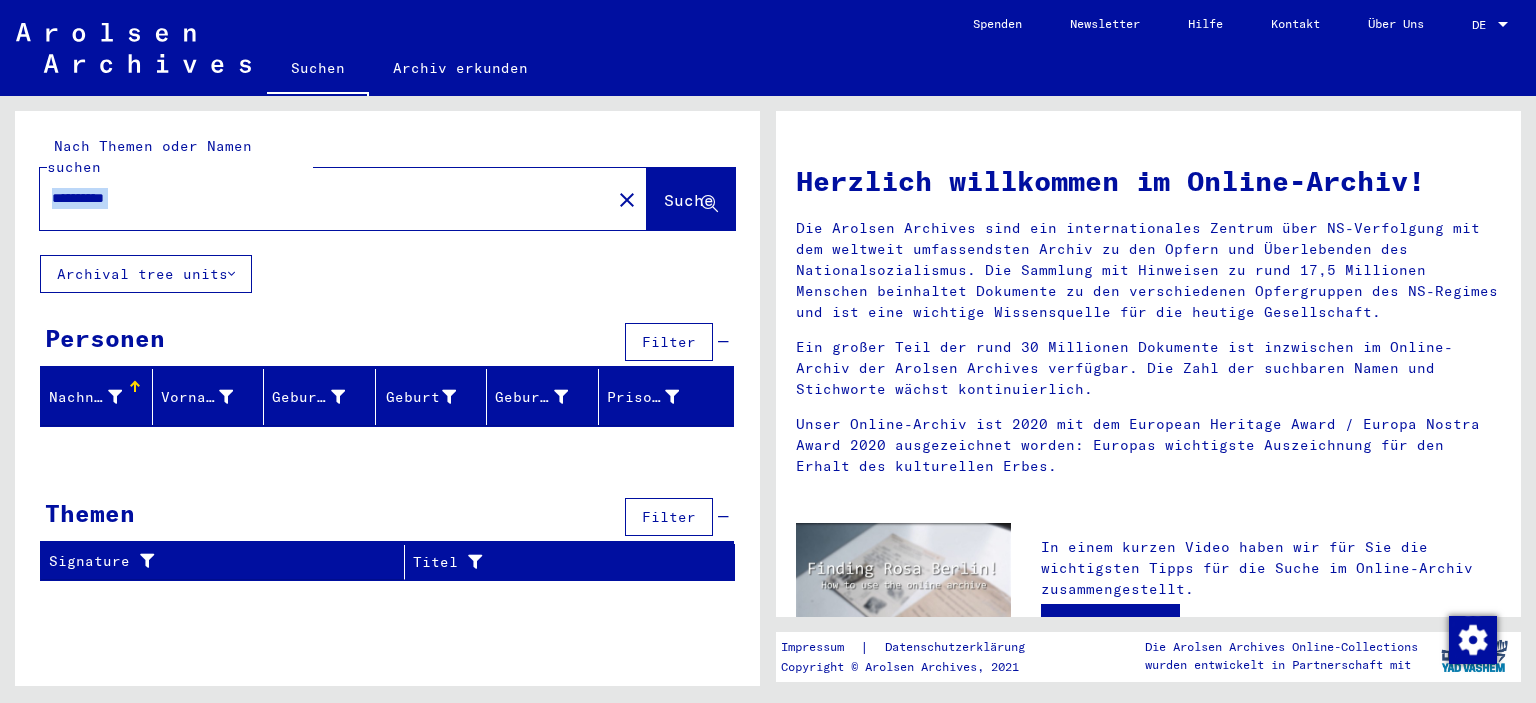 click on "**********" 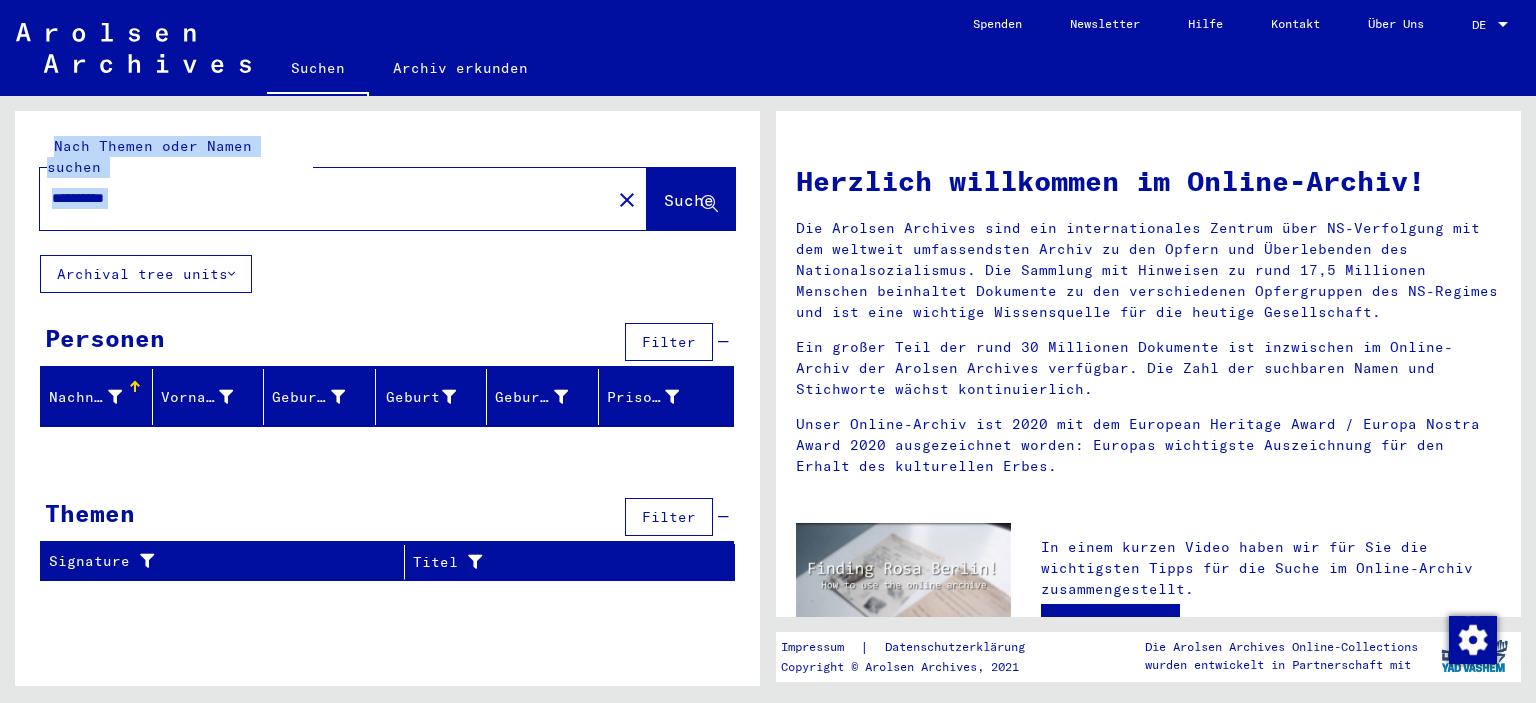click on "**********" 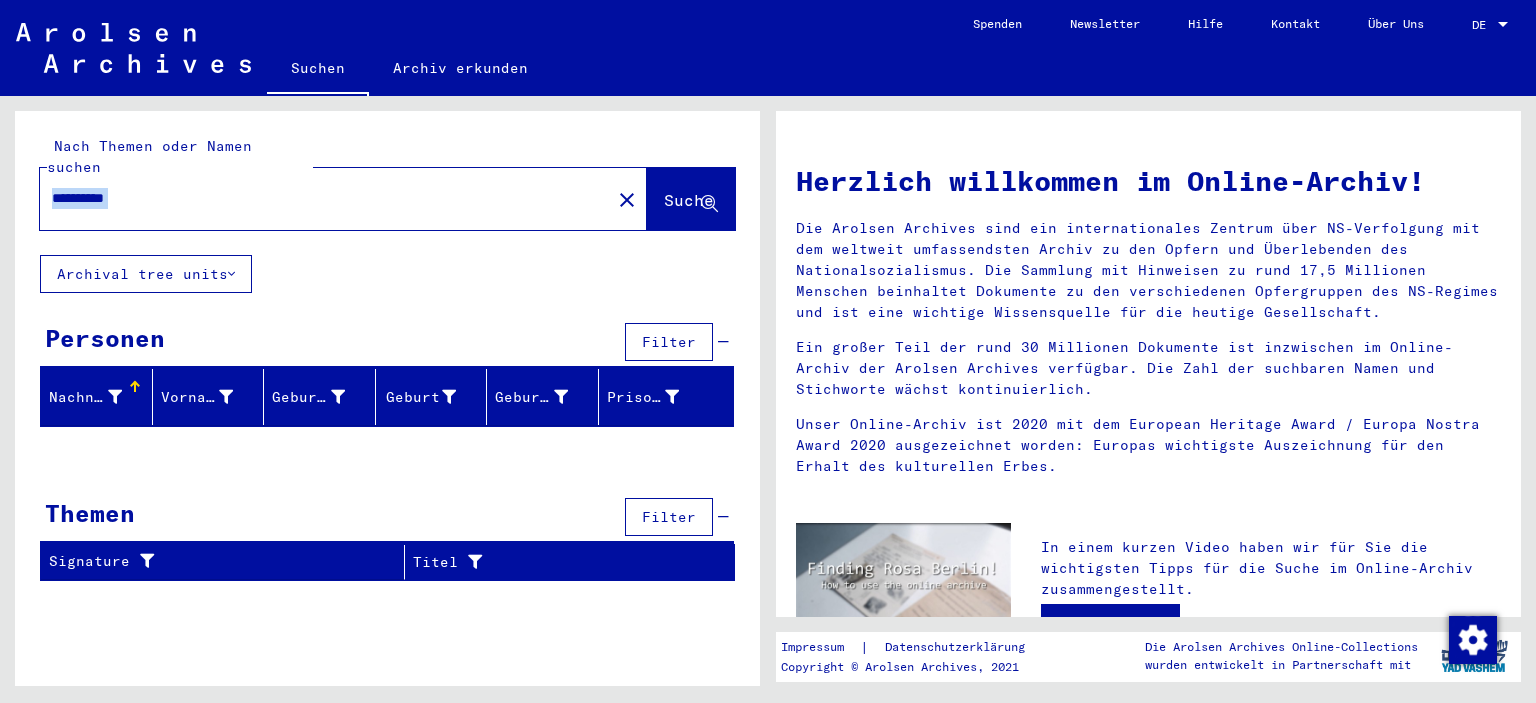 click on "**********" 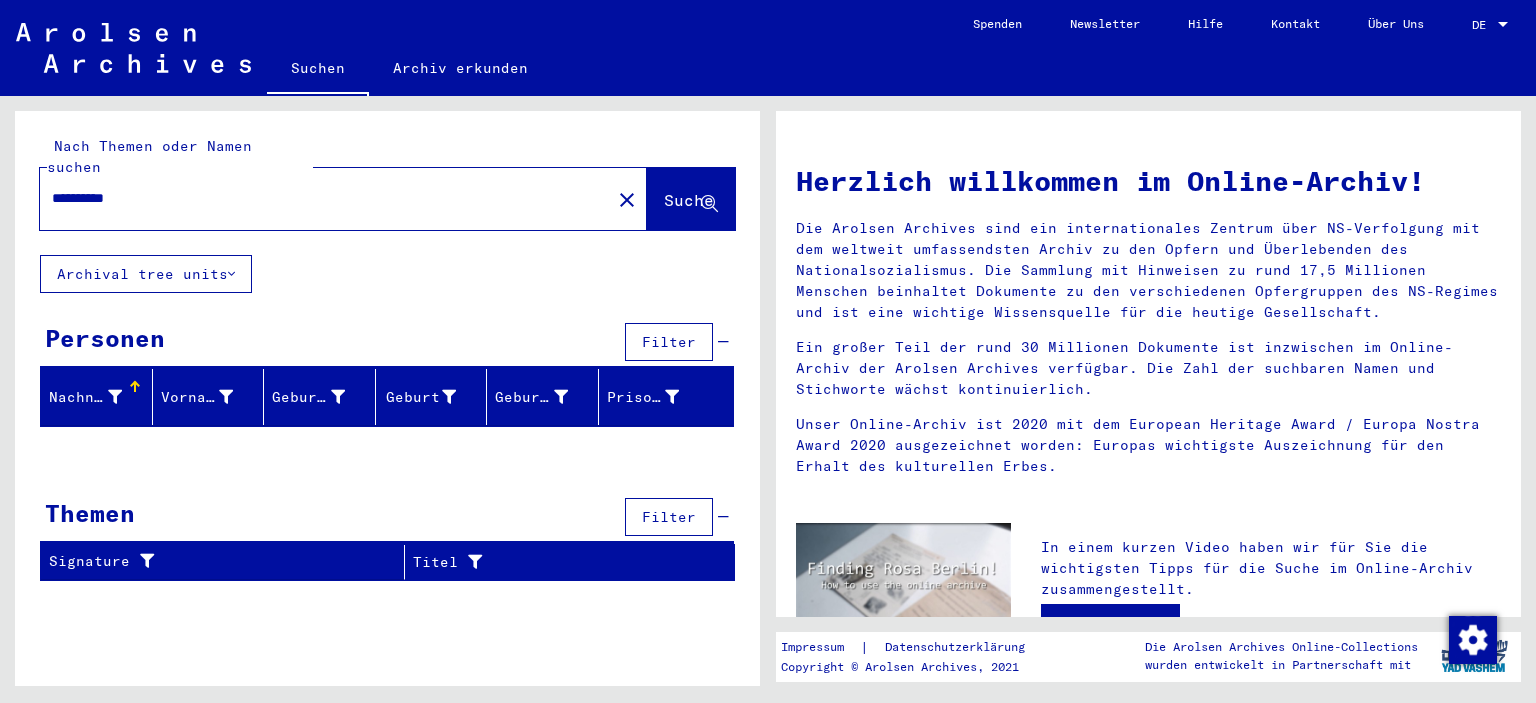 click on "**********" at bounding box center (319, 198) 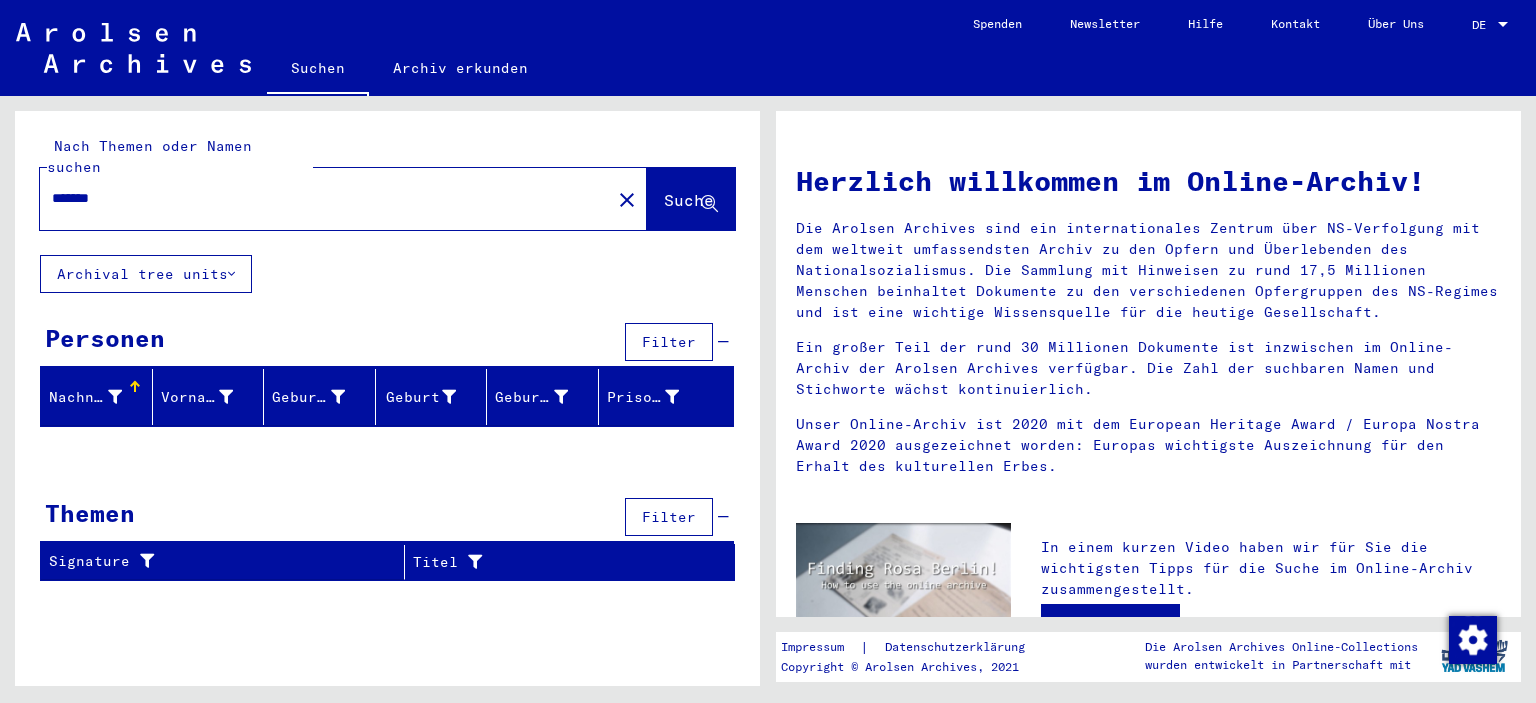 type on "*******" 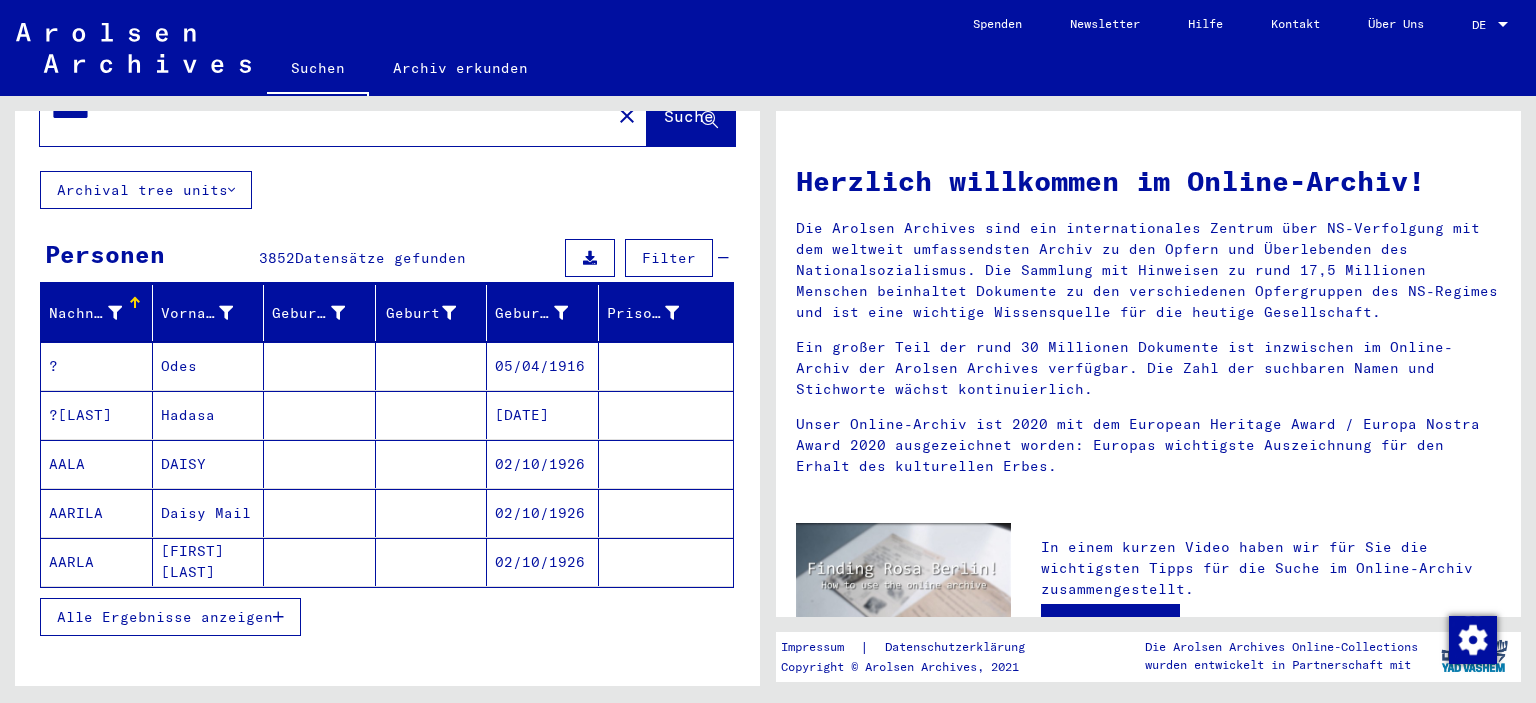scroll, scrollTop: 135, scrollLeft: 0, axis: vertical 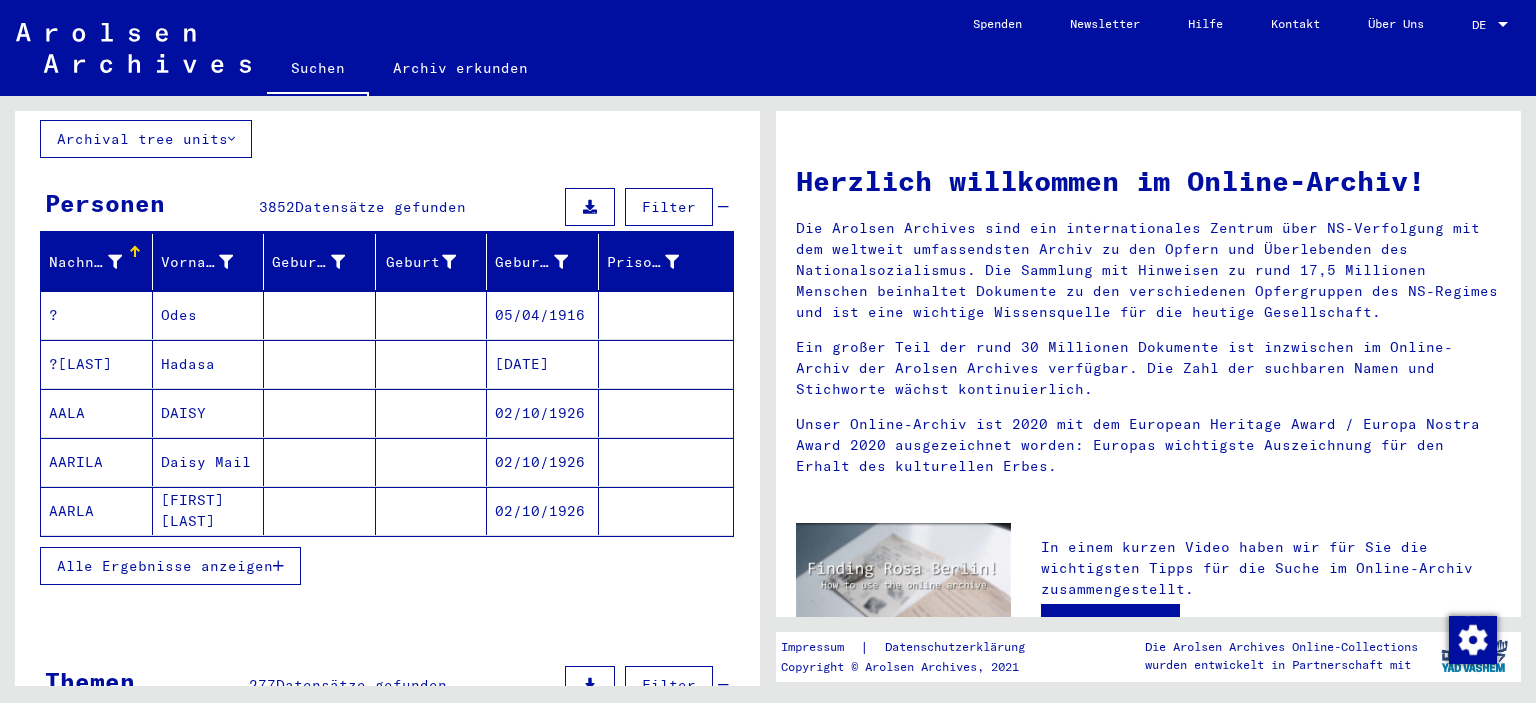 click on "Alle Ergebnisse anzeigen" at bounding box center [165, 566] 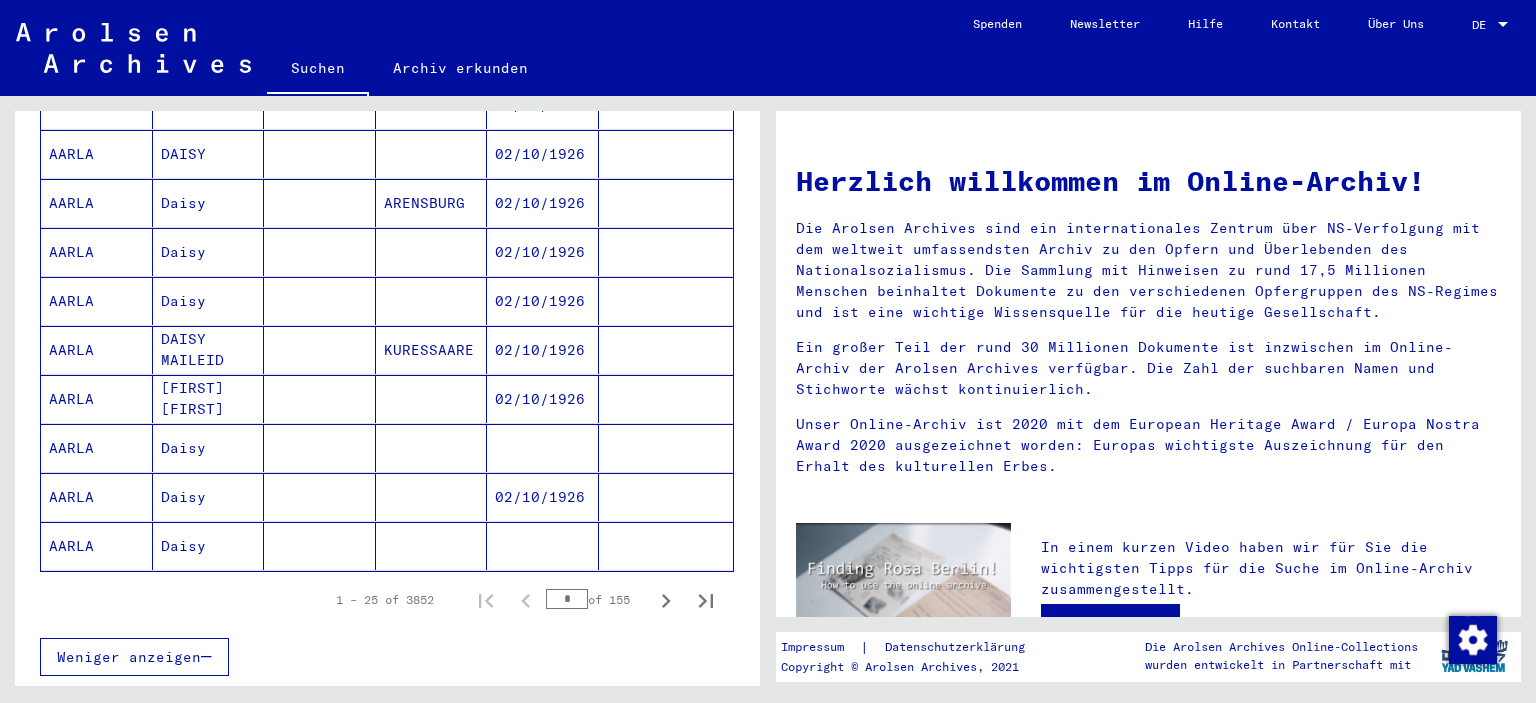 scroll, scrollTop: 1128, scrollLeft: 0, axis: vertical 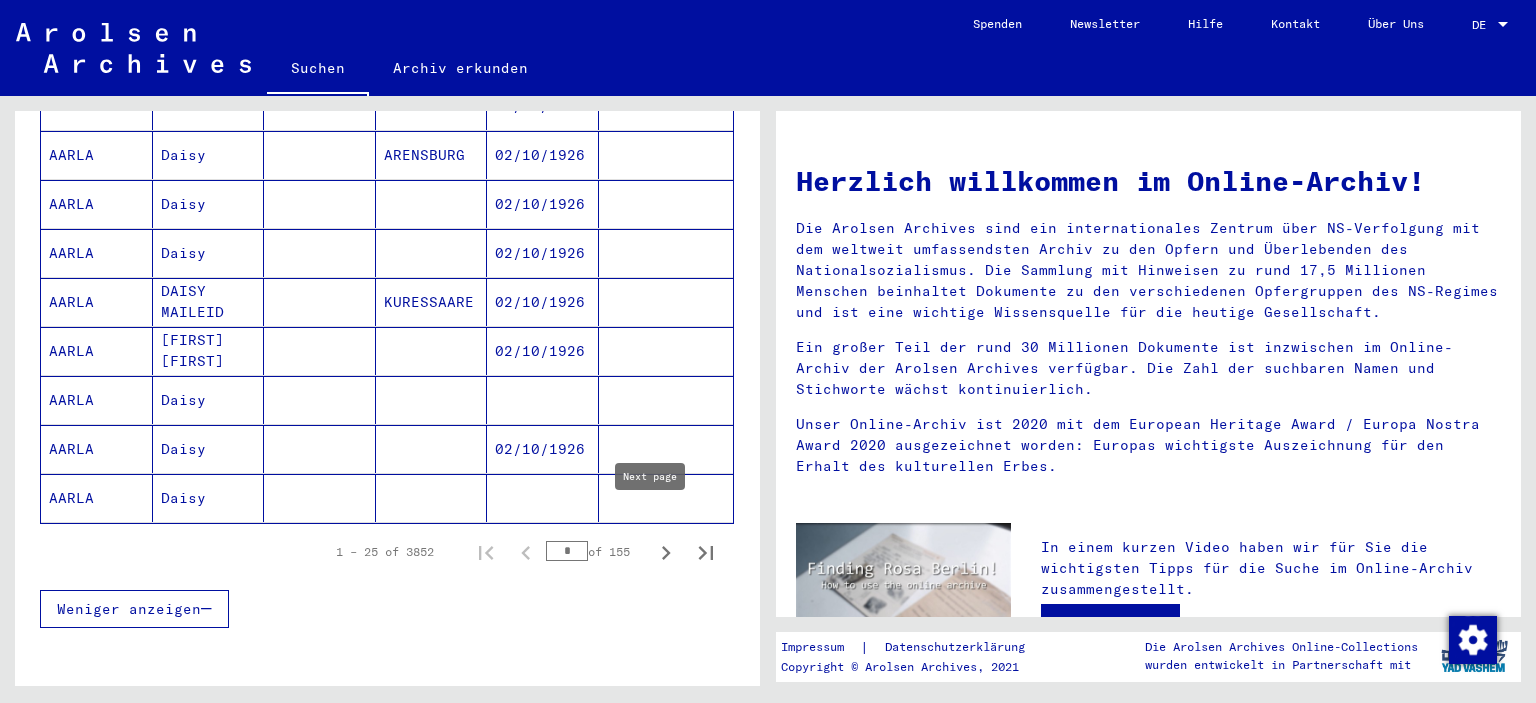 click 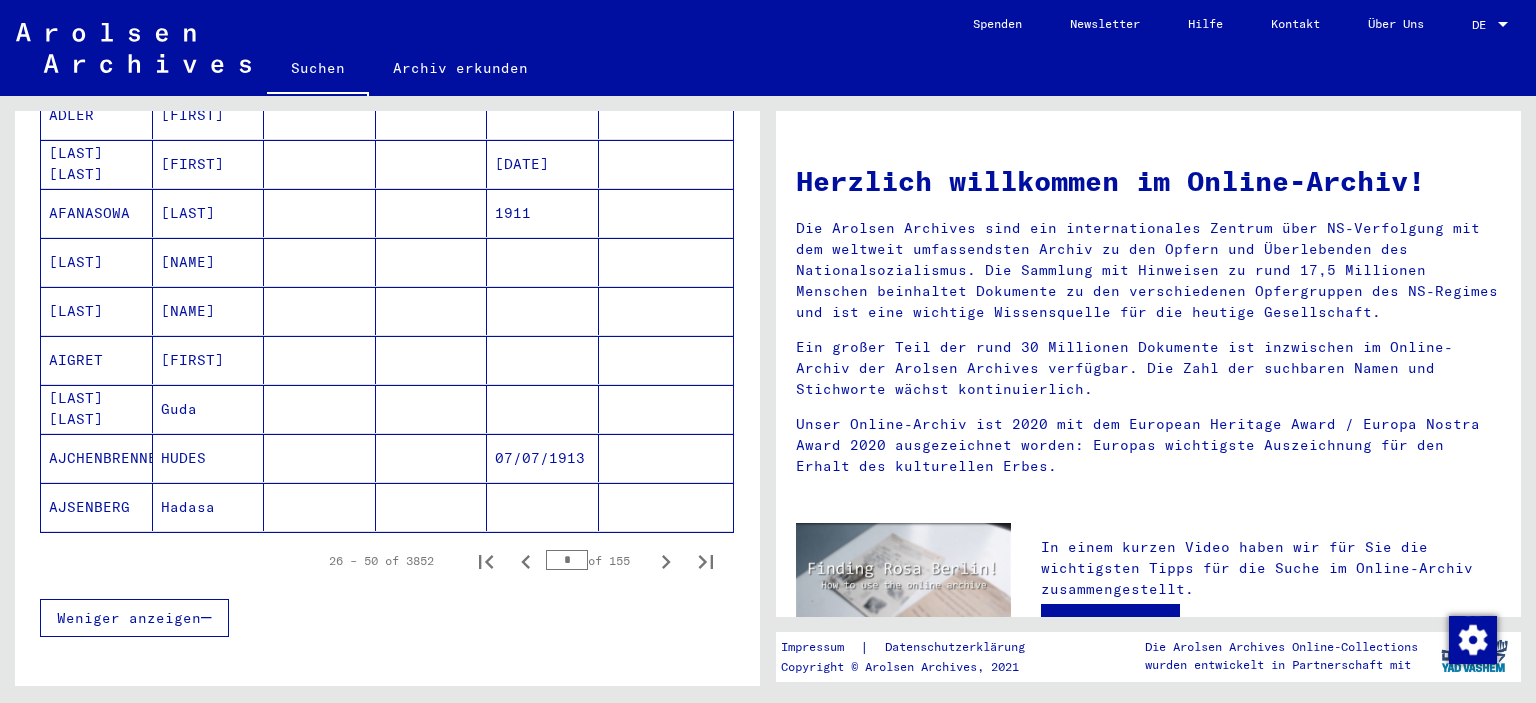 scroll, scrollTop: 0, scrollLeft: 0, axis: both 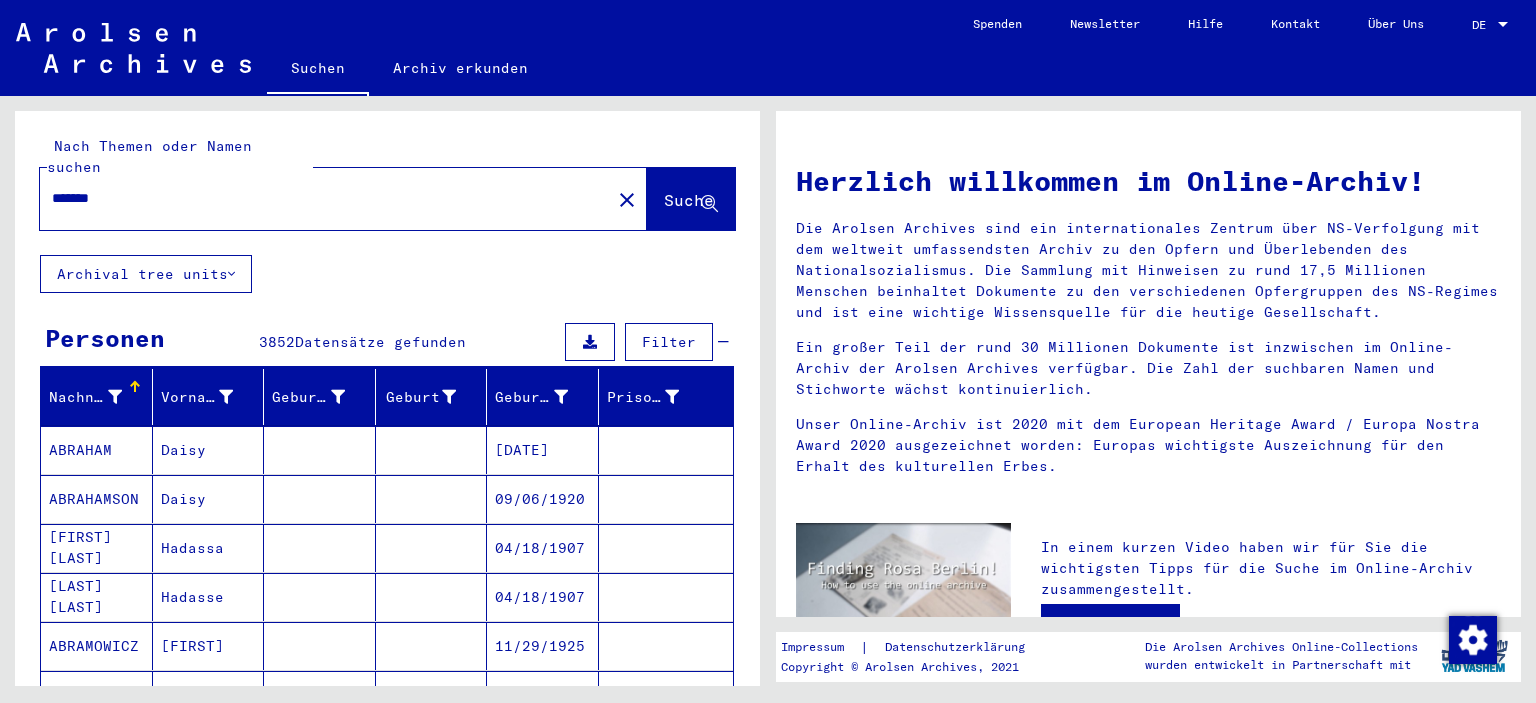 click on "*******" at bounding box center (319, 198) 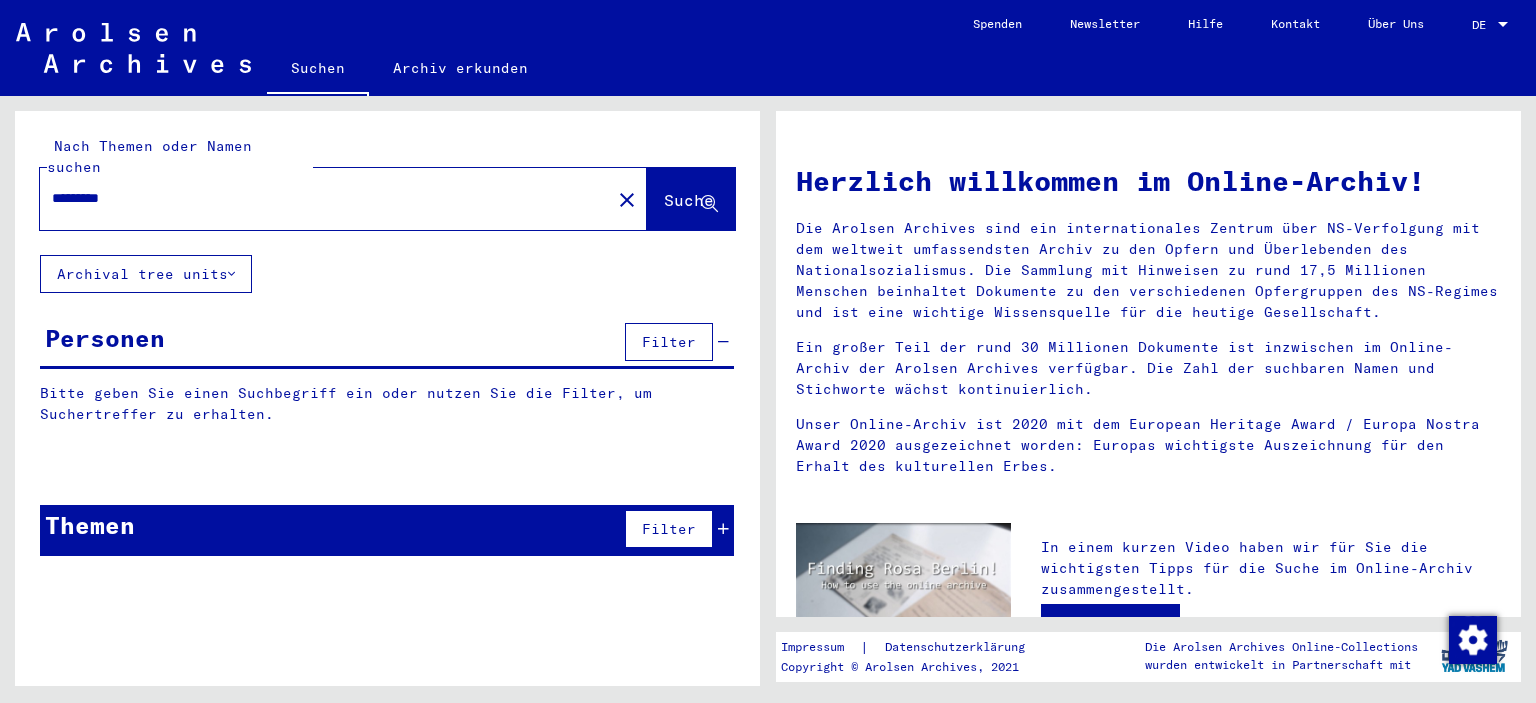 click on "Suche" 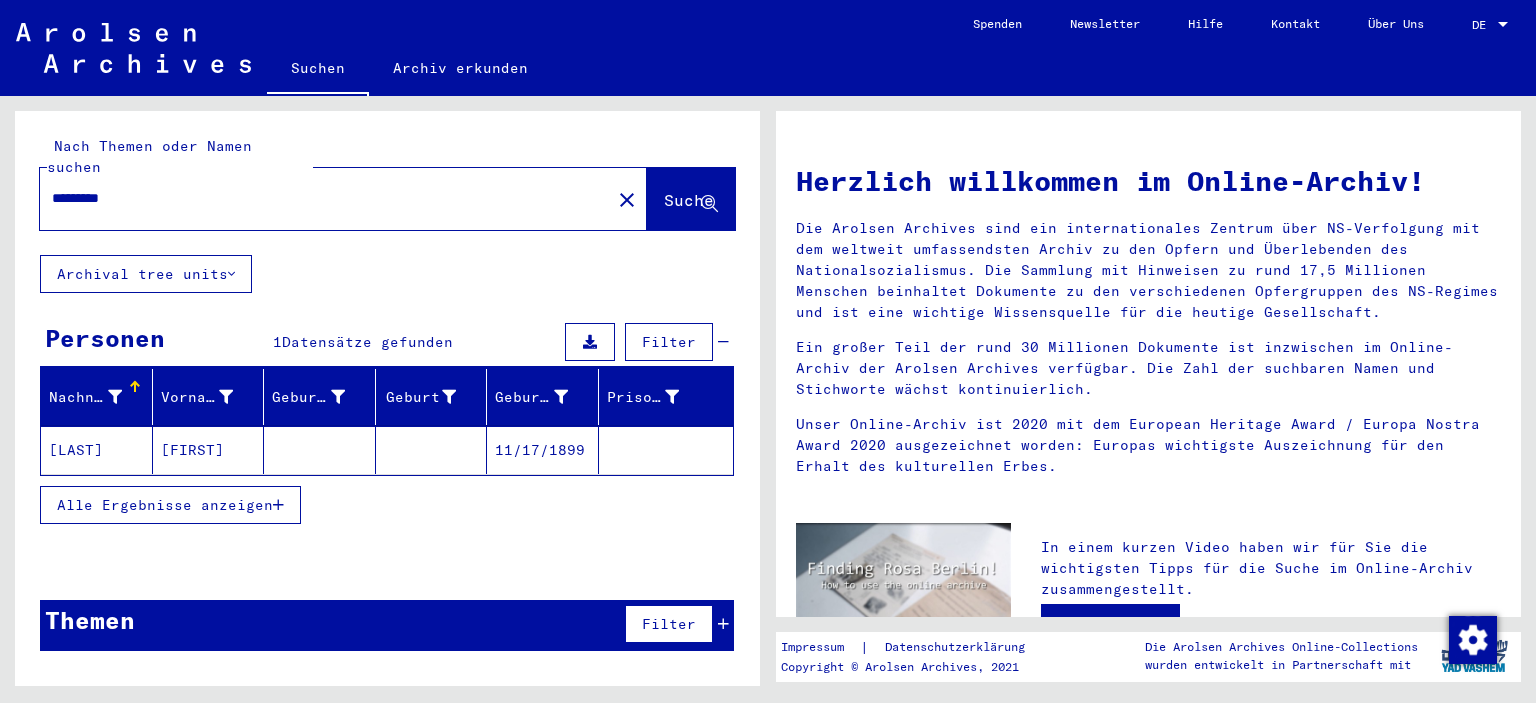 click on "*********" 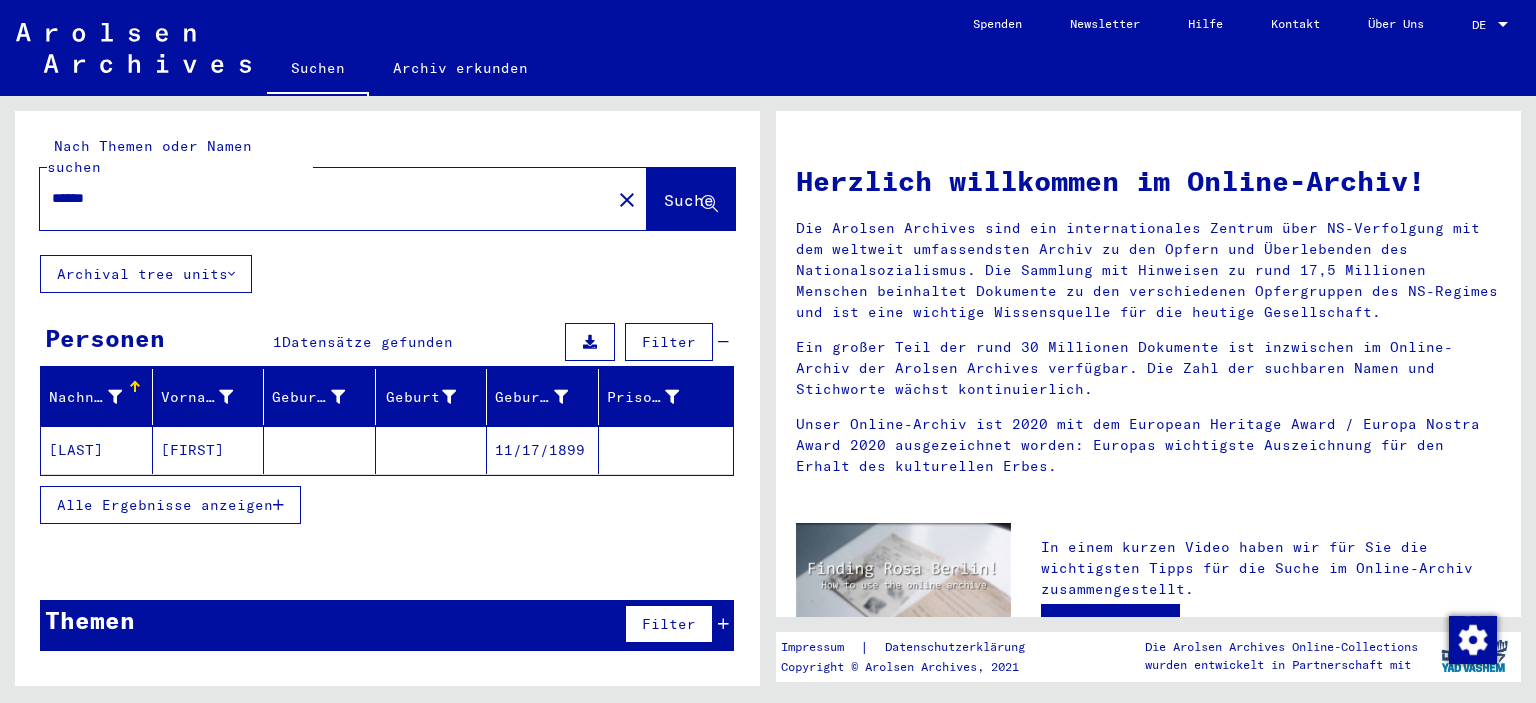 type on "******" 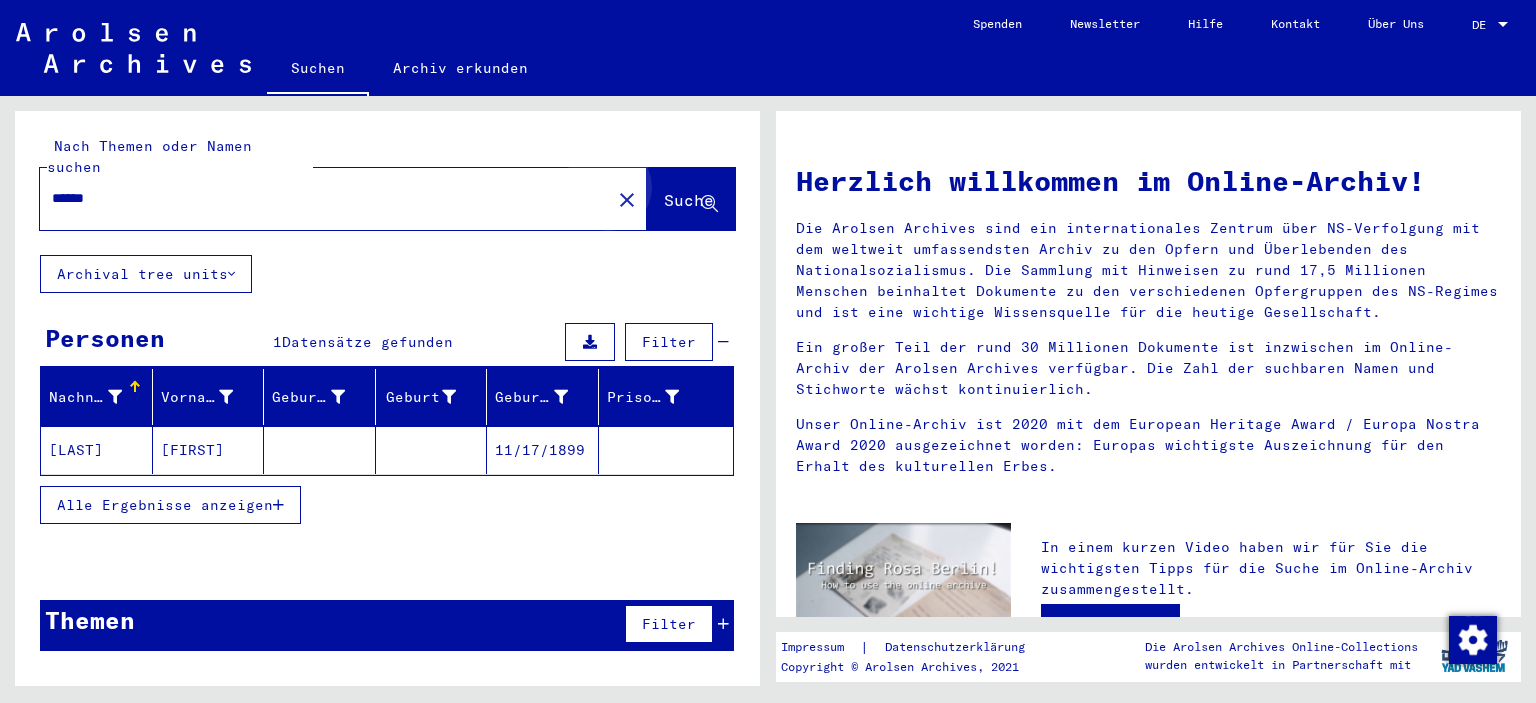 click on "Suche" 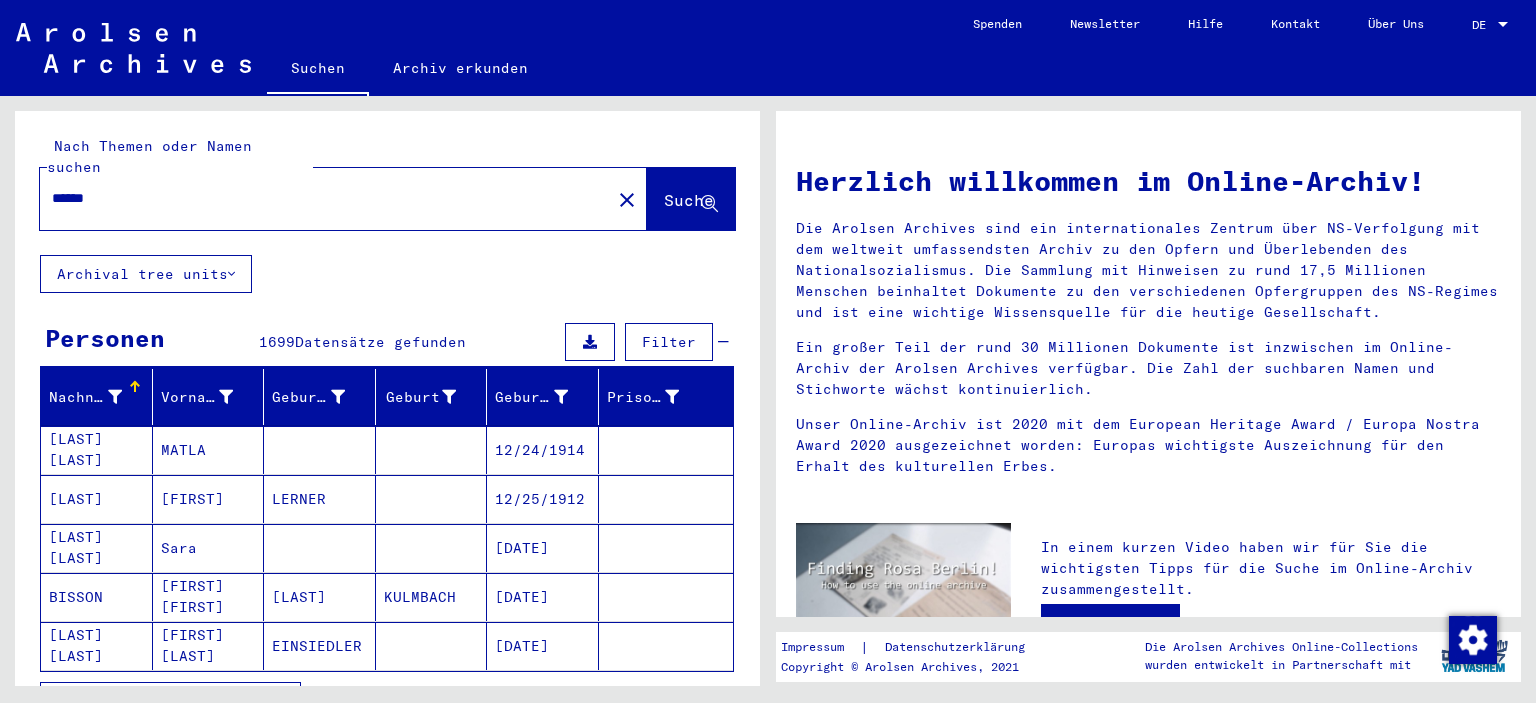 scroll, scrollTop: 248, scrollLeft: 0, axis: vertical 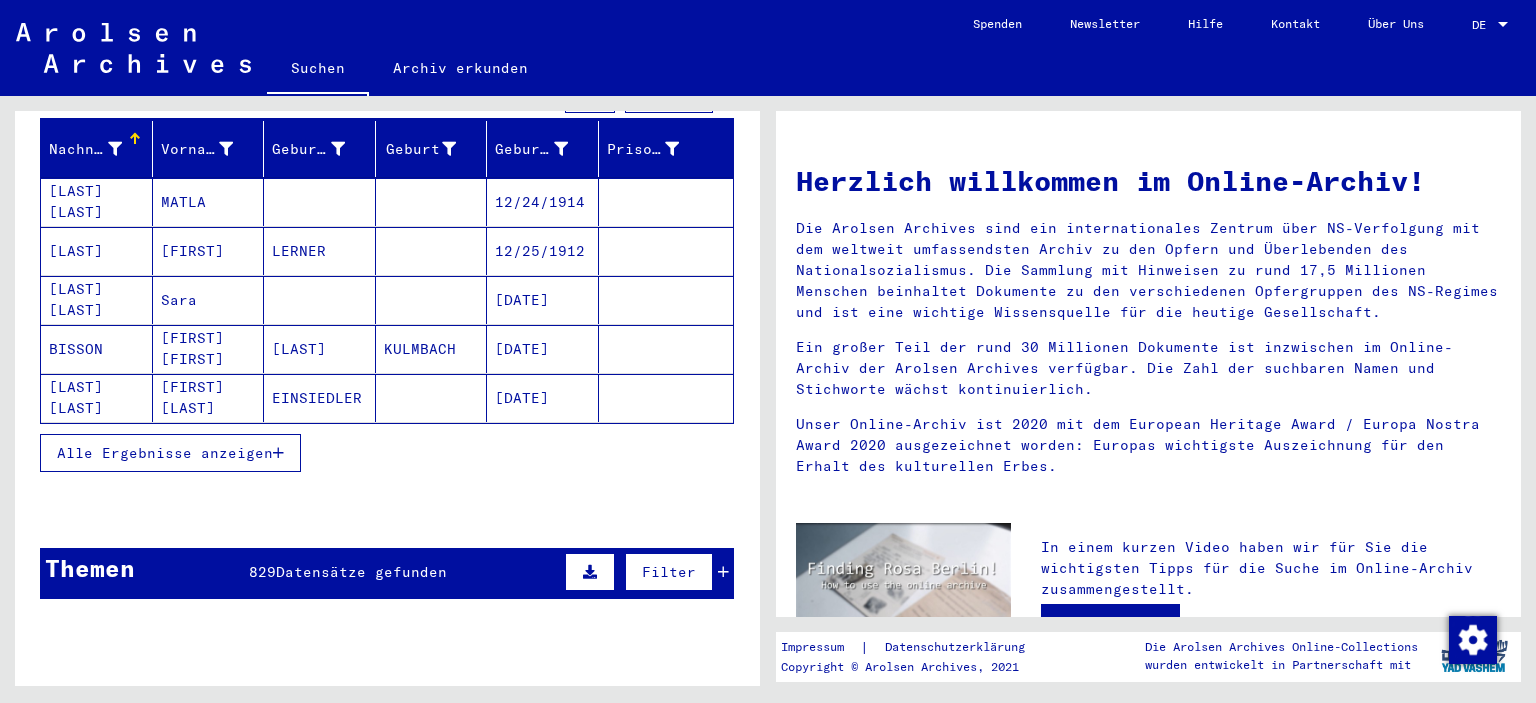 click on "Alle Ergebnisse anzeigen" at bounding box center [170, 453] 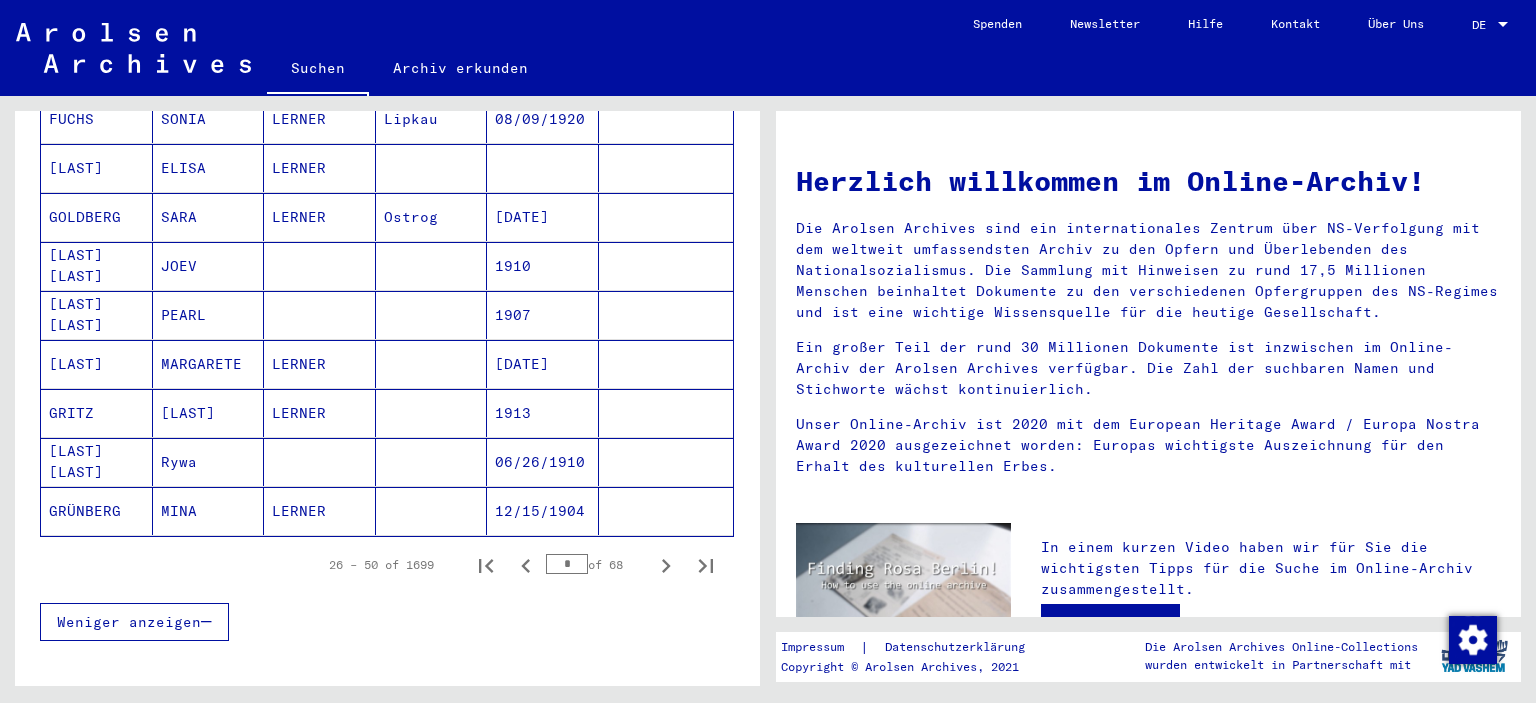 scroll, scrollTop: 1124, scrollLeft: 0, axis: vertical 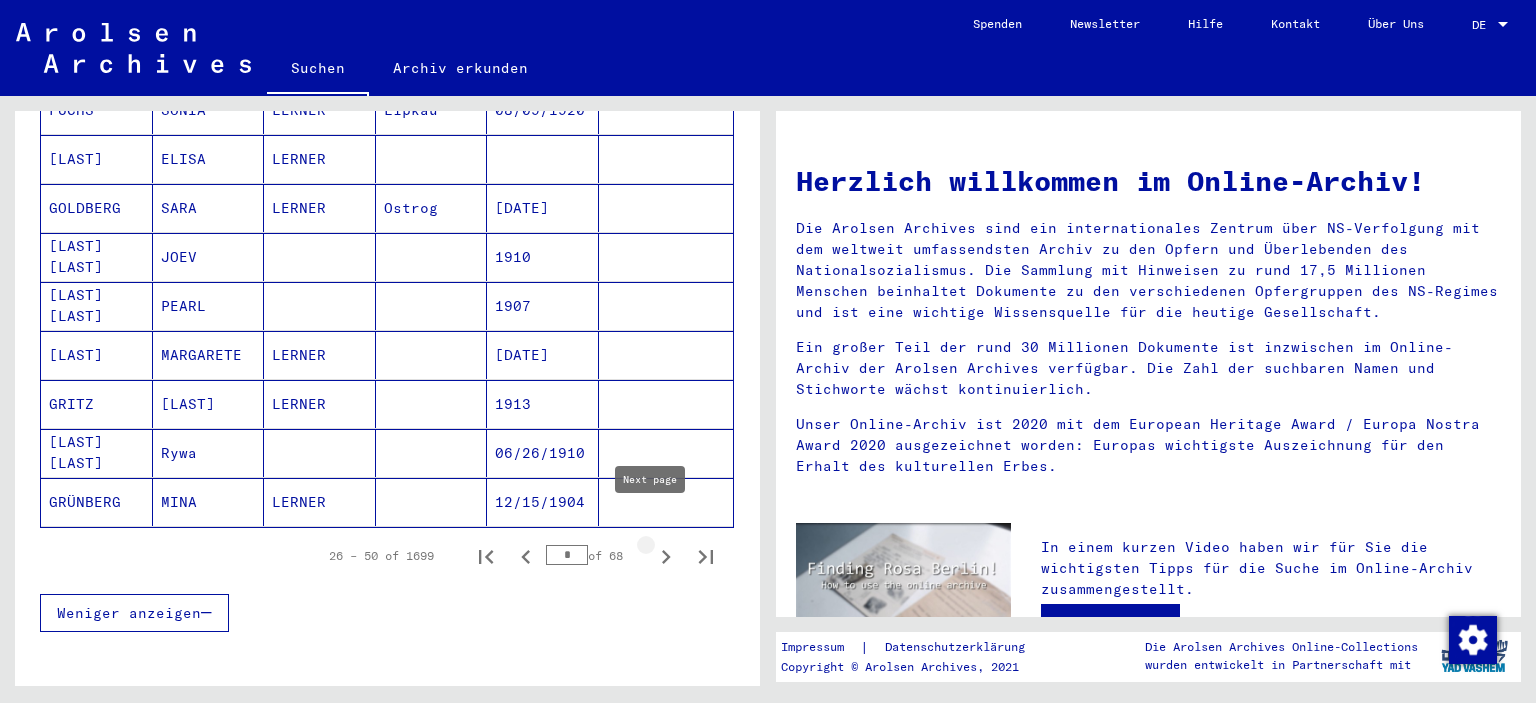click 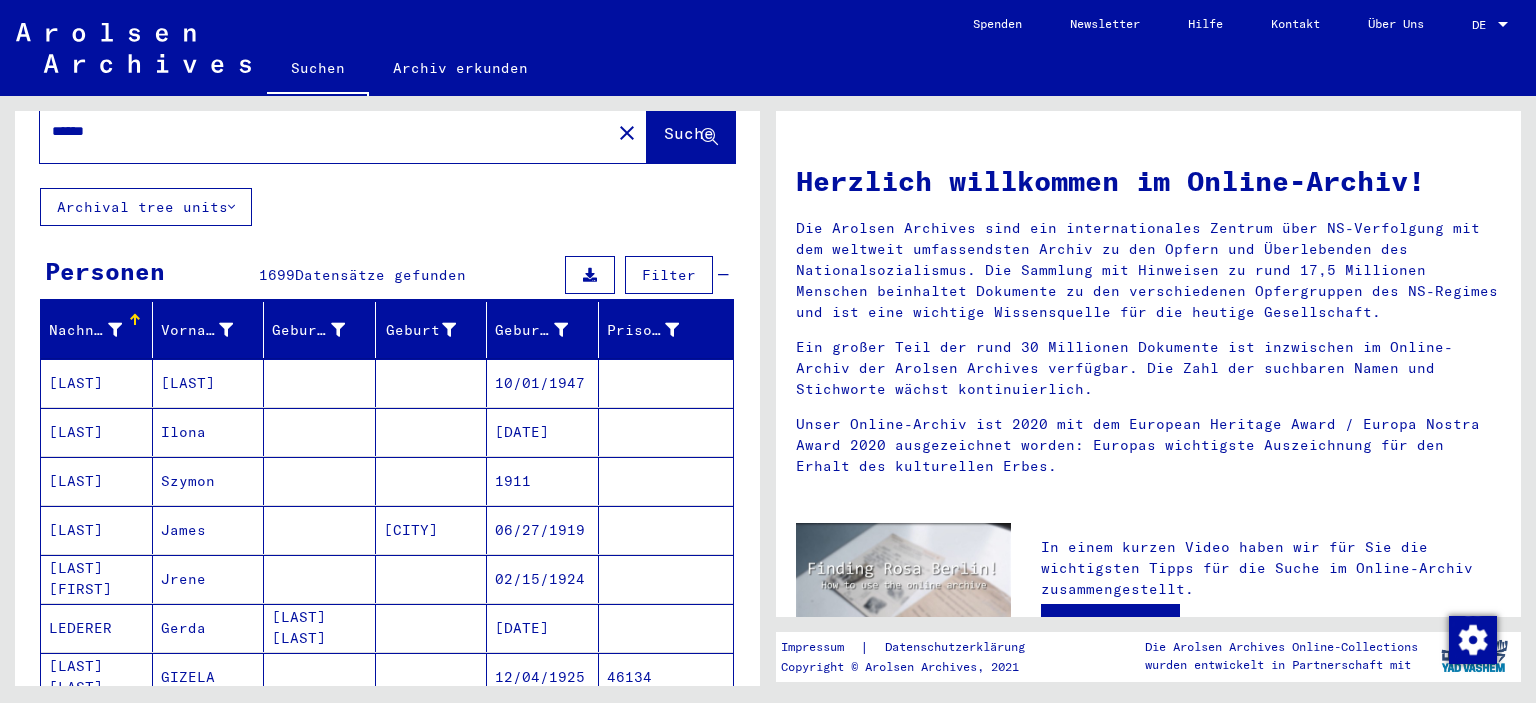 scroll, scrollTop: 0, scrollLeft: 0, axis: both 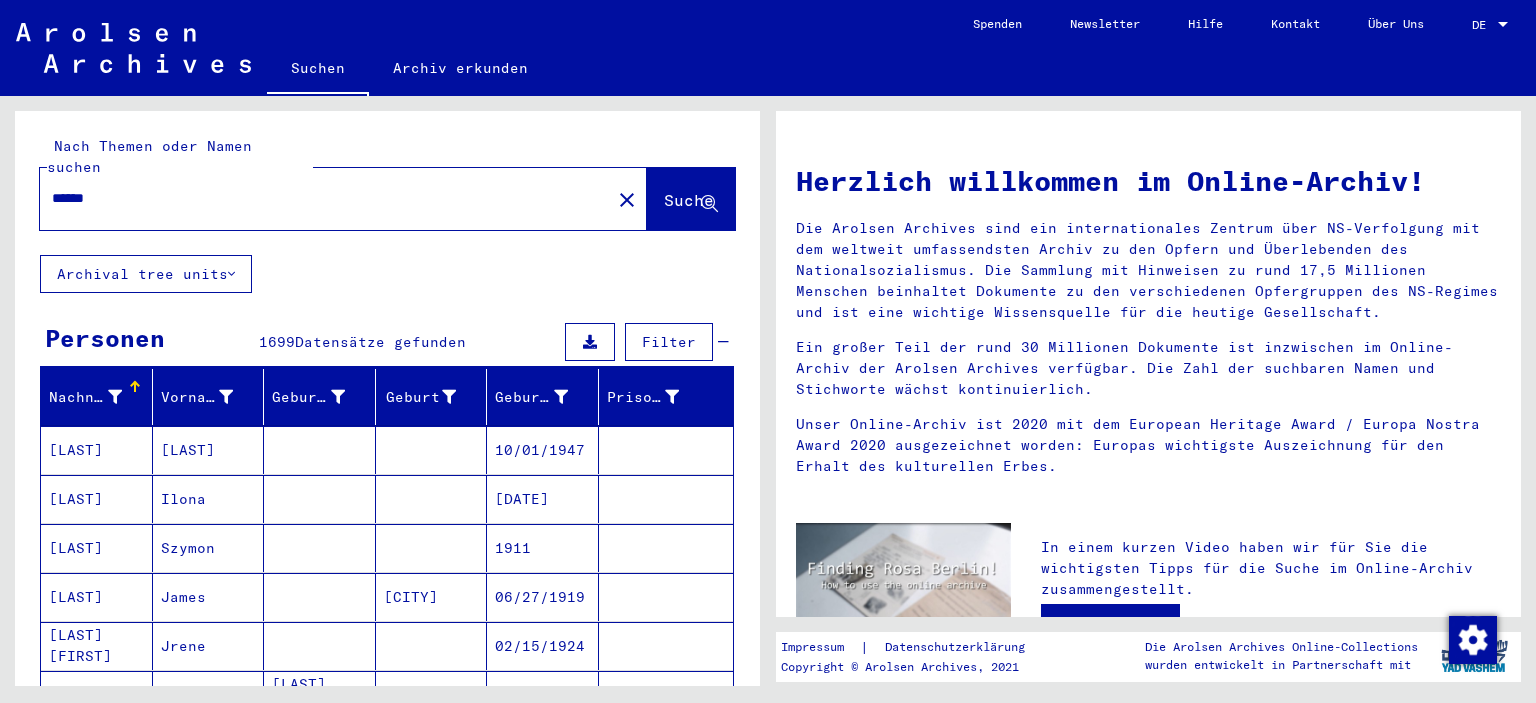 click on "******" at bounding box center (319, 198) 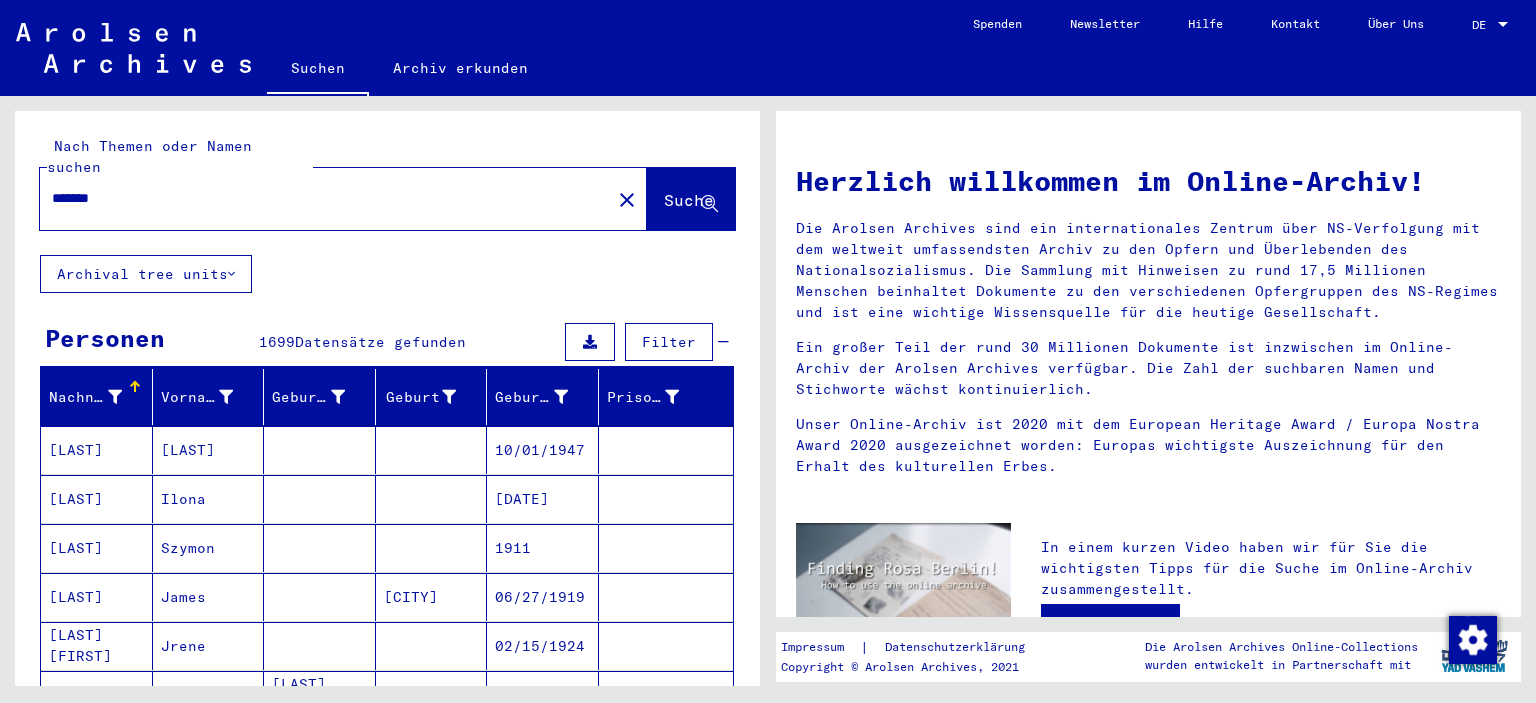 type on "*******" 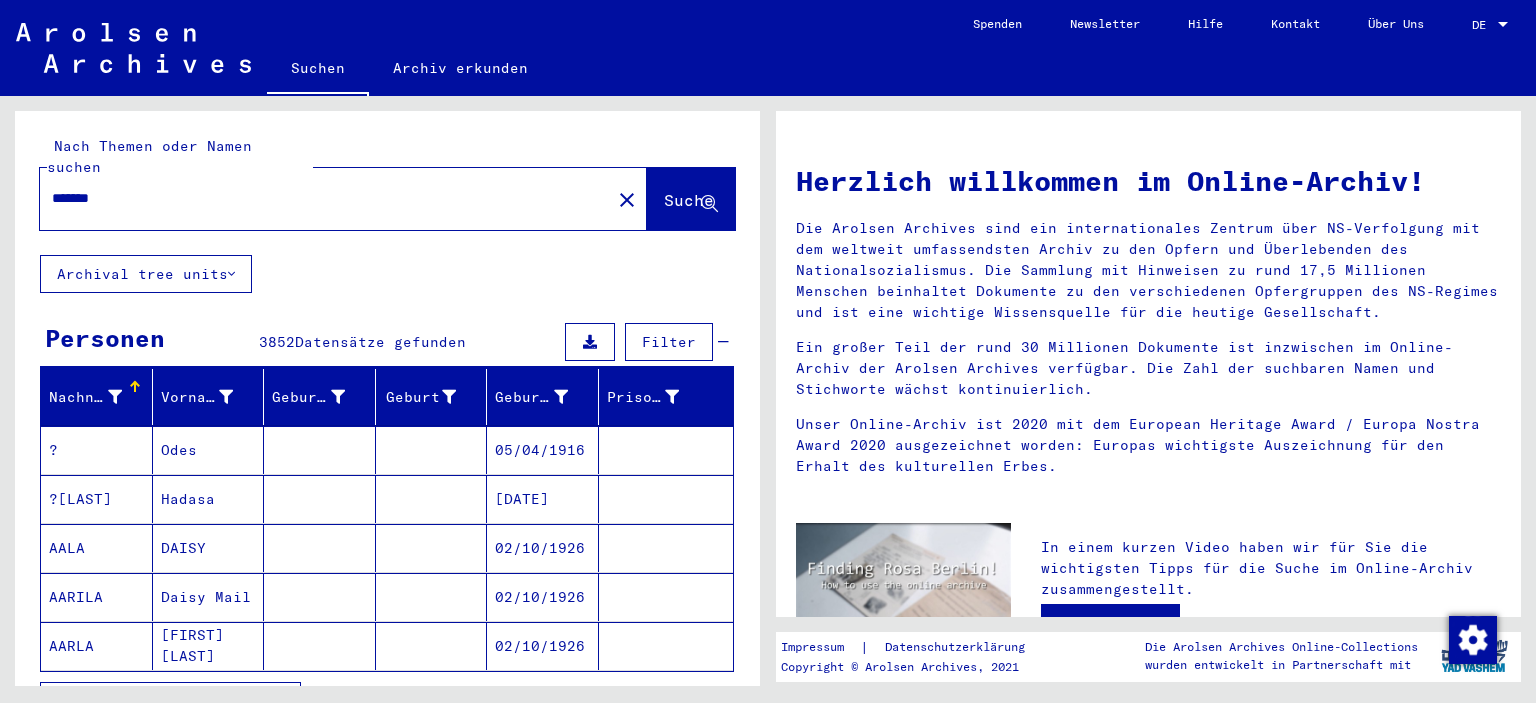 scroll, scrollTop: 96, scrollLeft: 0, axis: vertical 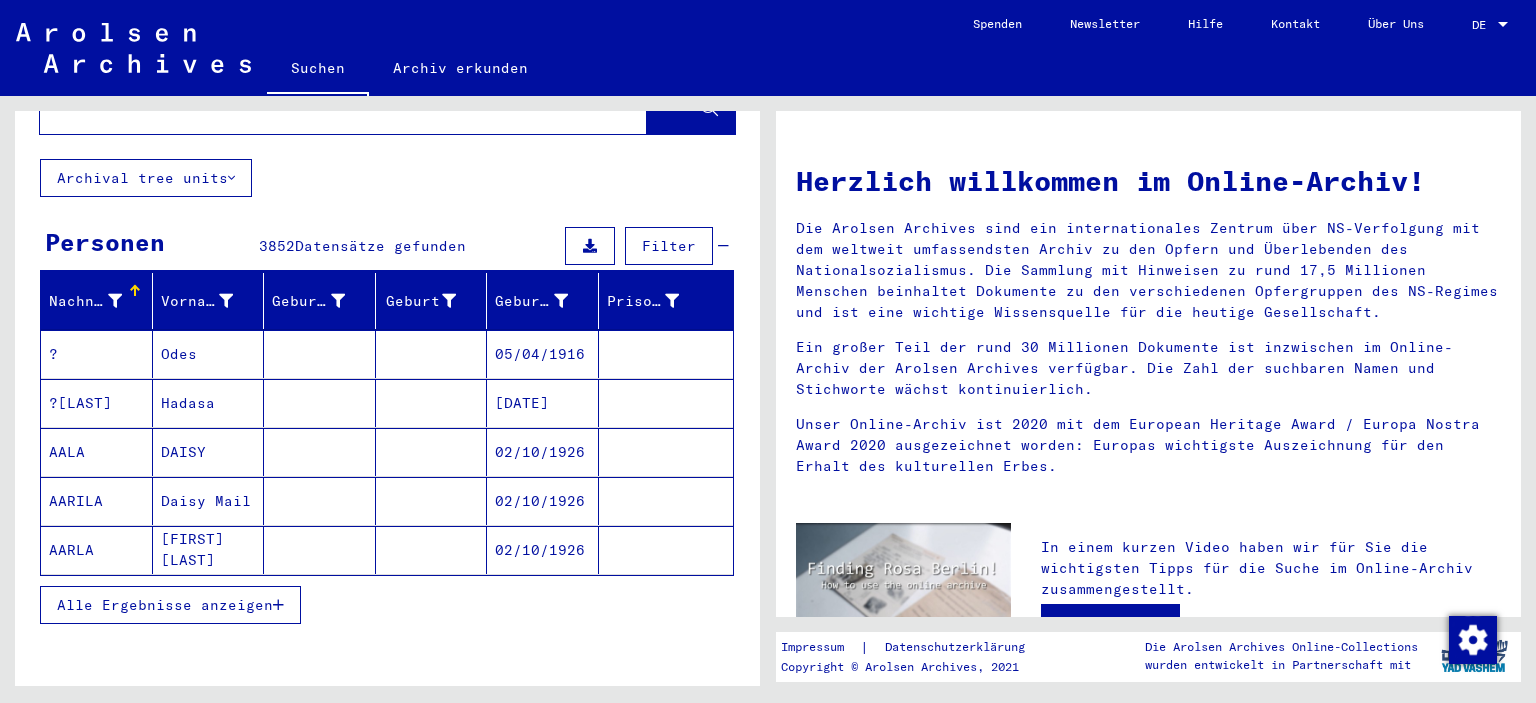 click on "Alle Ergebnisse anzeigen" at bounding box center [165, 605] 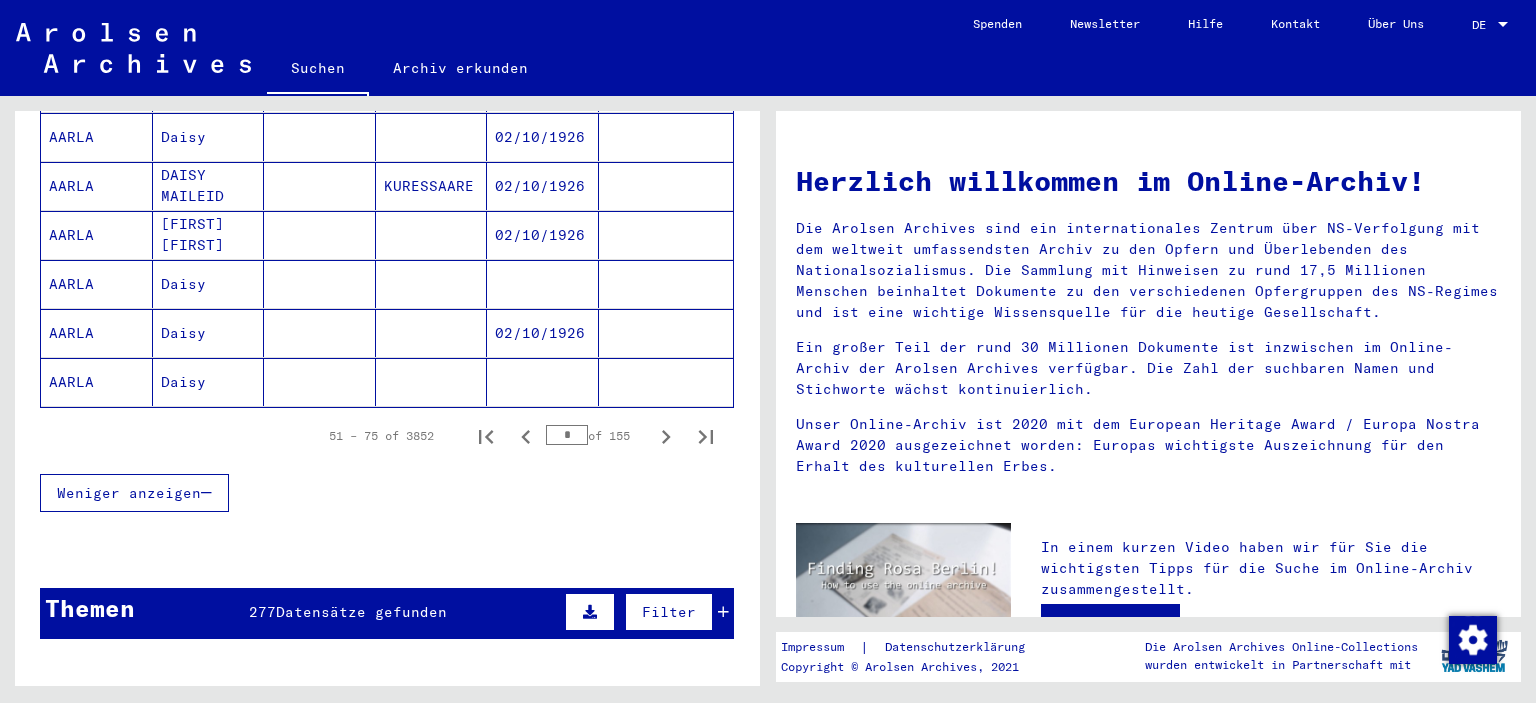 scroll, scrollTop: 1246, scrollLeft: 0, axis: vertical 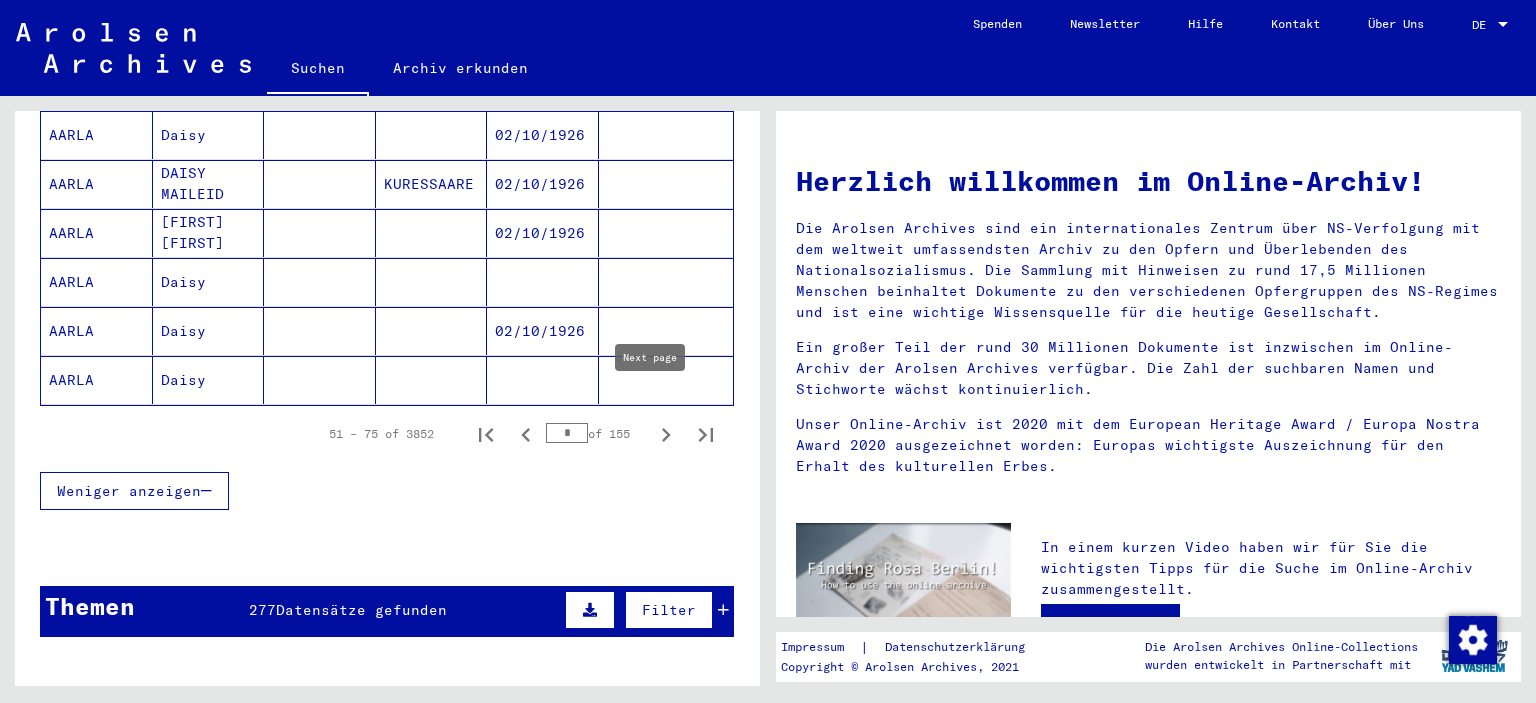 click at bounding box center [666, 434] 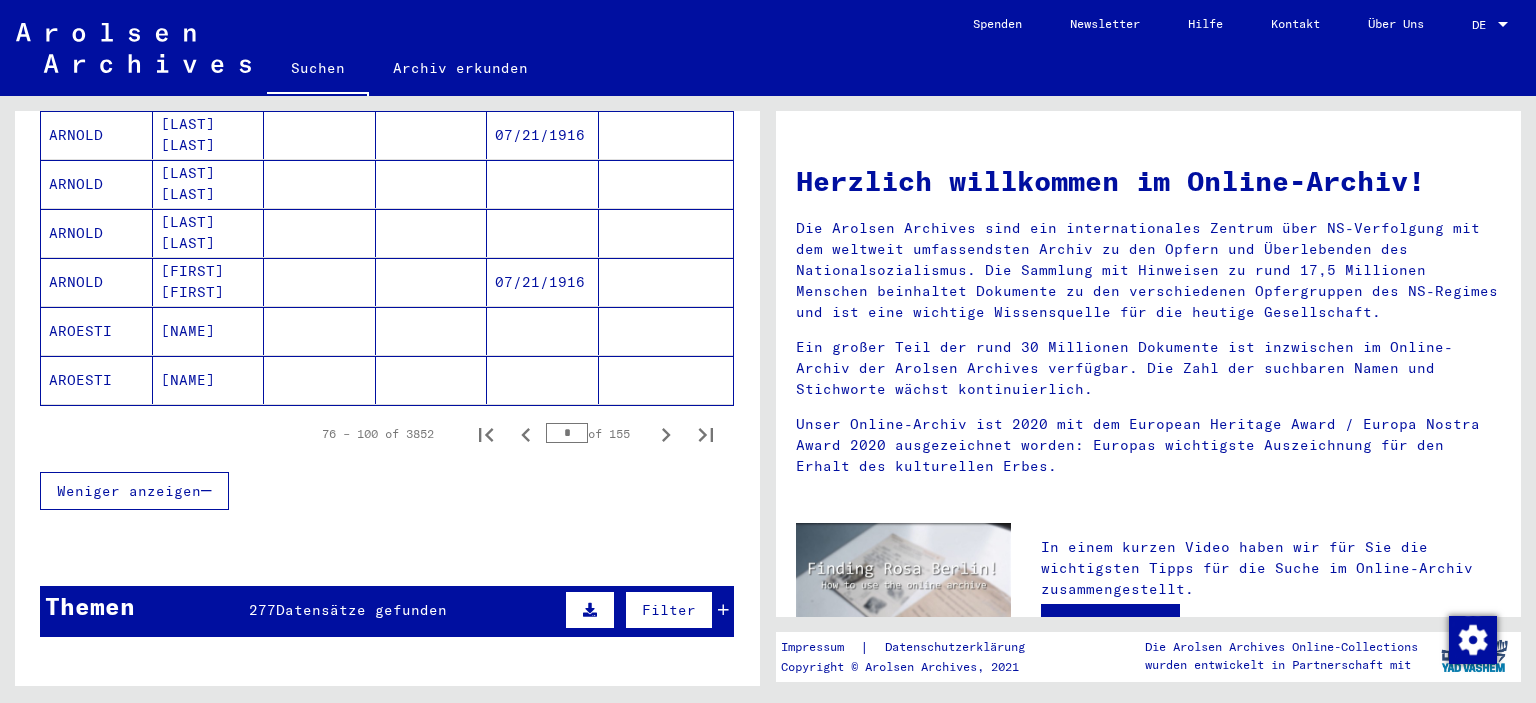 click at bounding box center [666, 434] 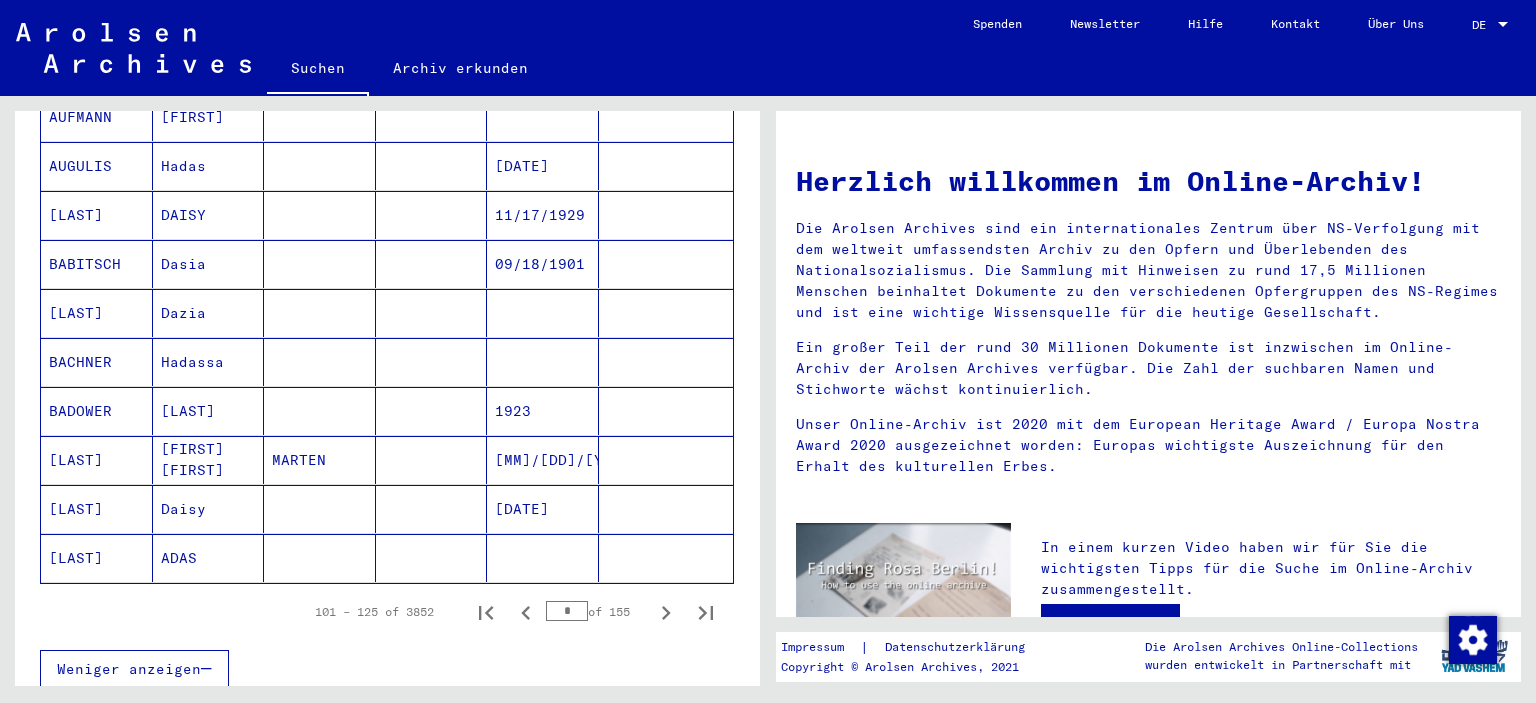 scroll, scrollTop: 1070, scrollLeft: 0, axis: vertical 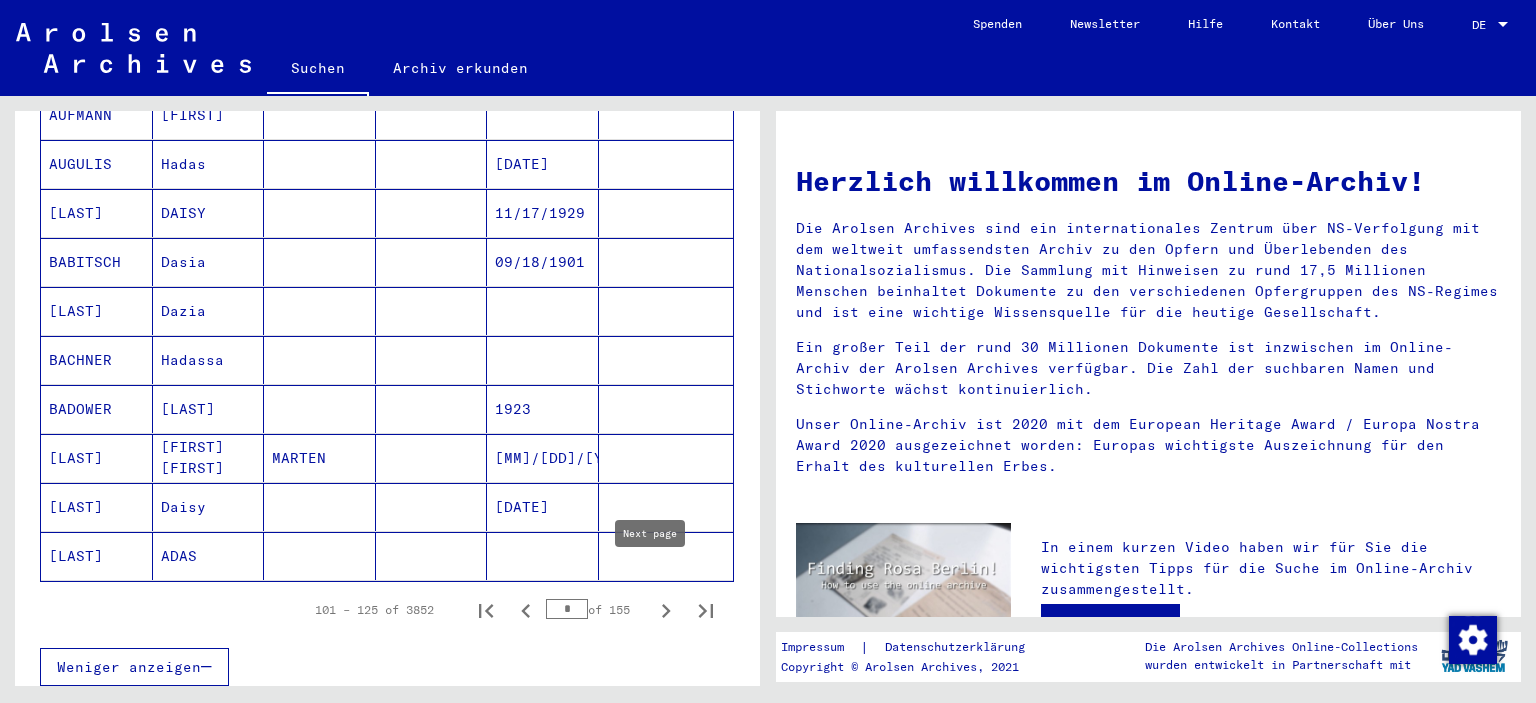 click 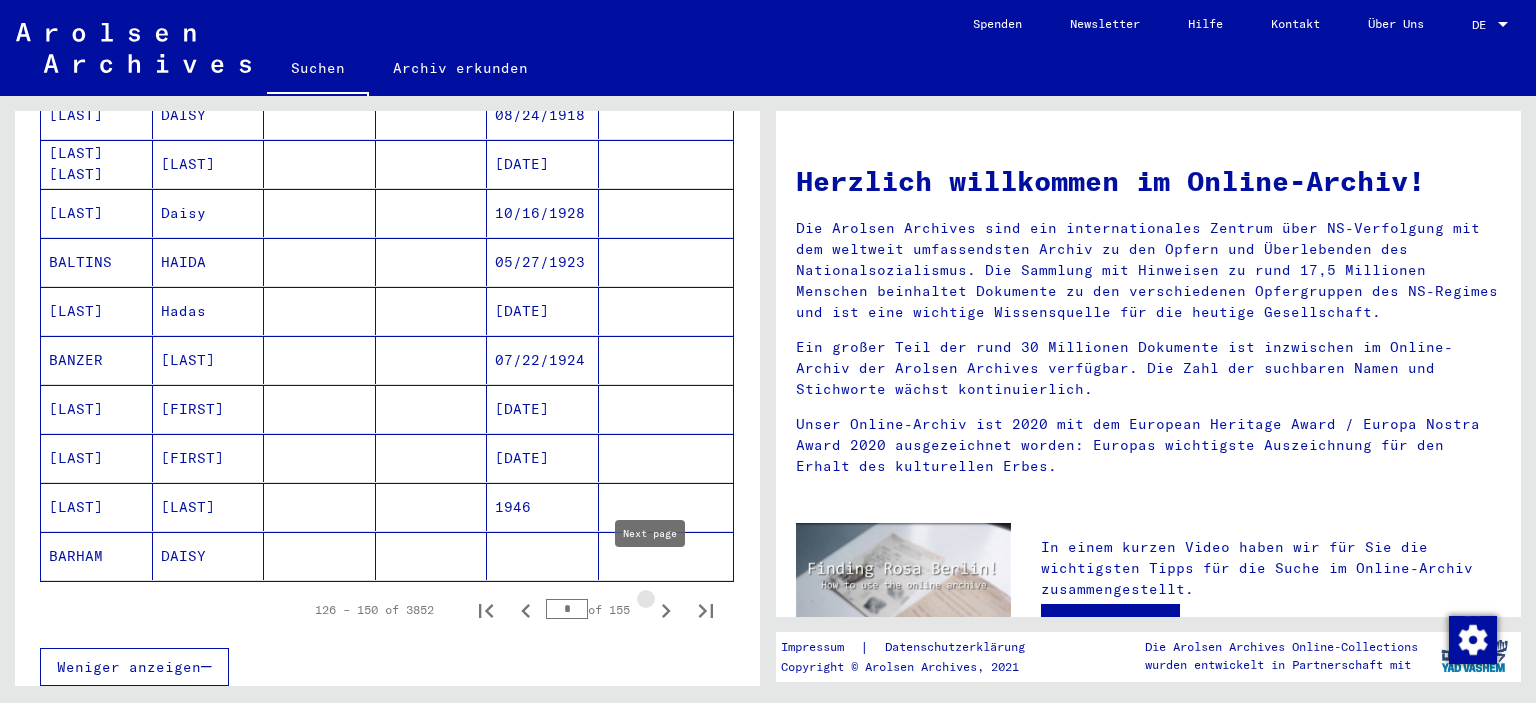 click 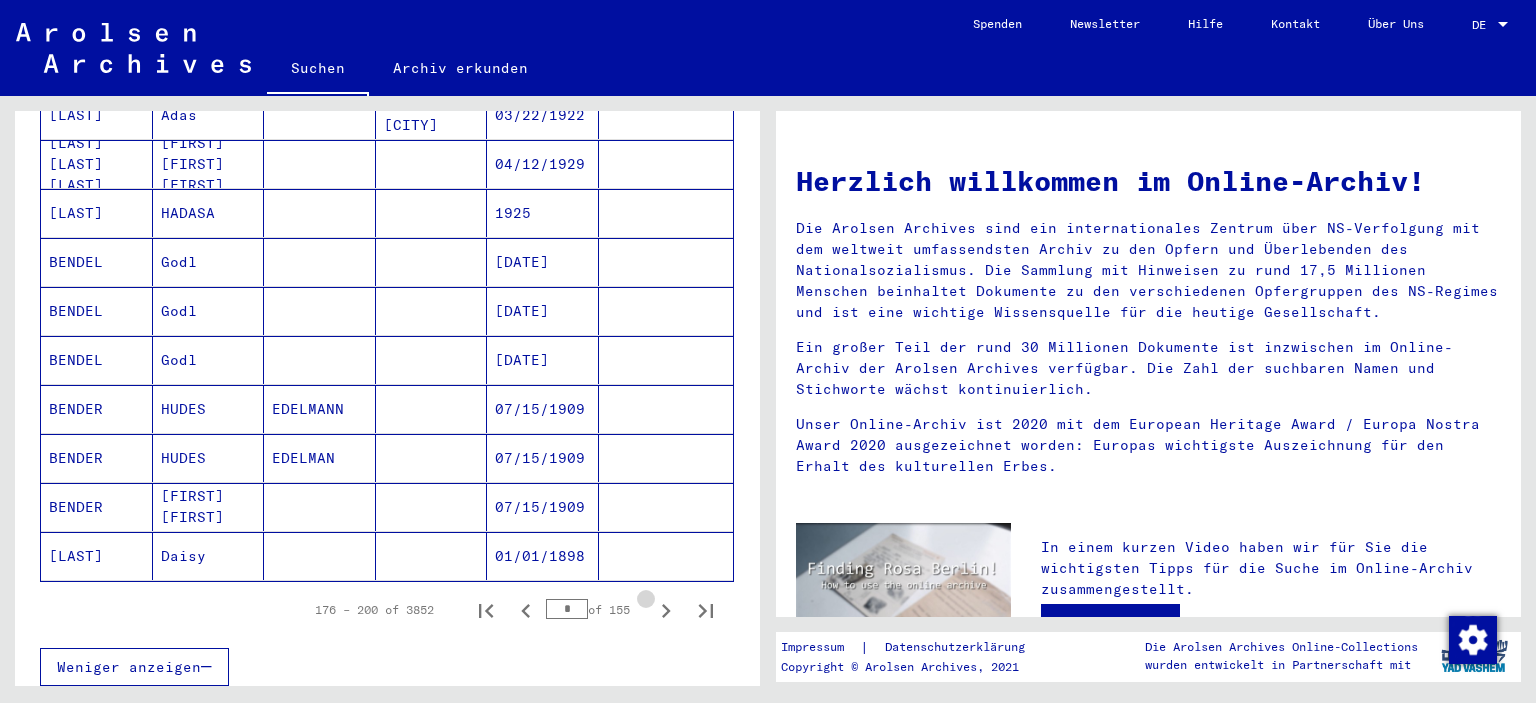 click 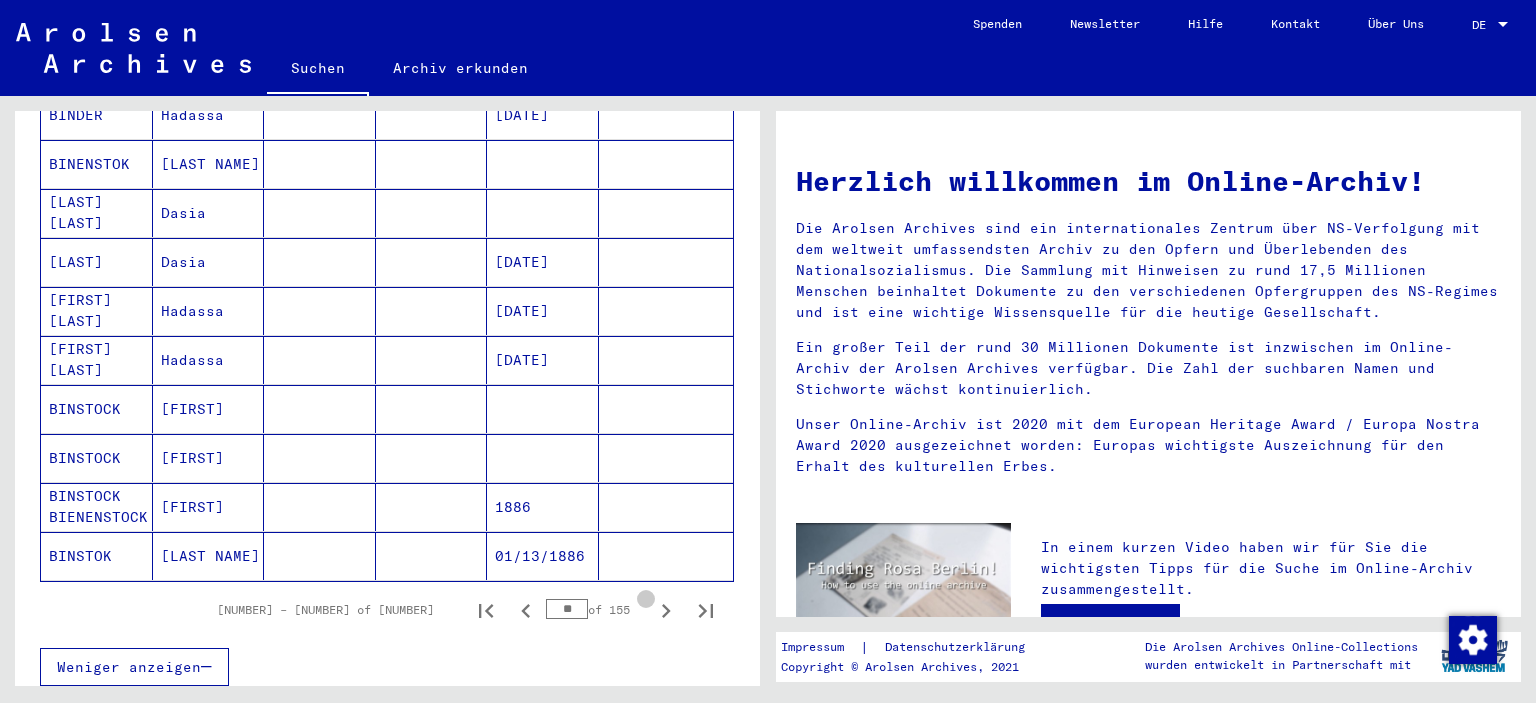 click 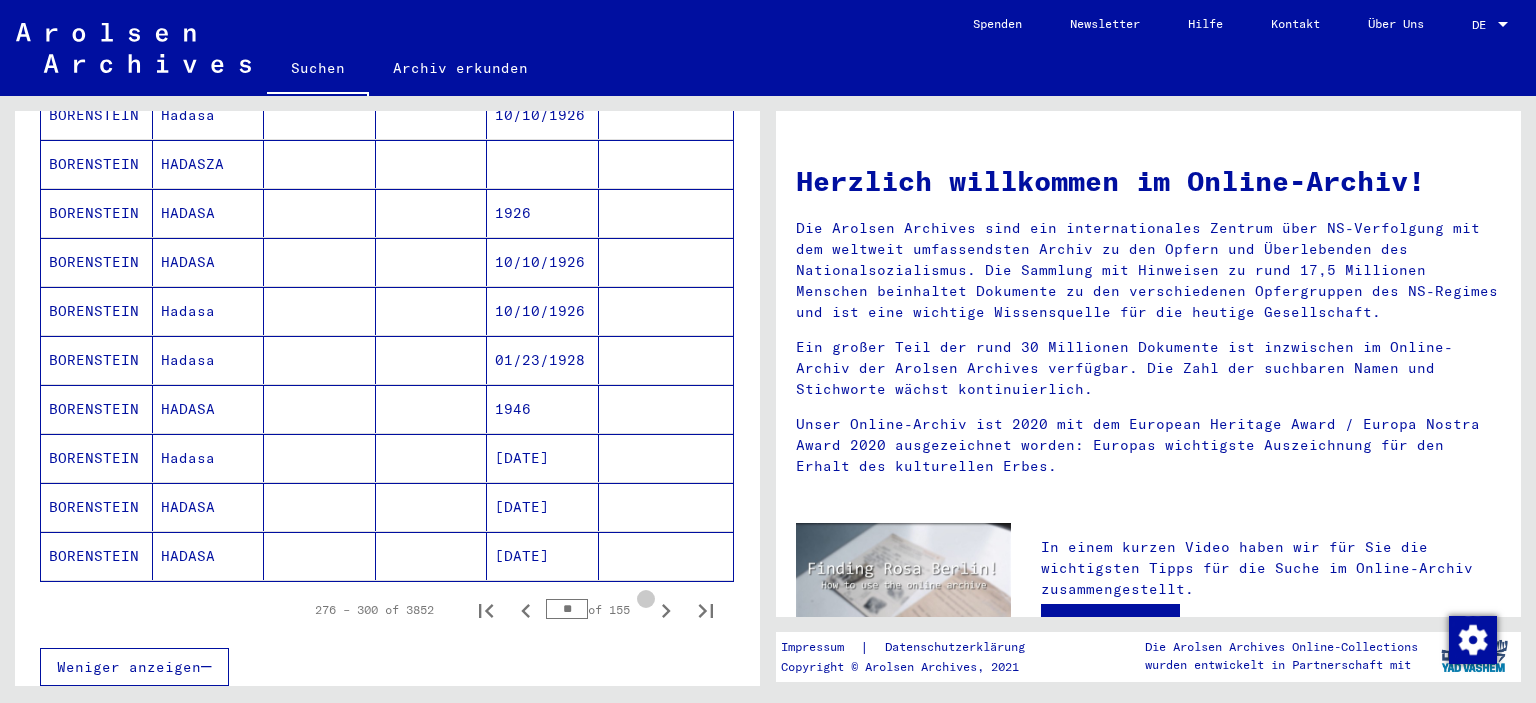 click 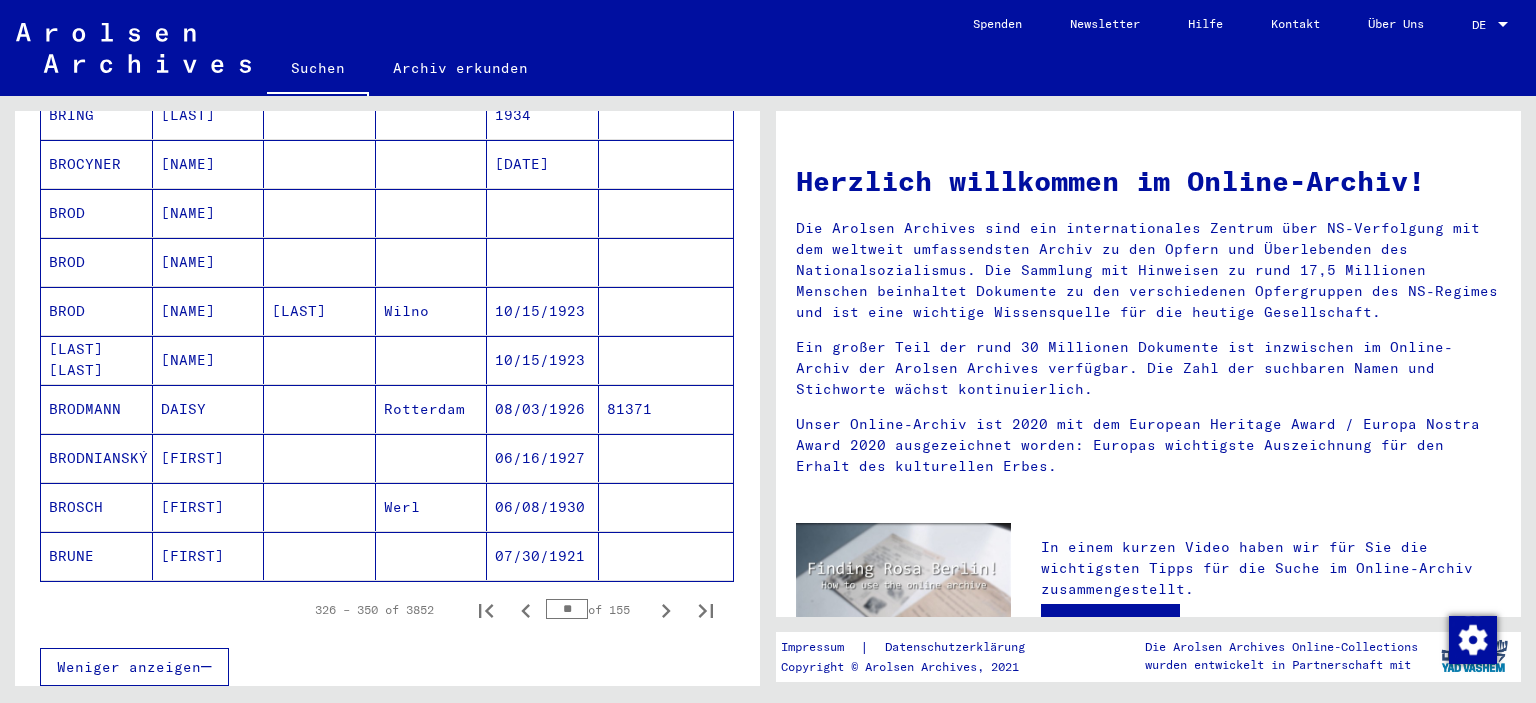 click 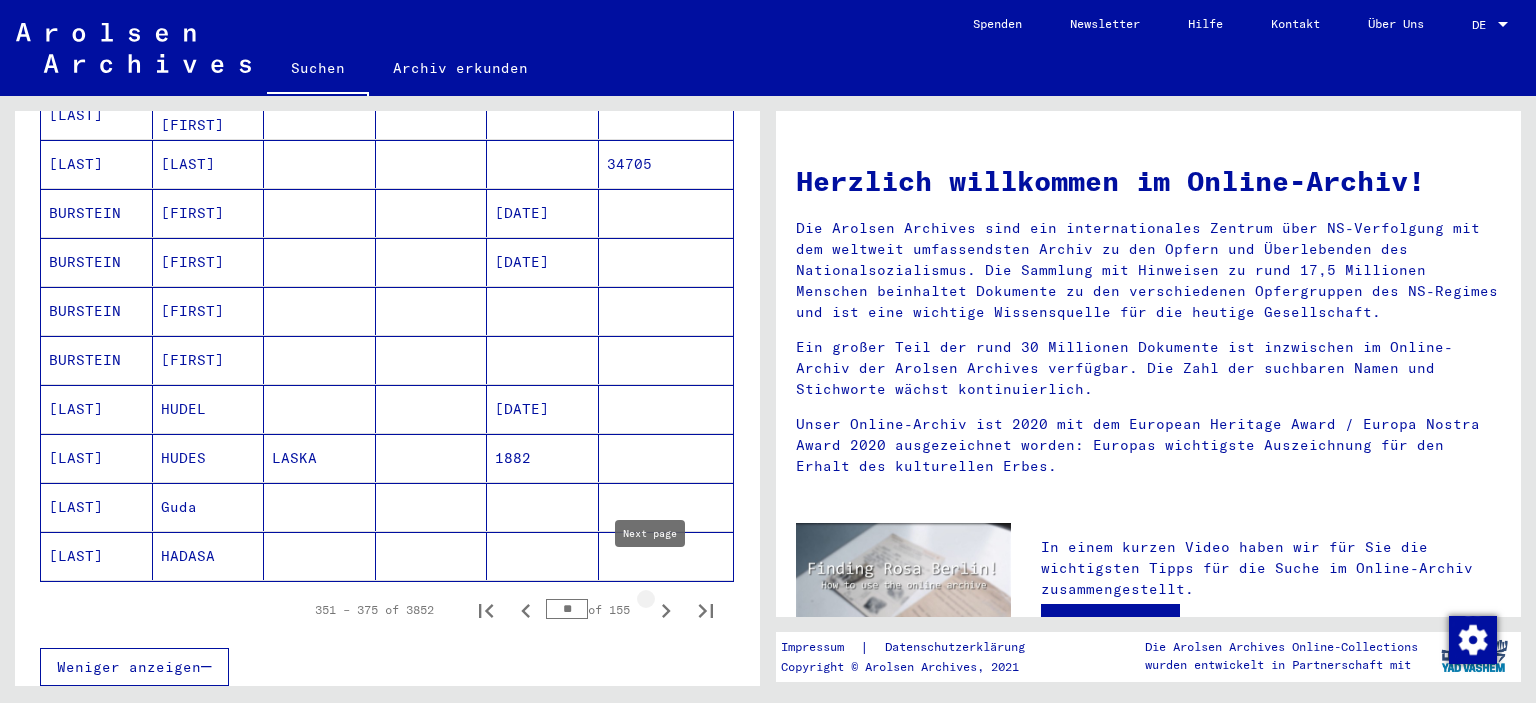 click 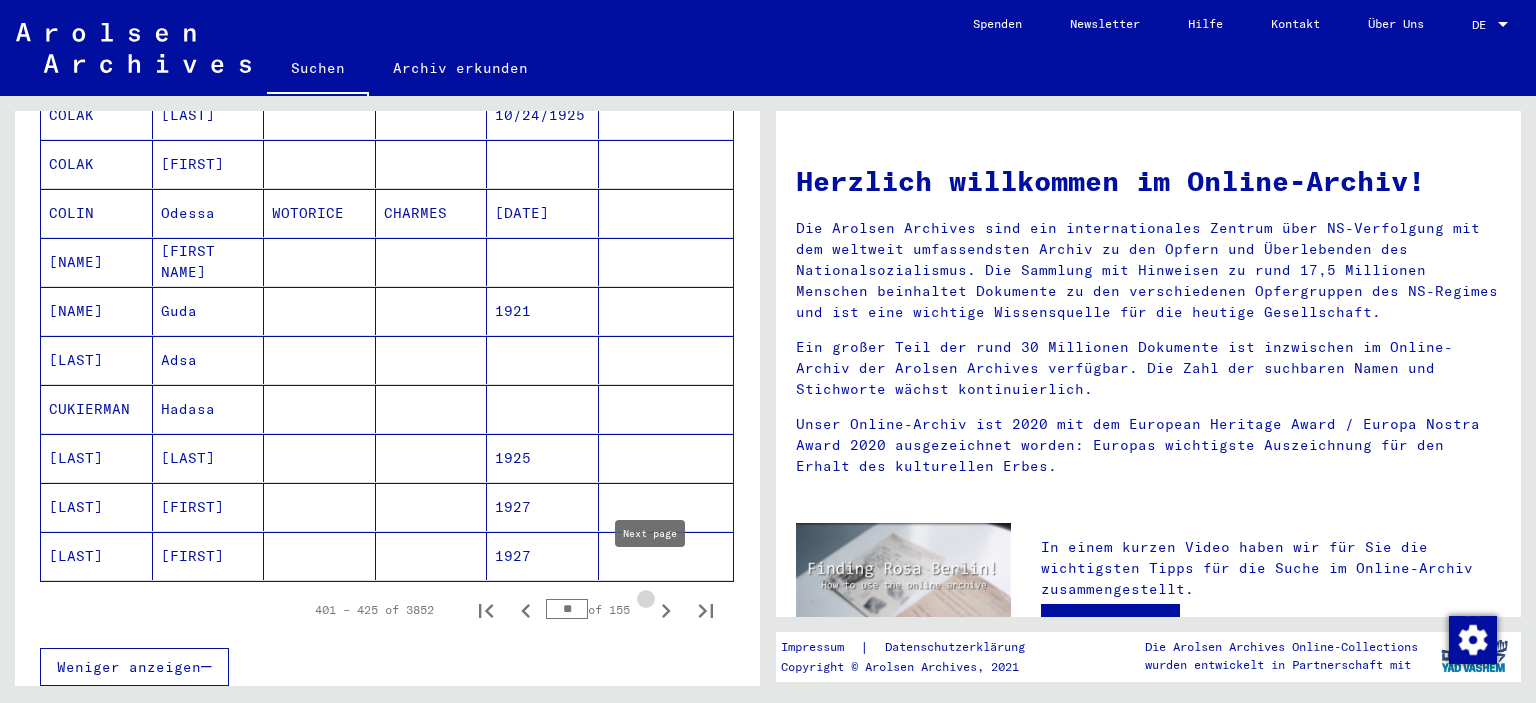 click 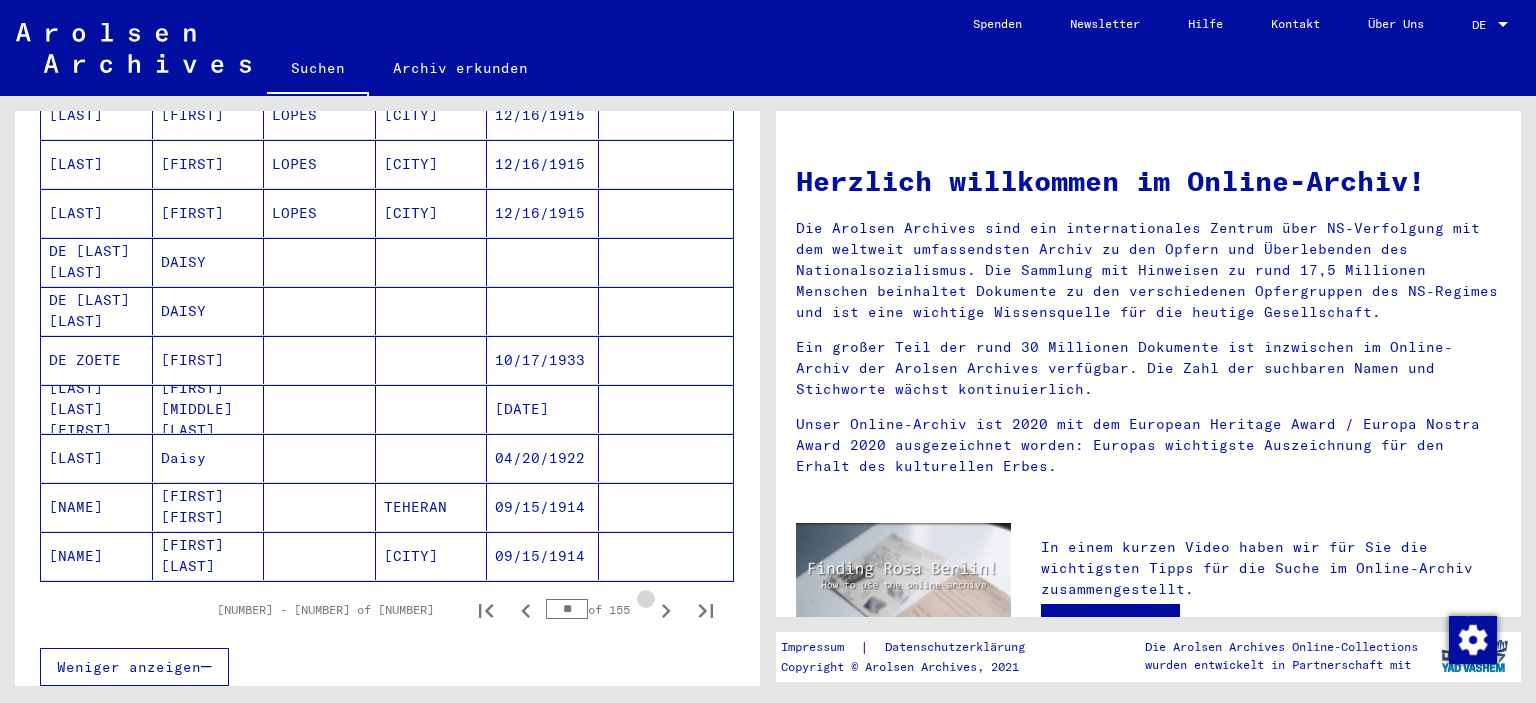 click 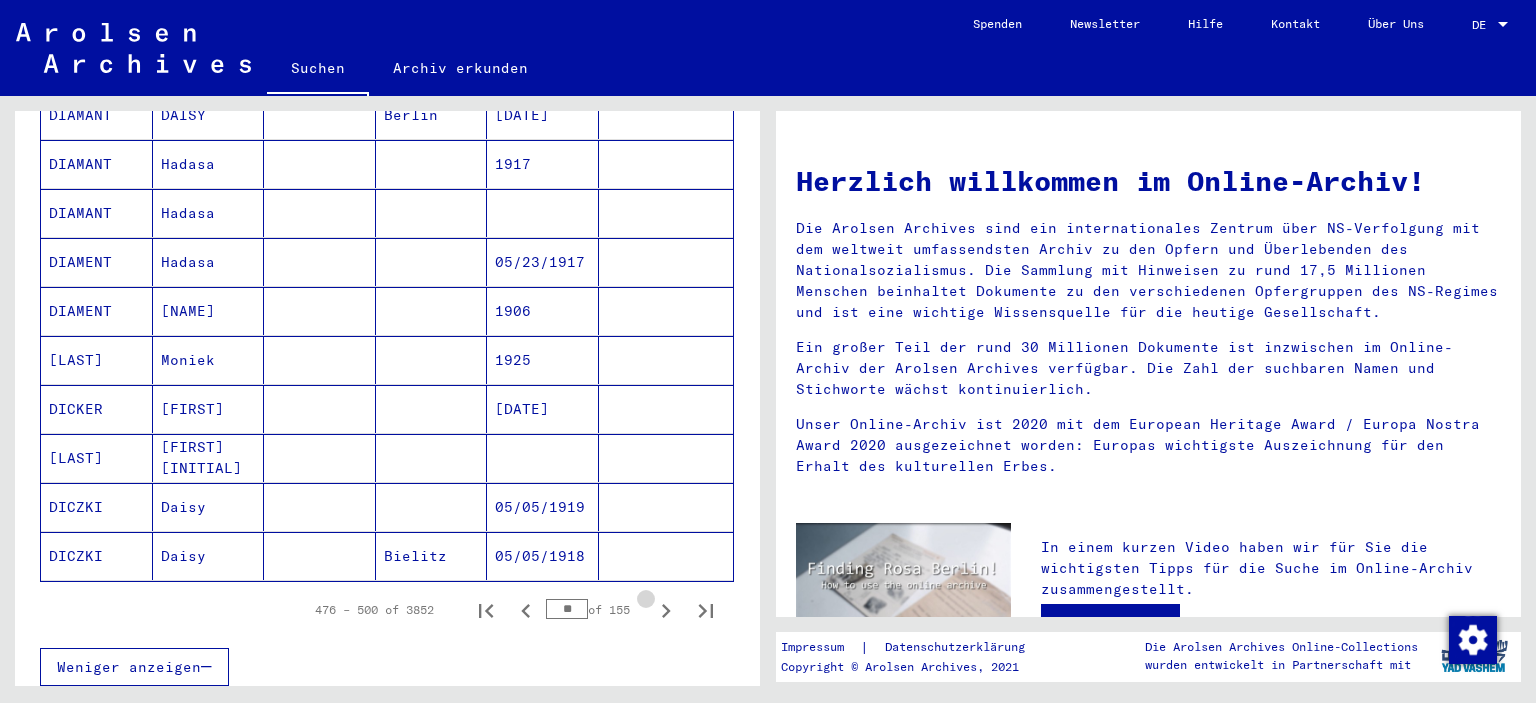 click 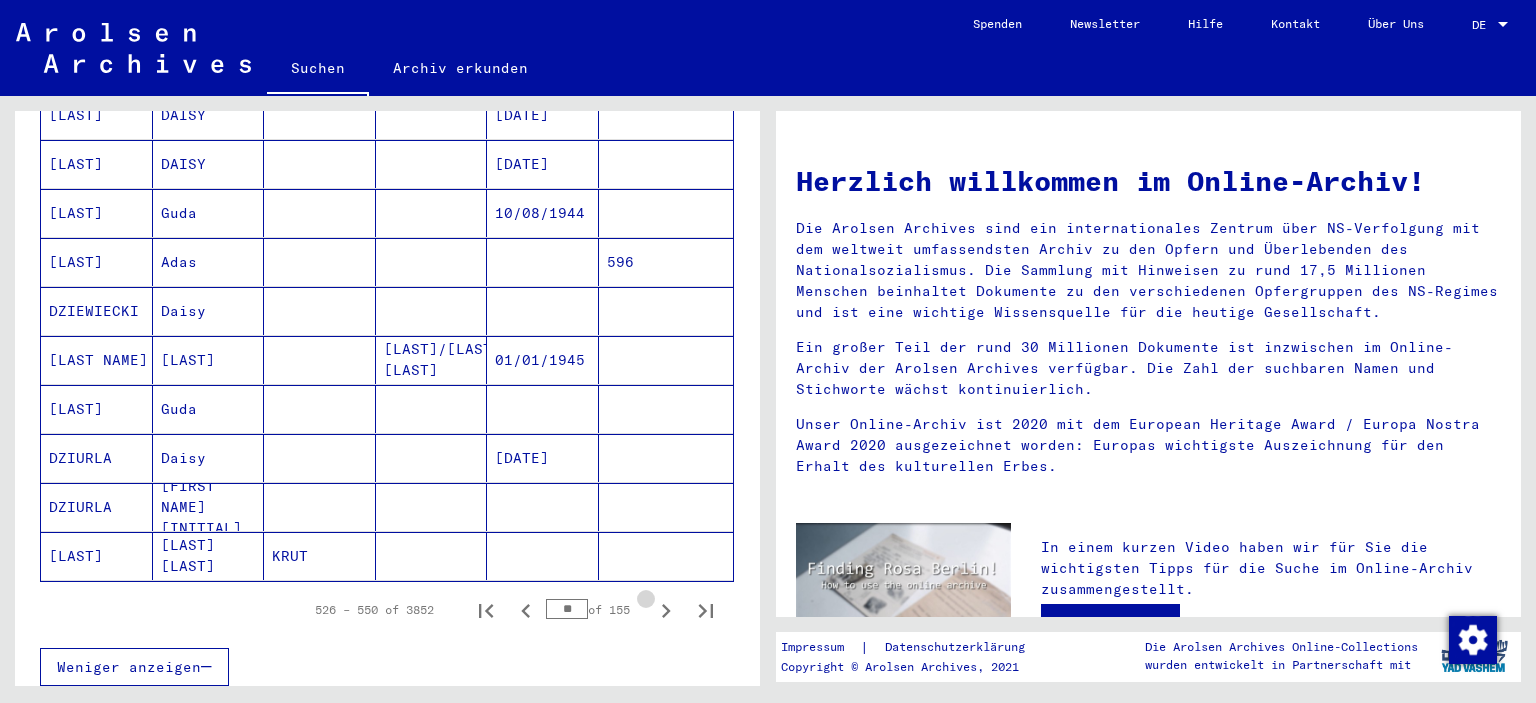 click 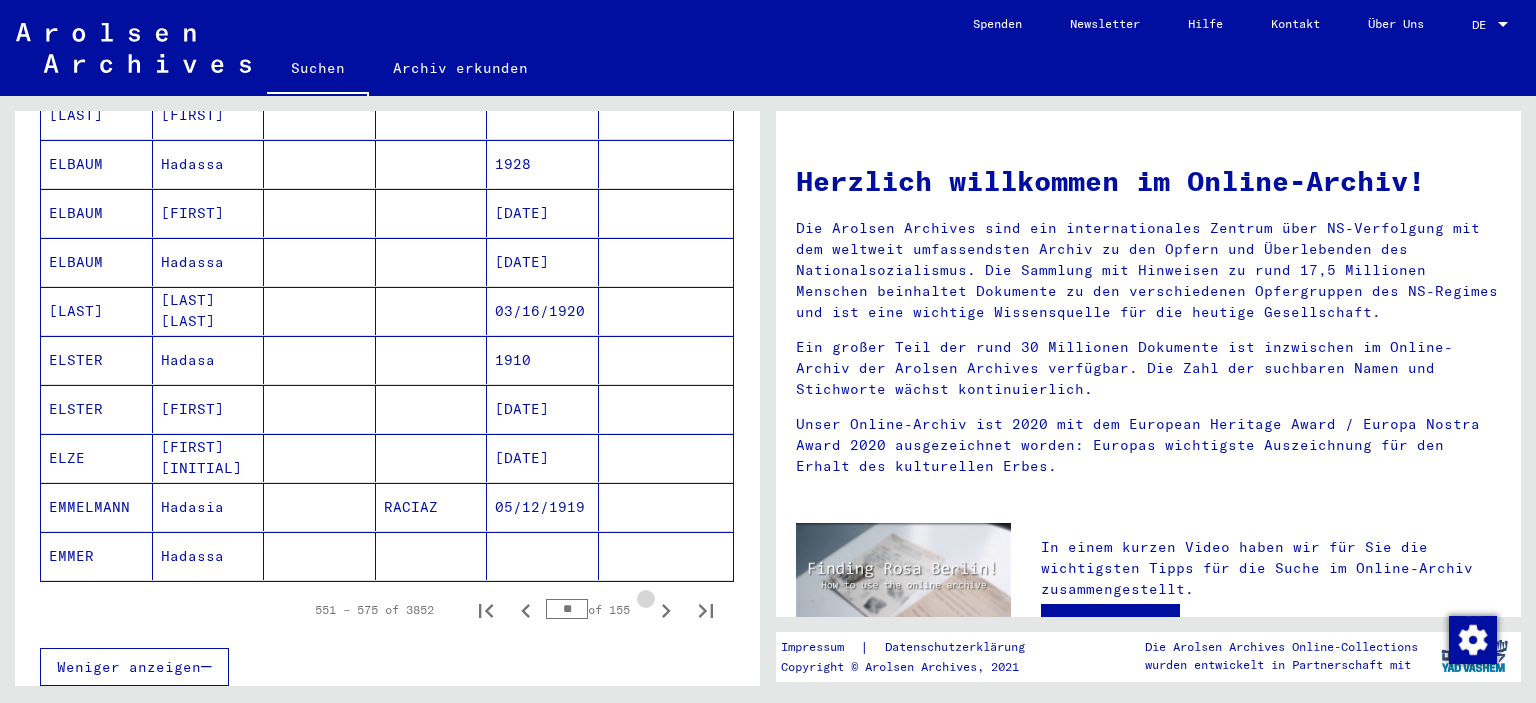 click 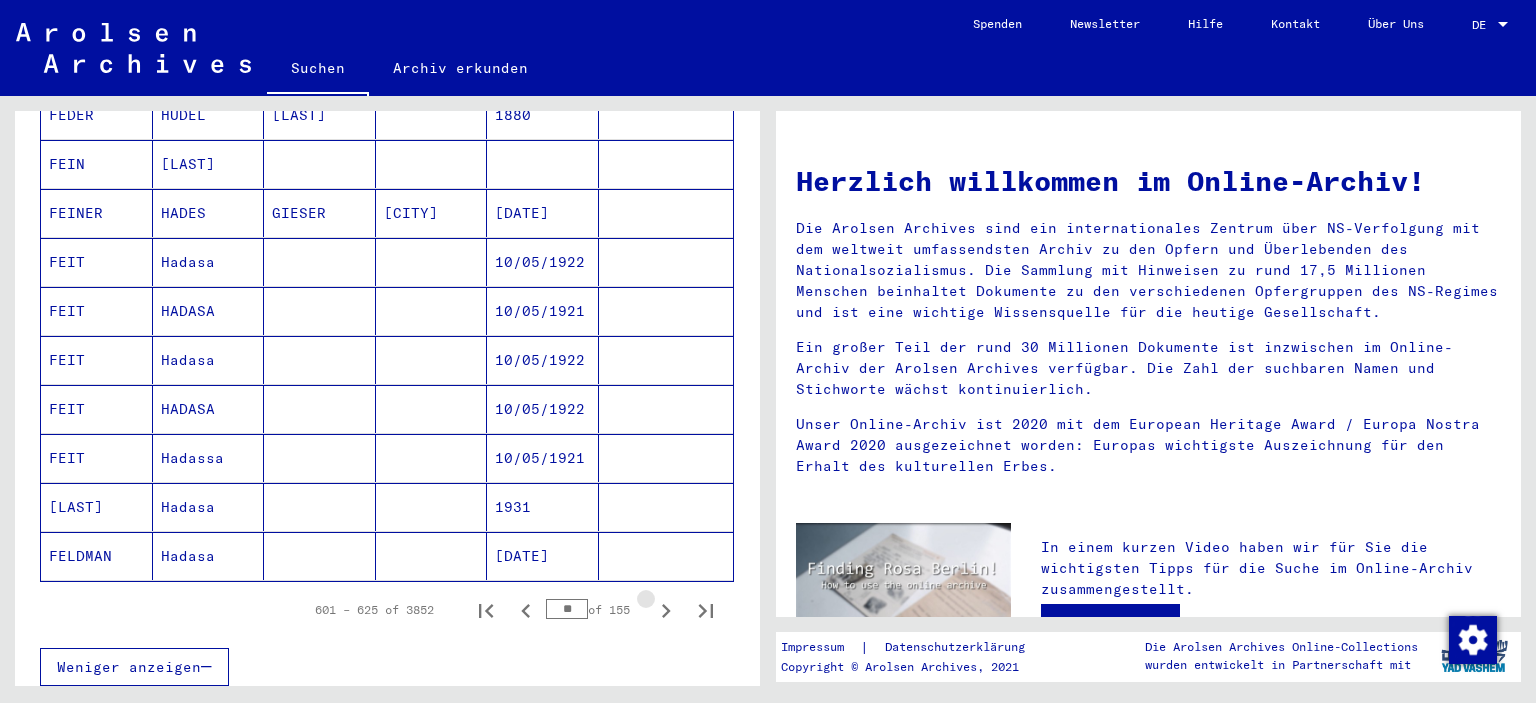 click 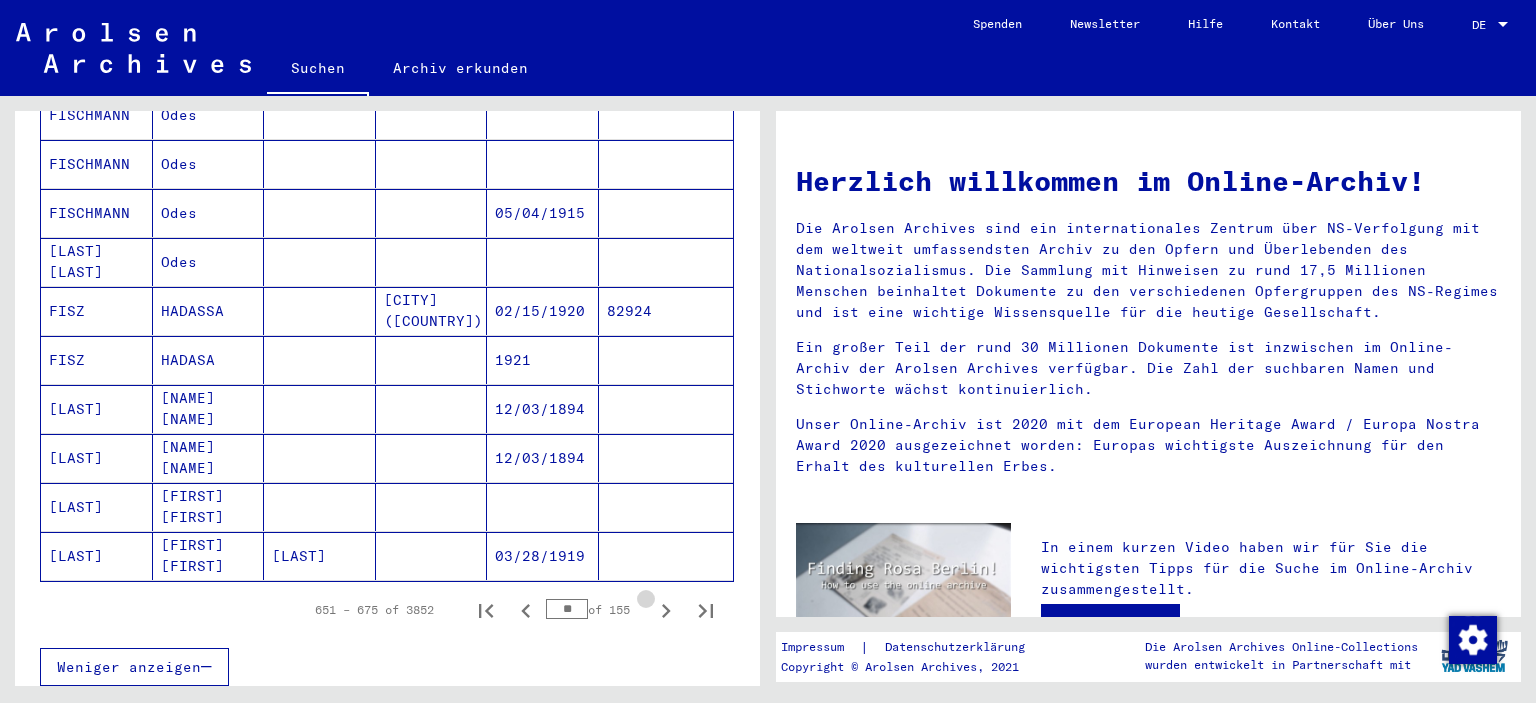 click 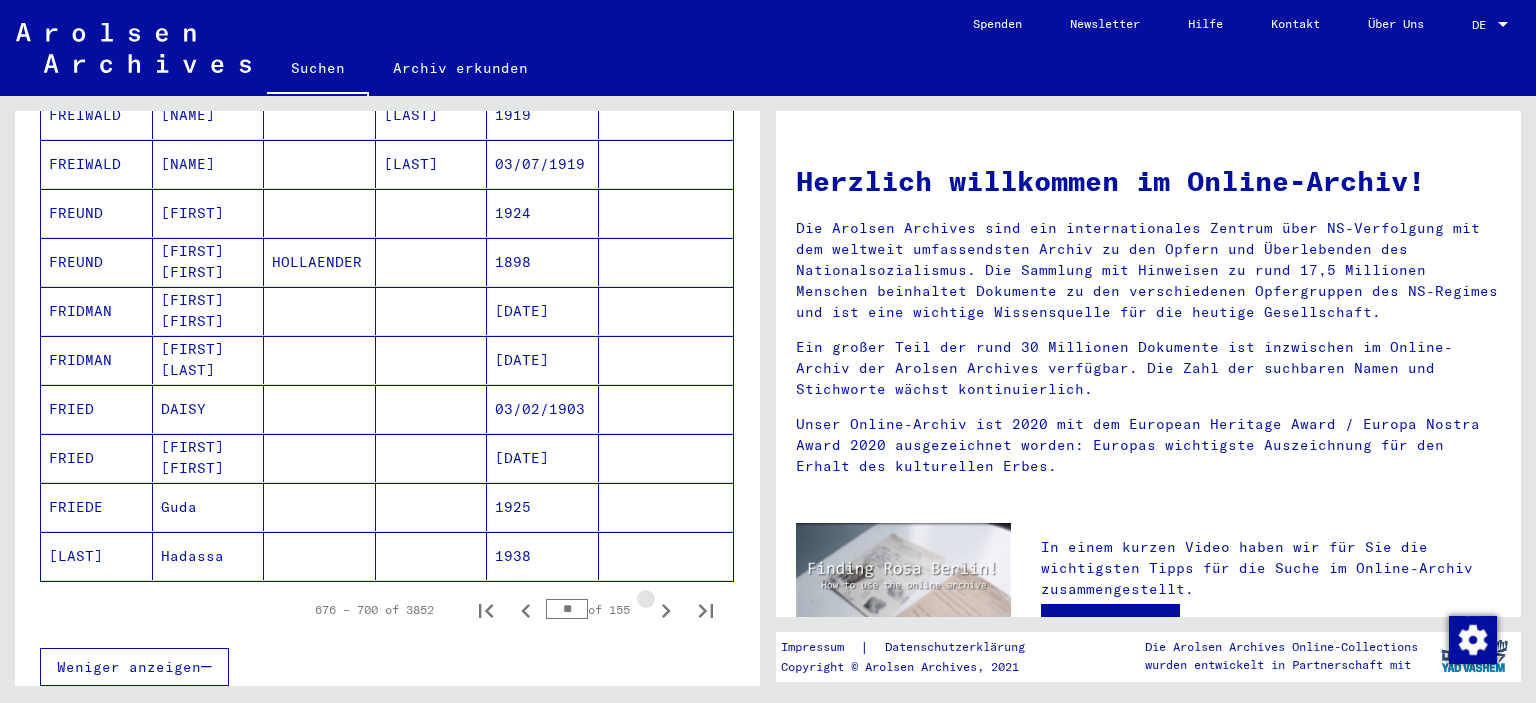 click 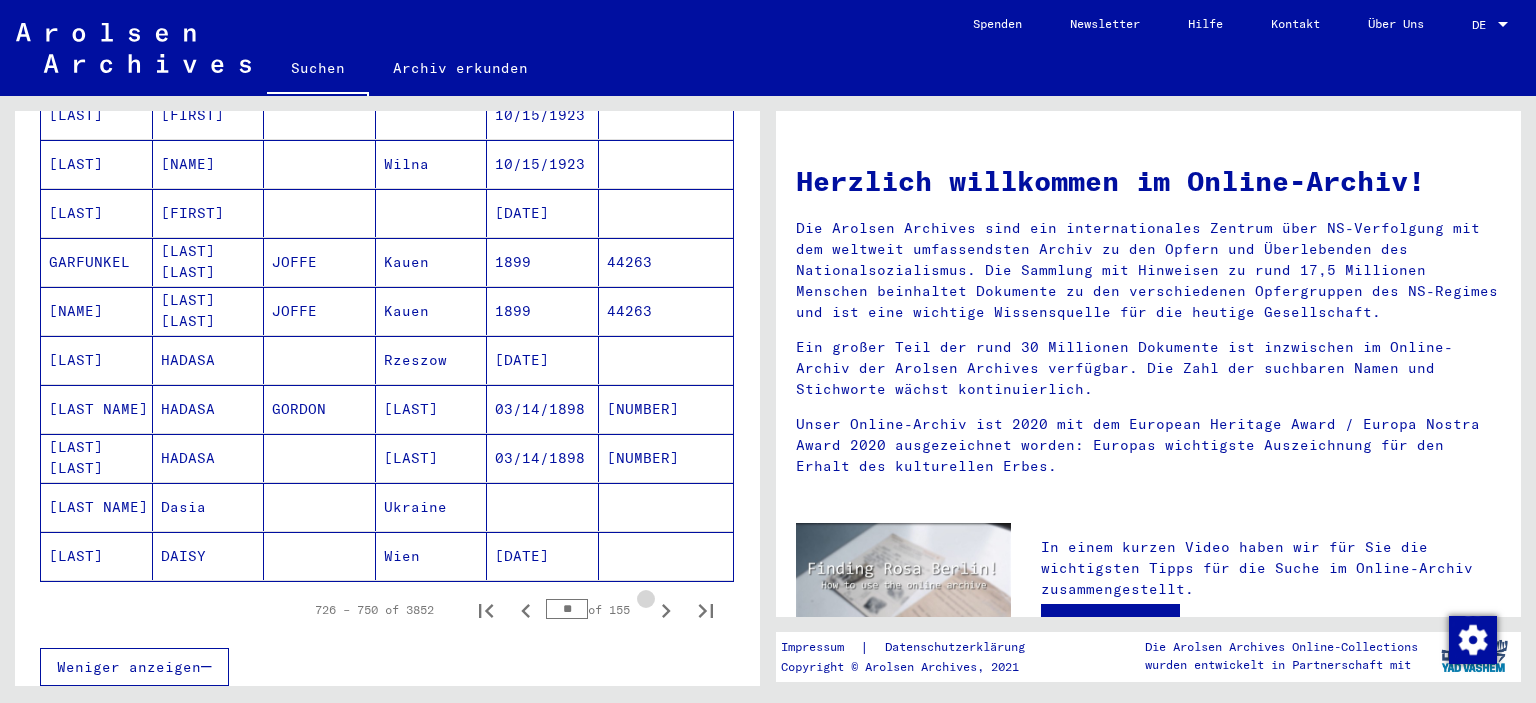 click 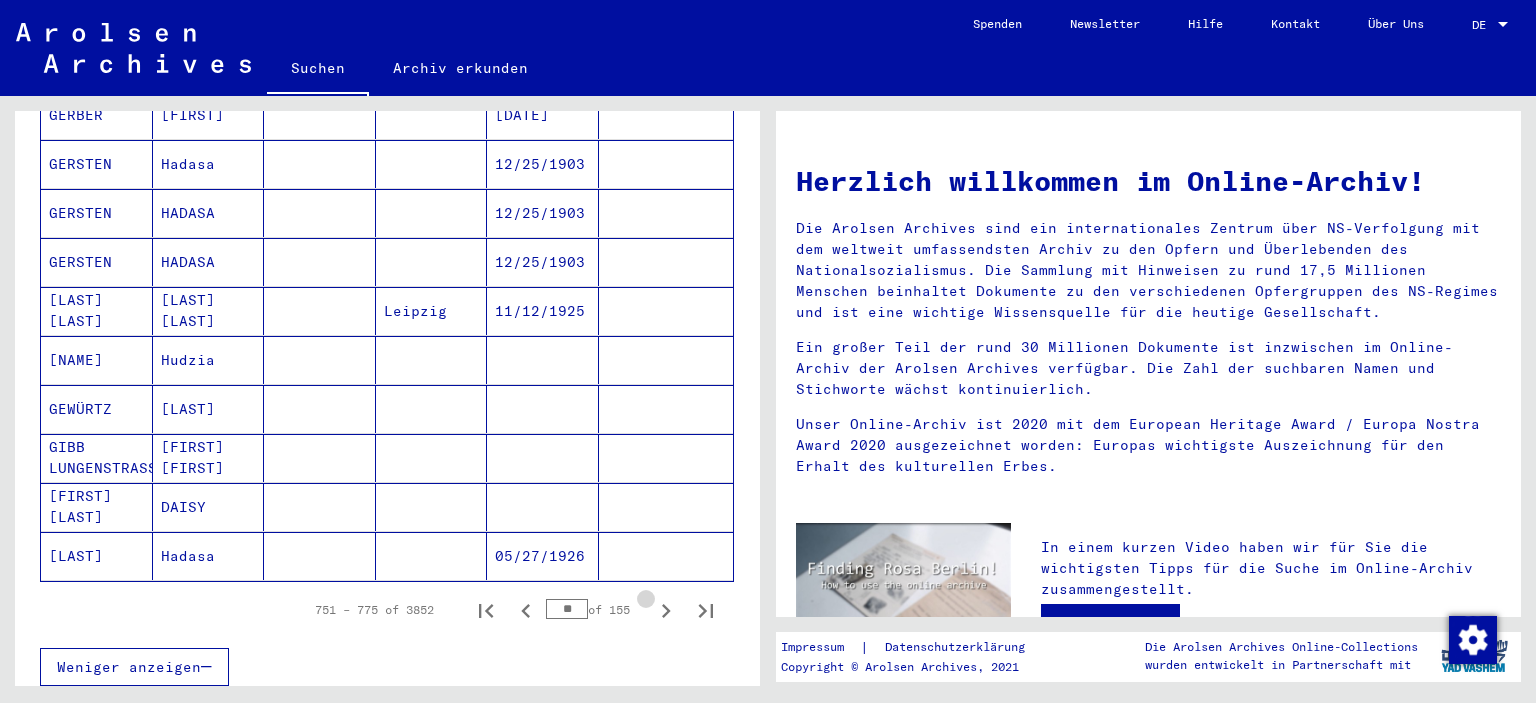 click 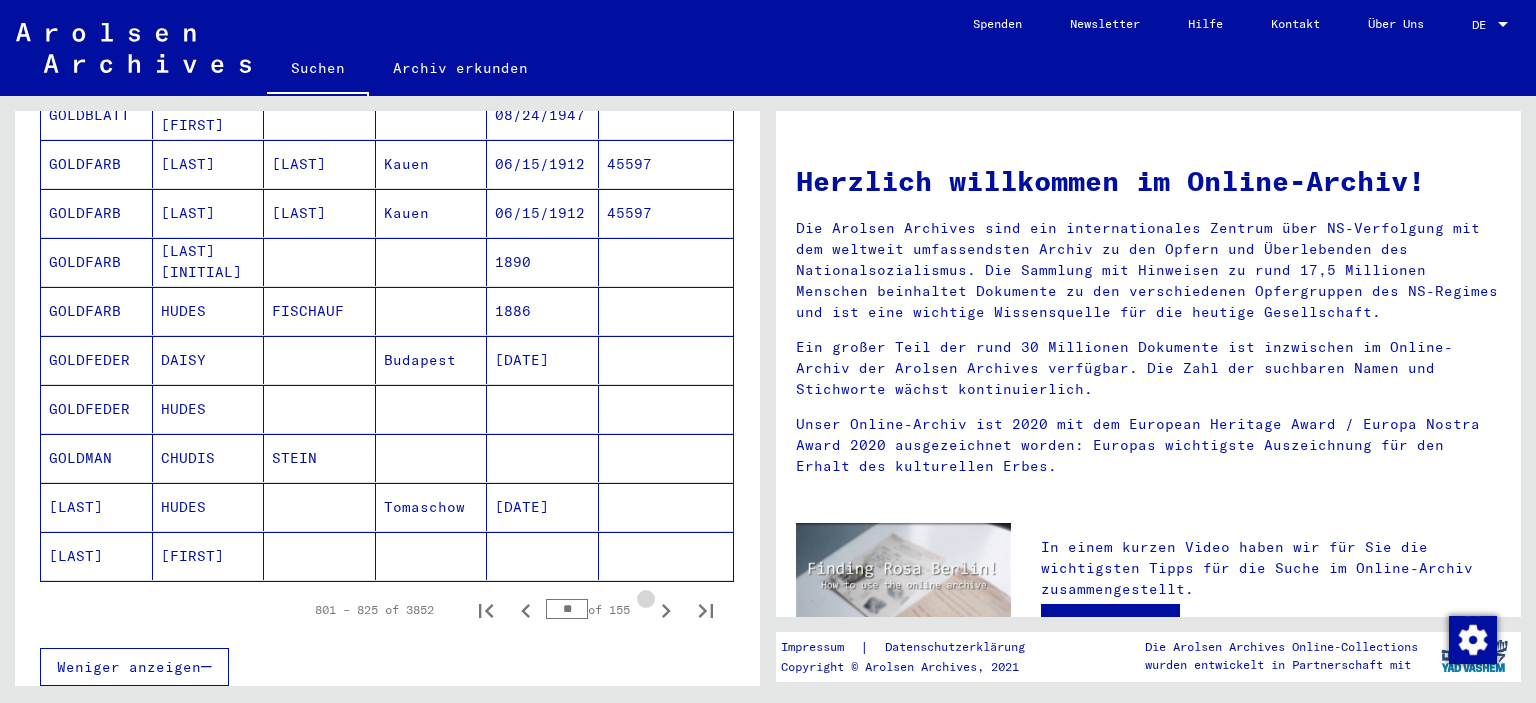 click 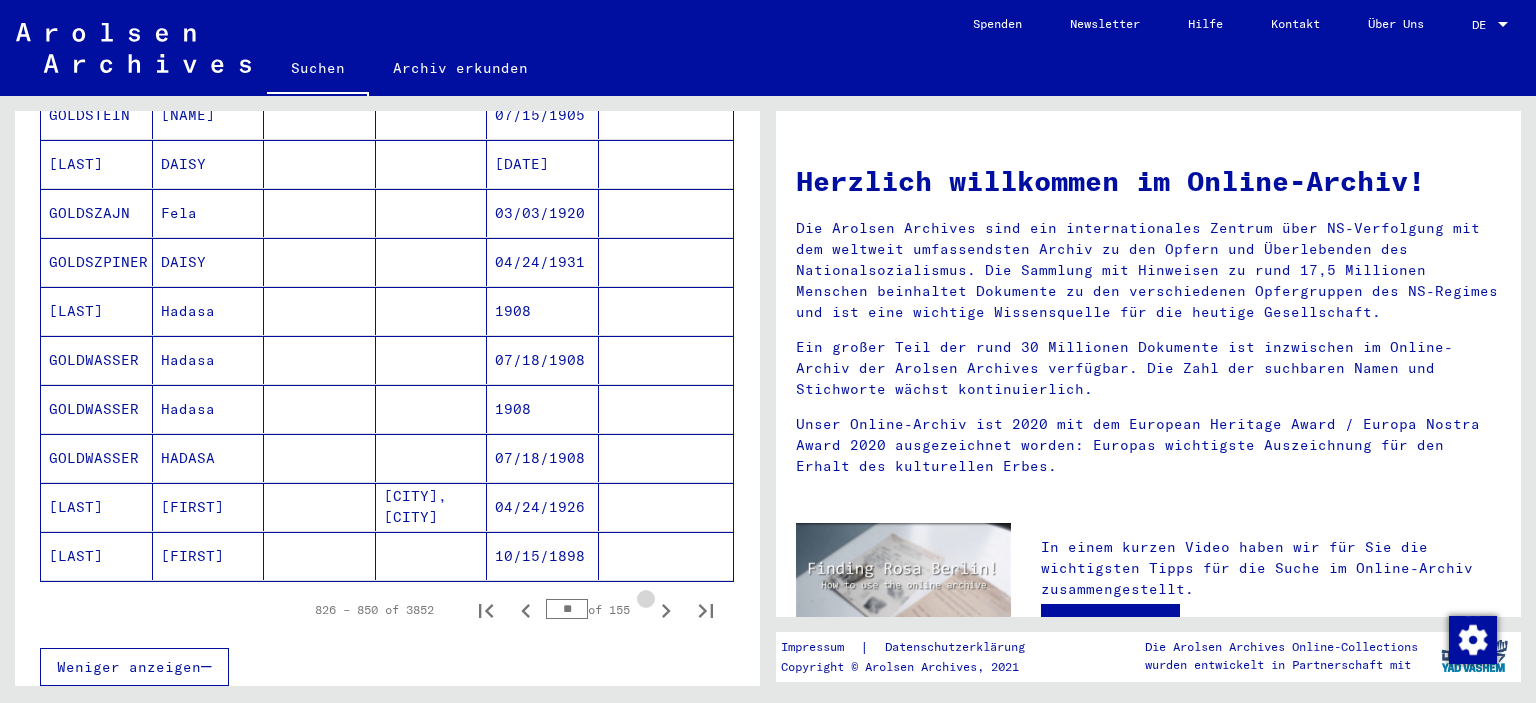 click 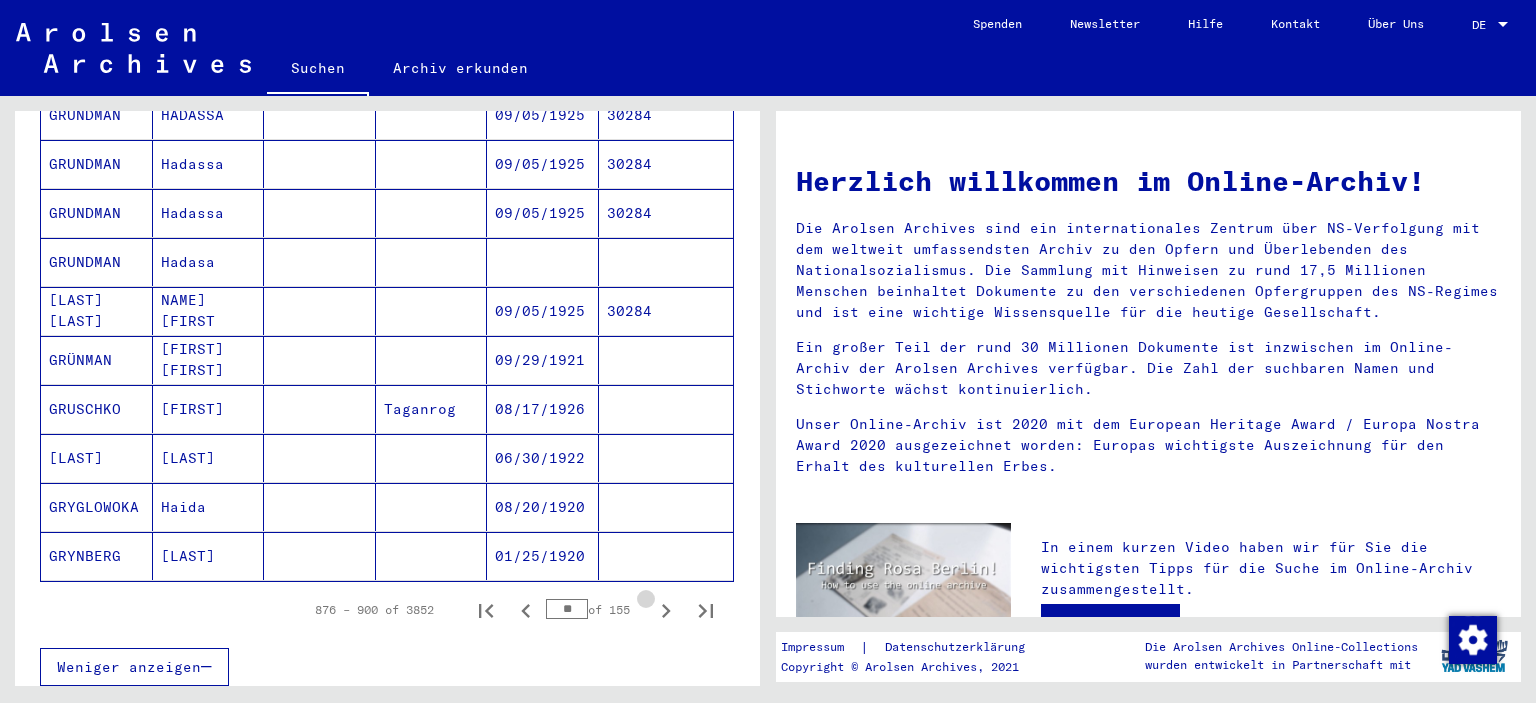 click 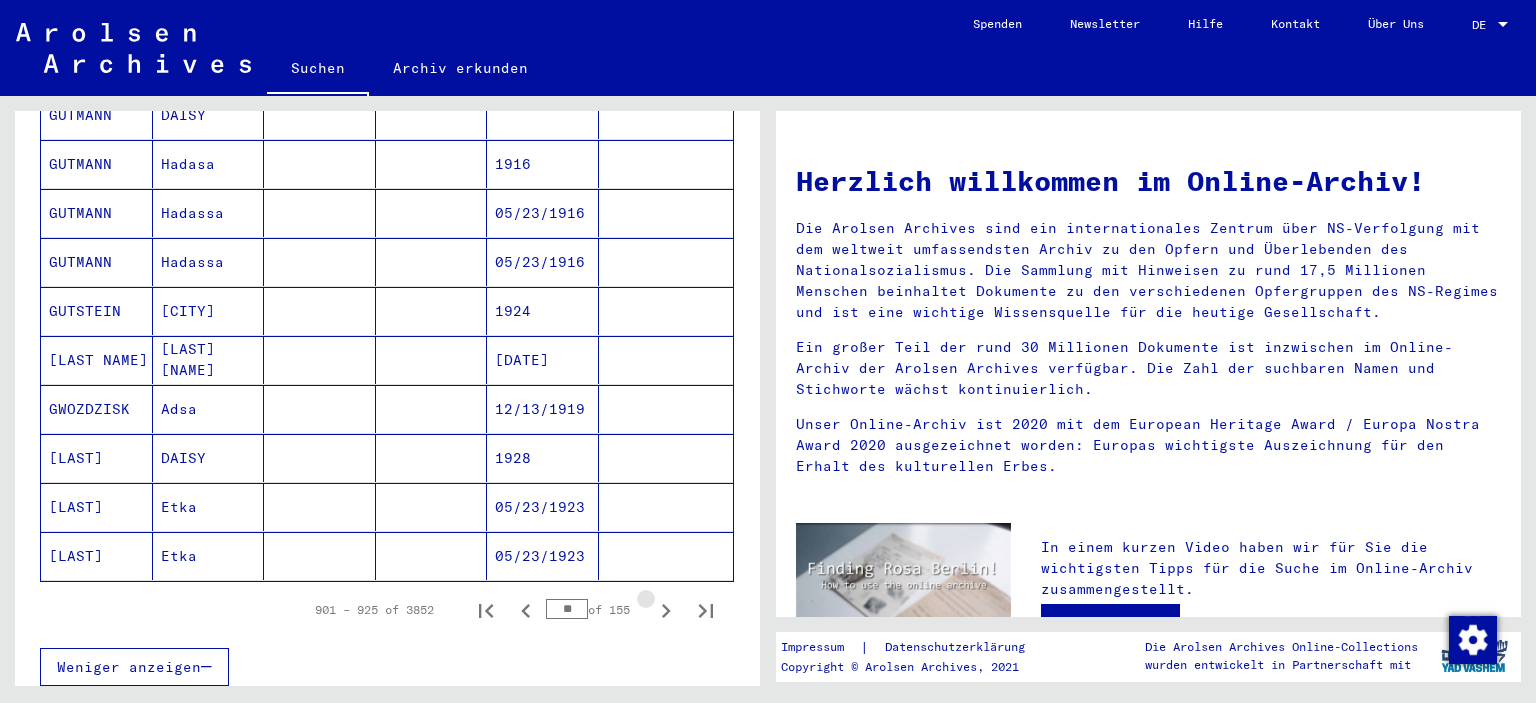 click 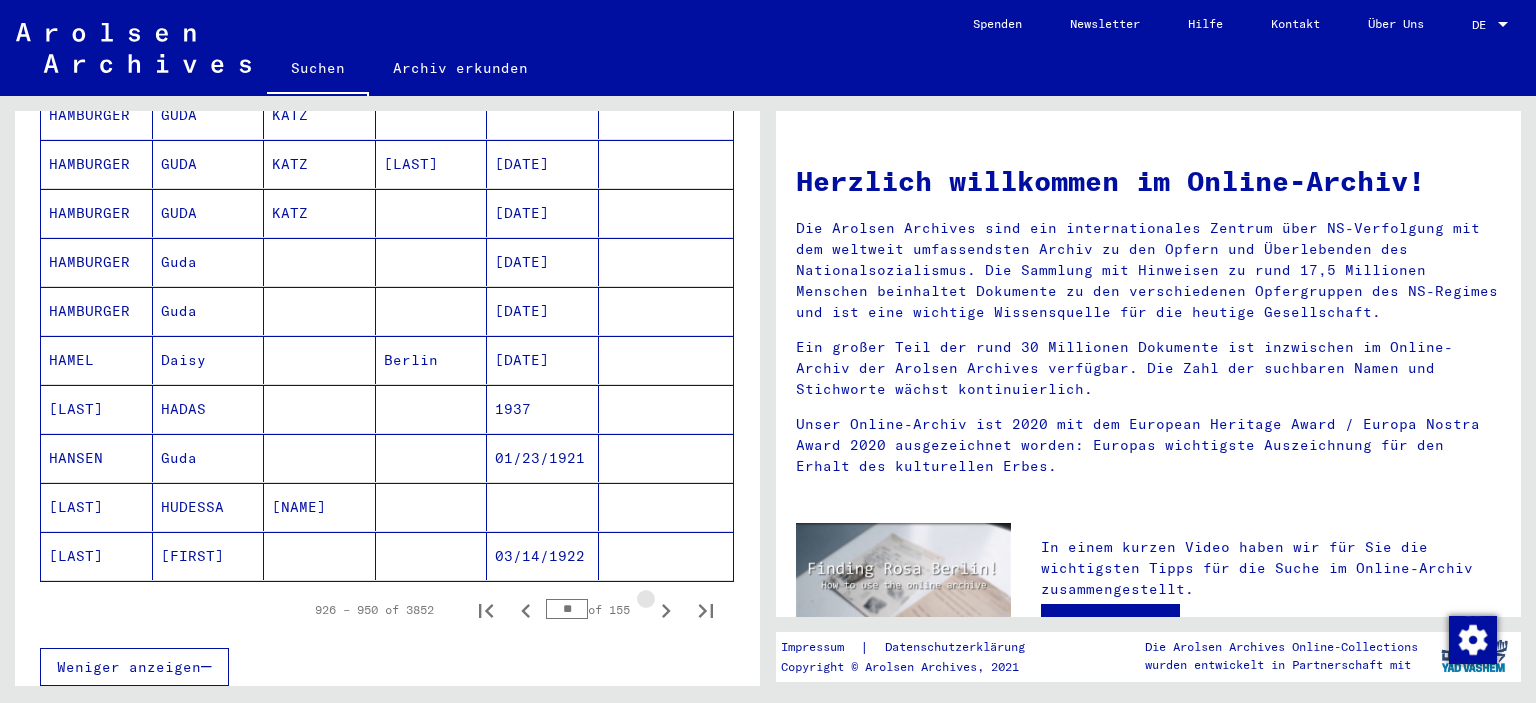 click 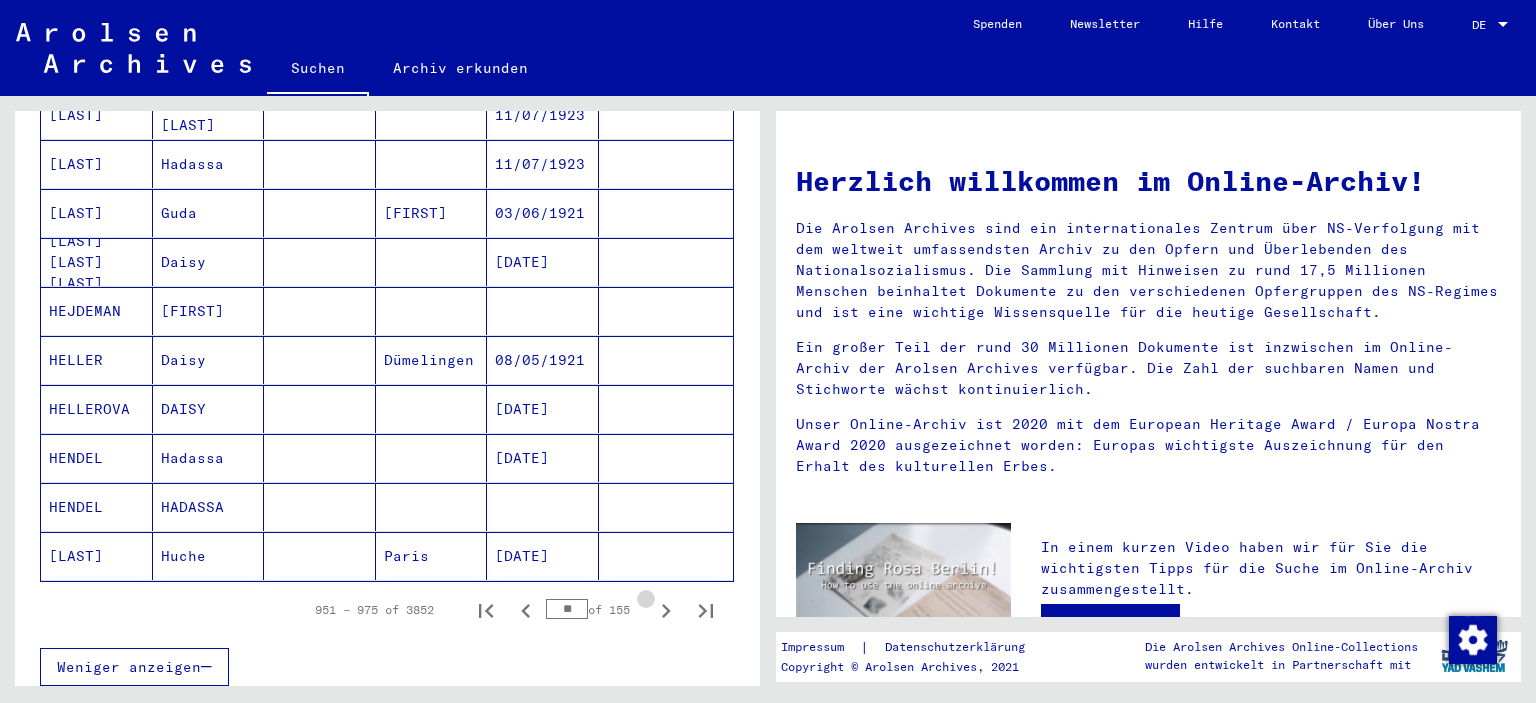 click 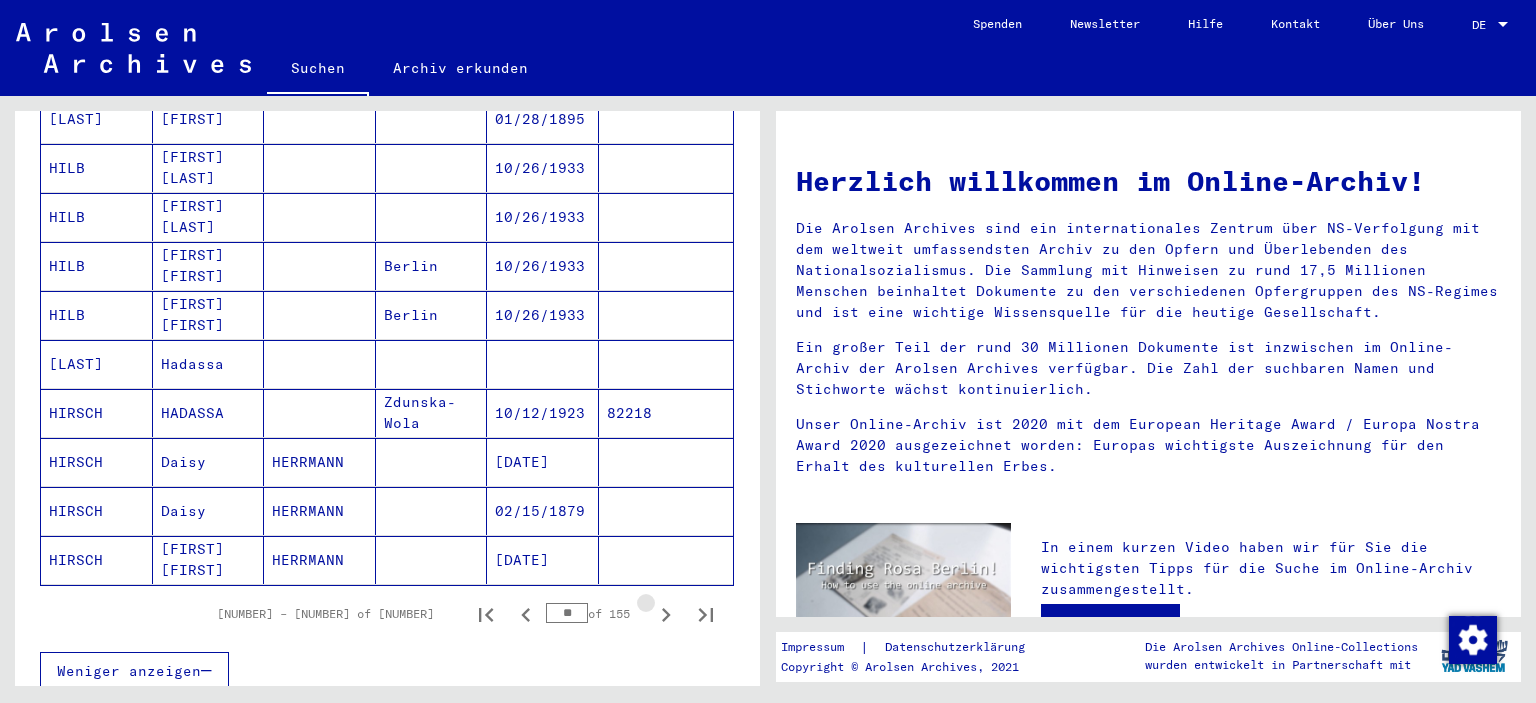 scroll, scrollTop: 1074, scrollLeft: 0, axis: vertical 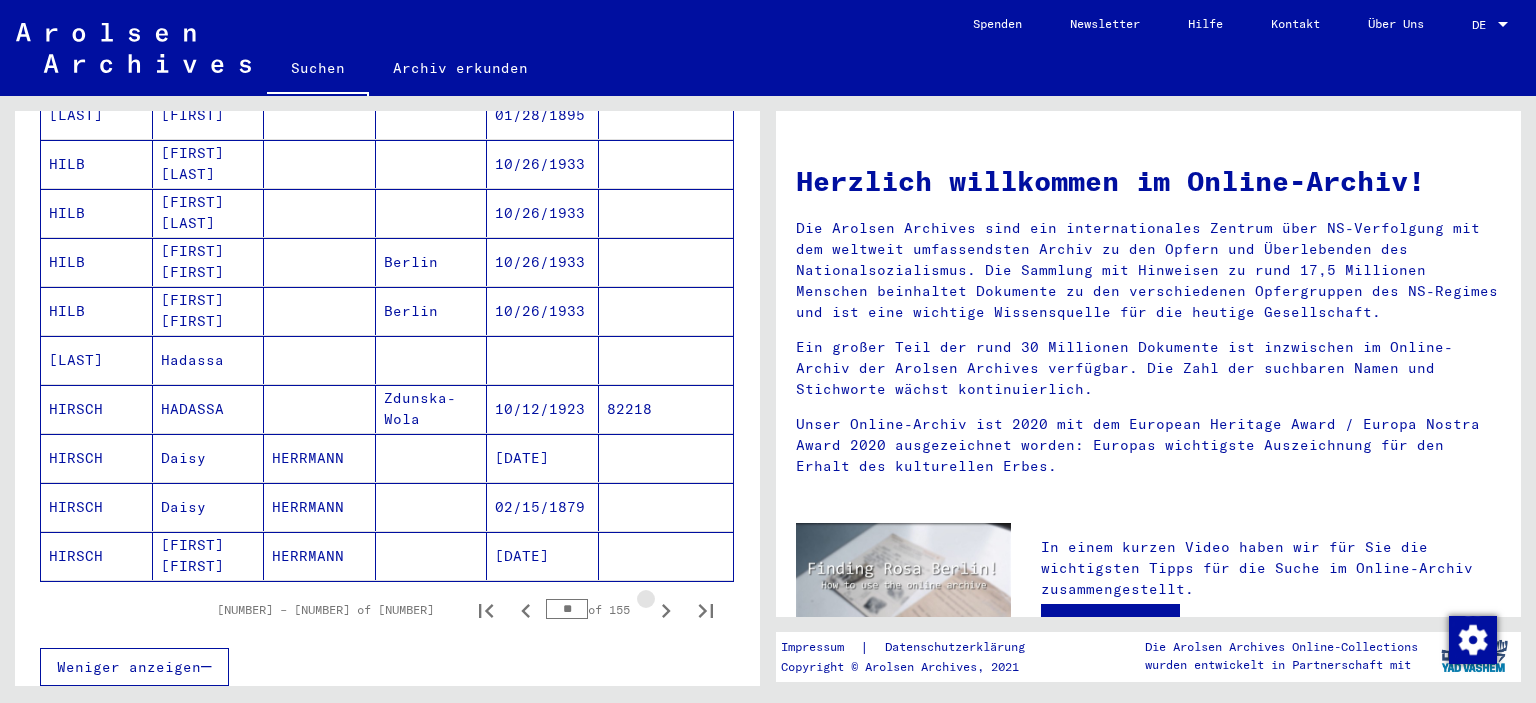click 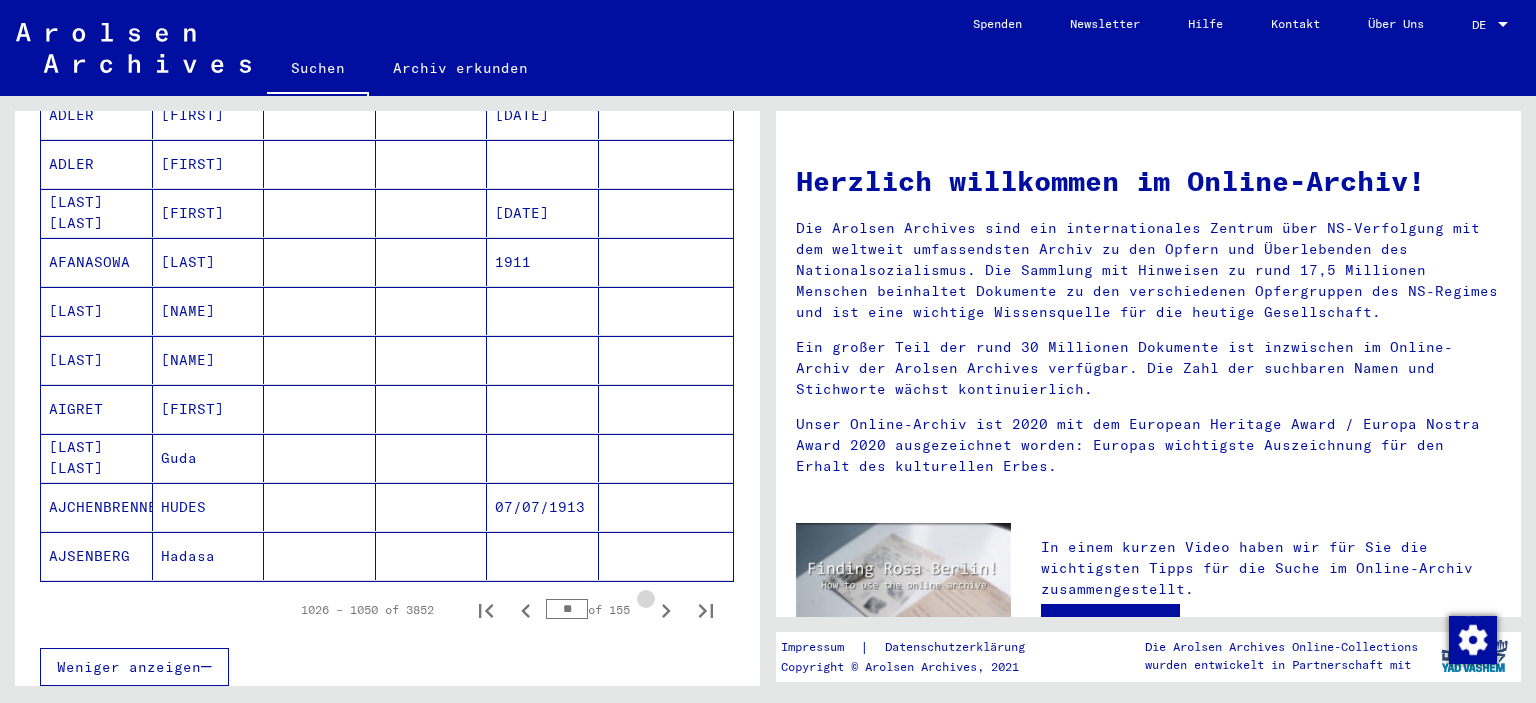 click 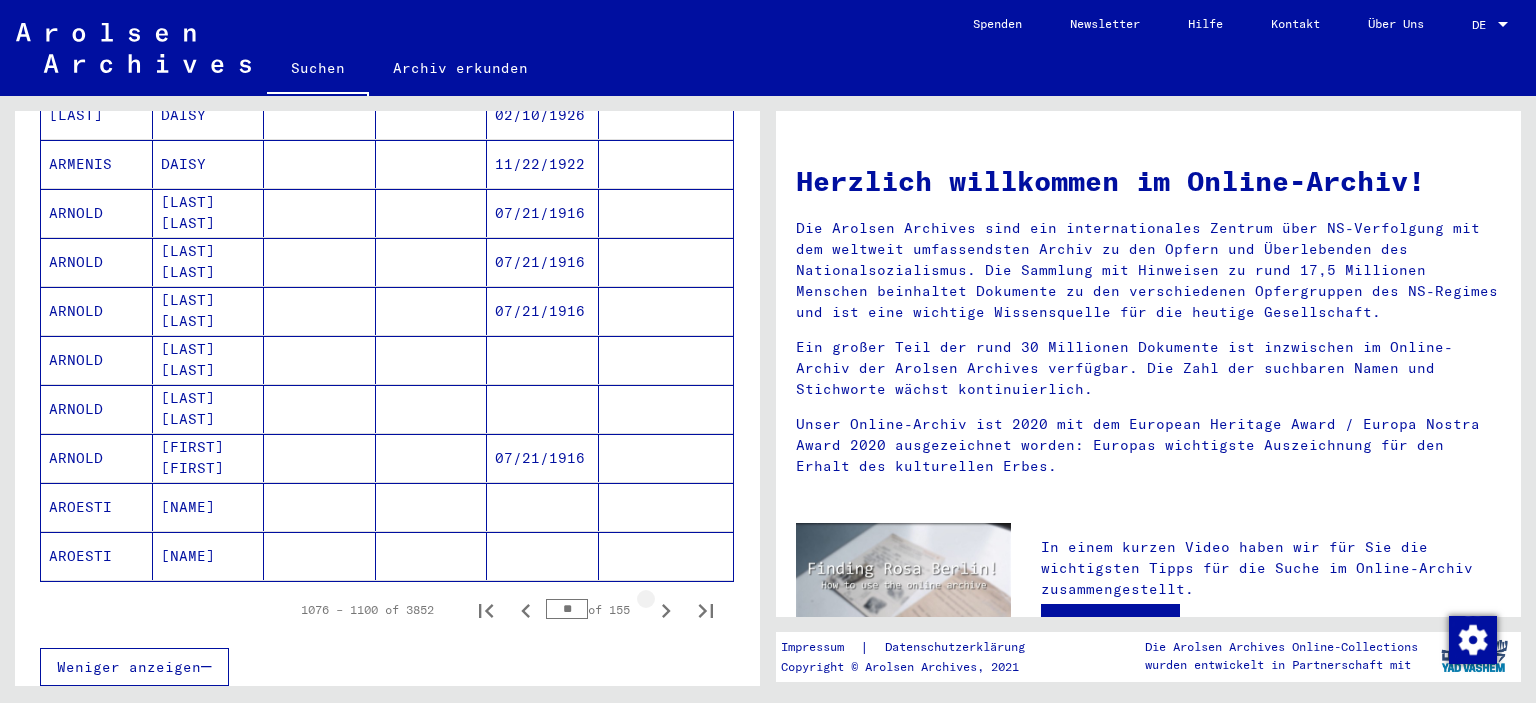 click 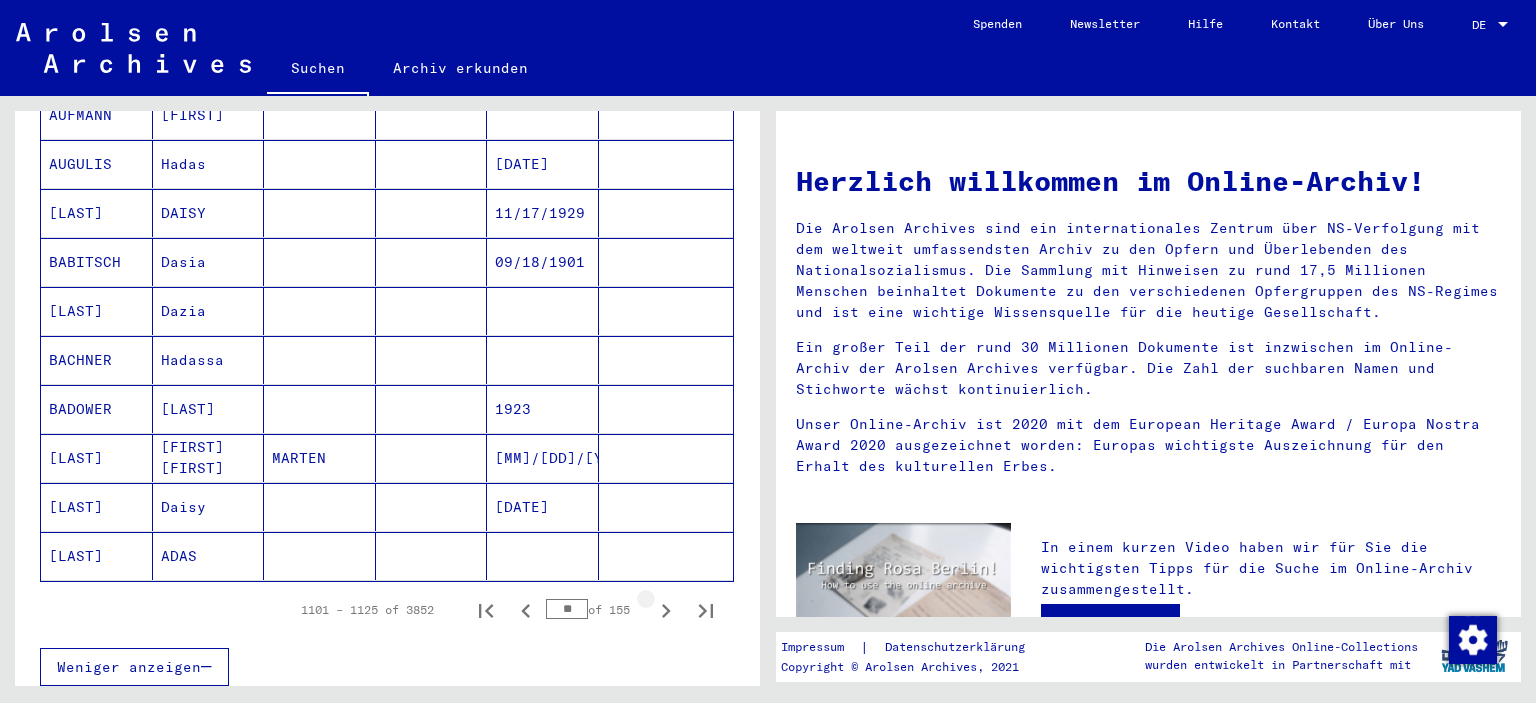 click 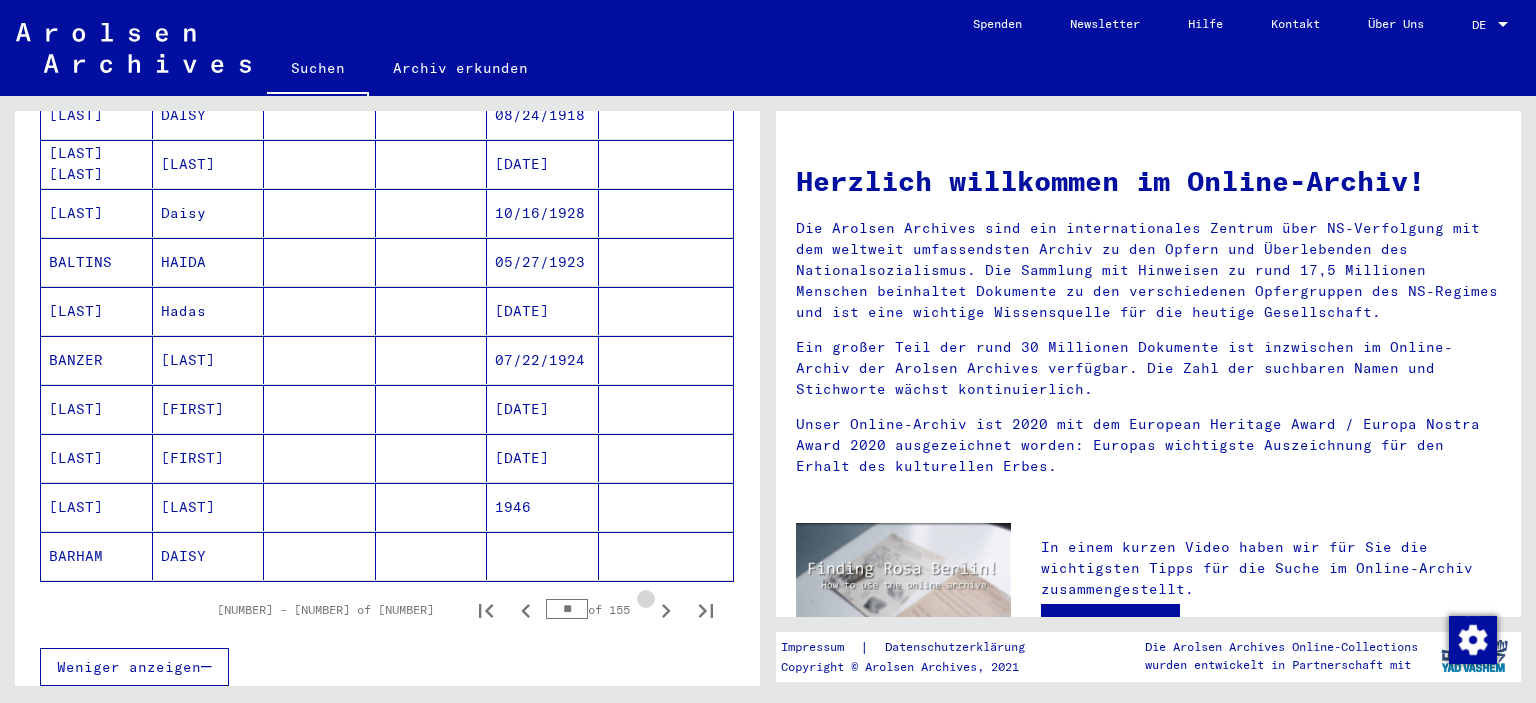click 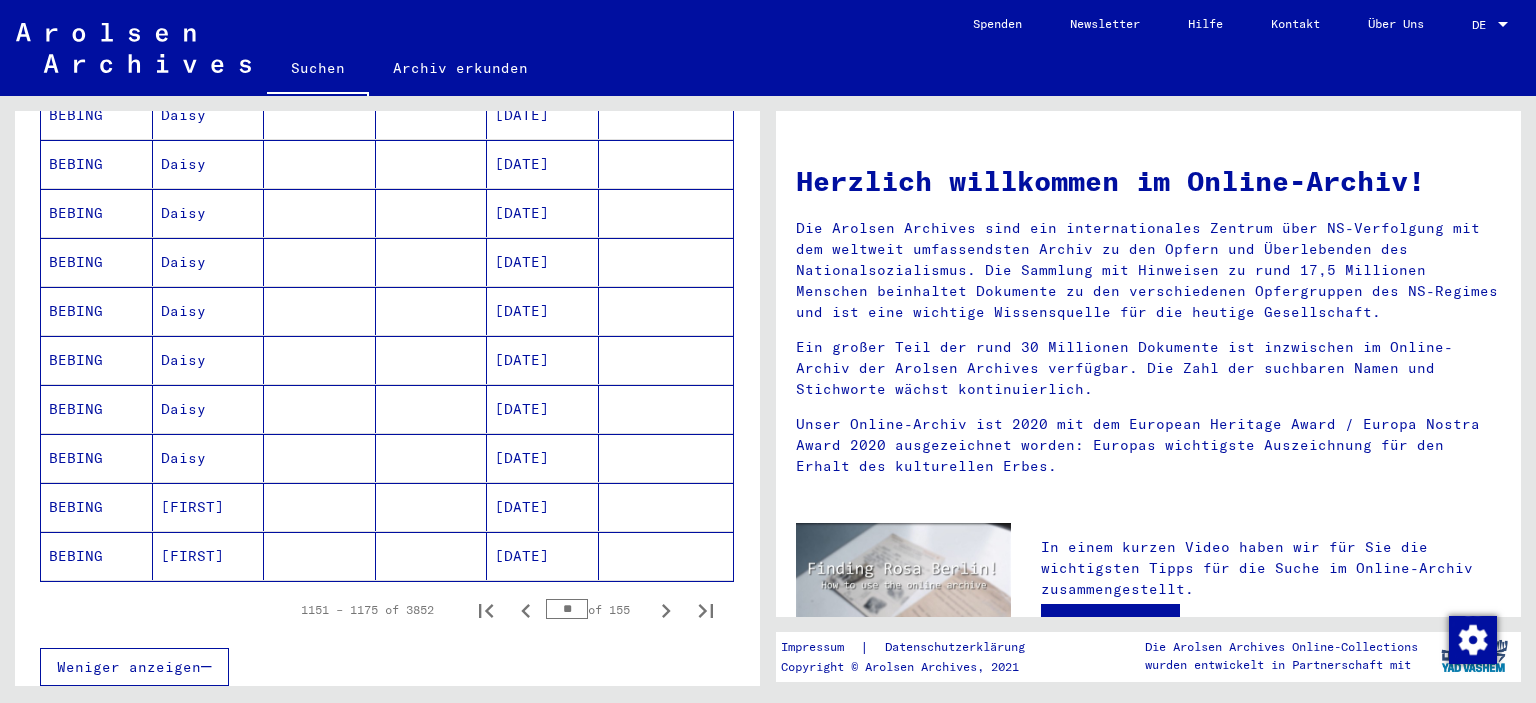 click 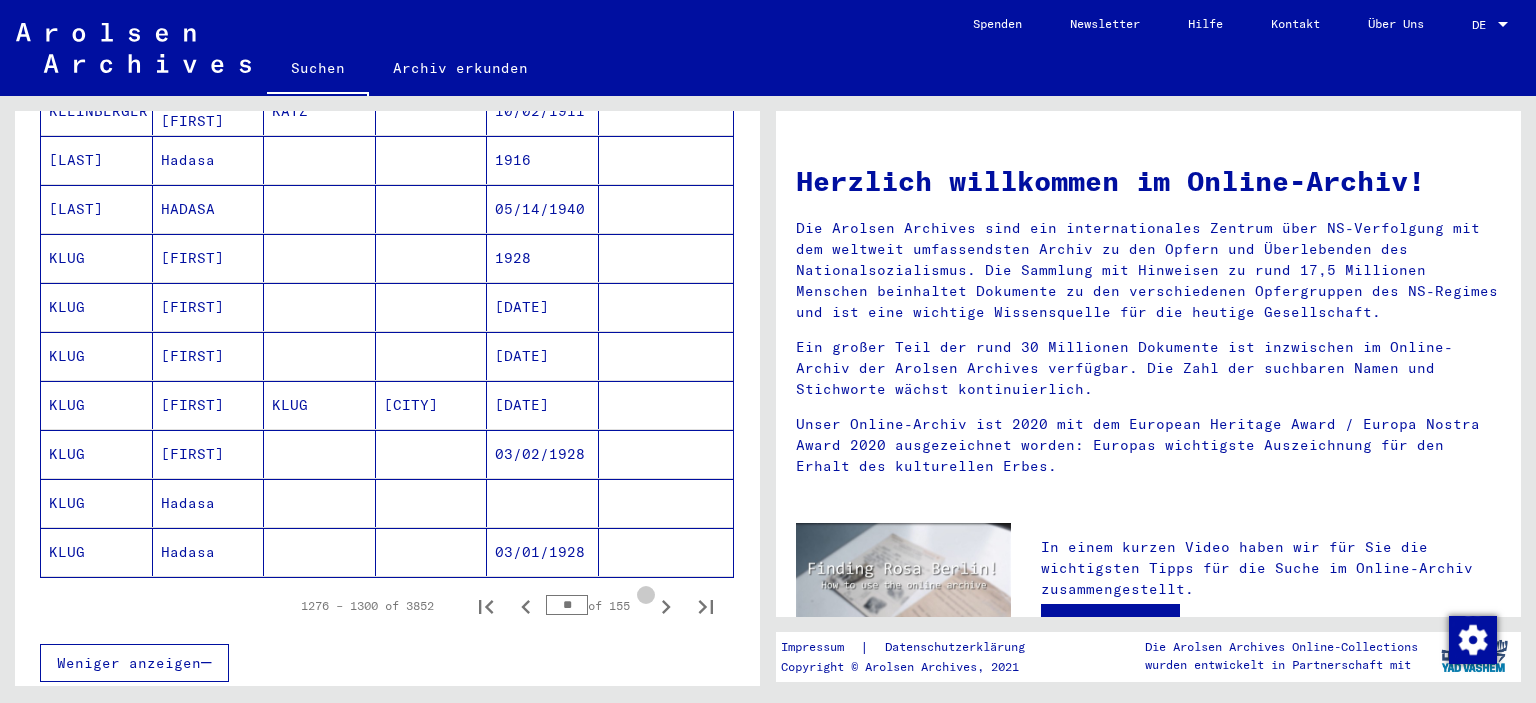scroll, scrollTop: 1070, scrollLeft: 0, axis: vertical 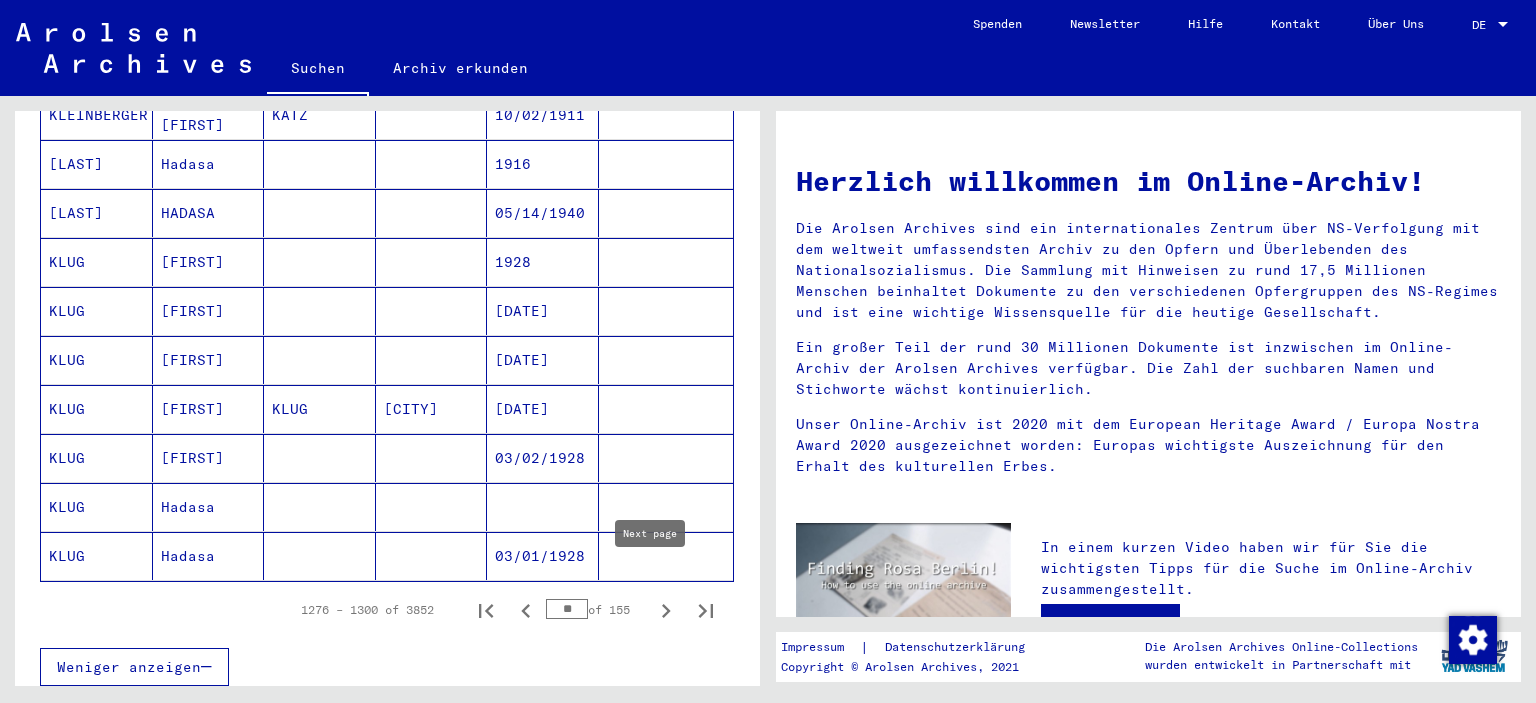 click 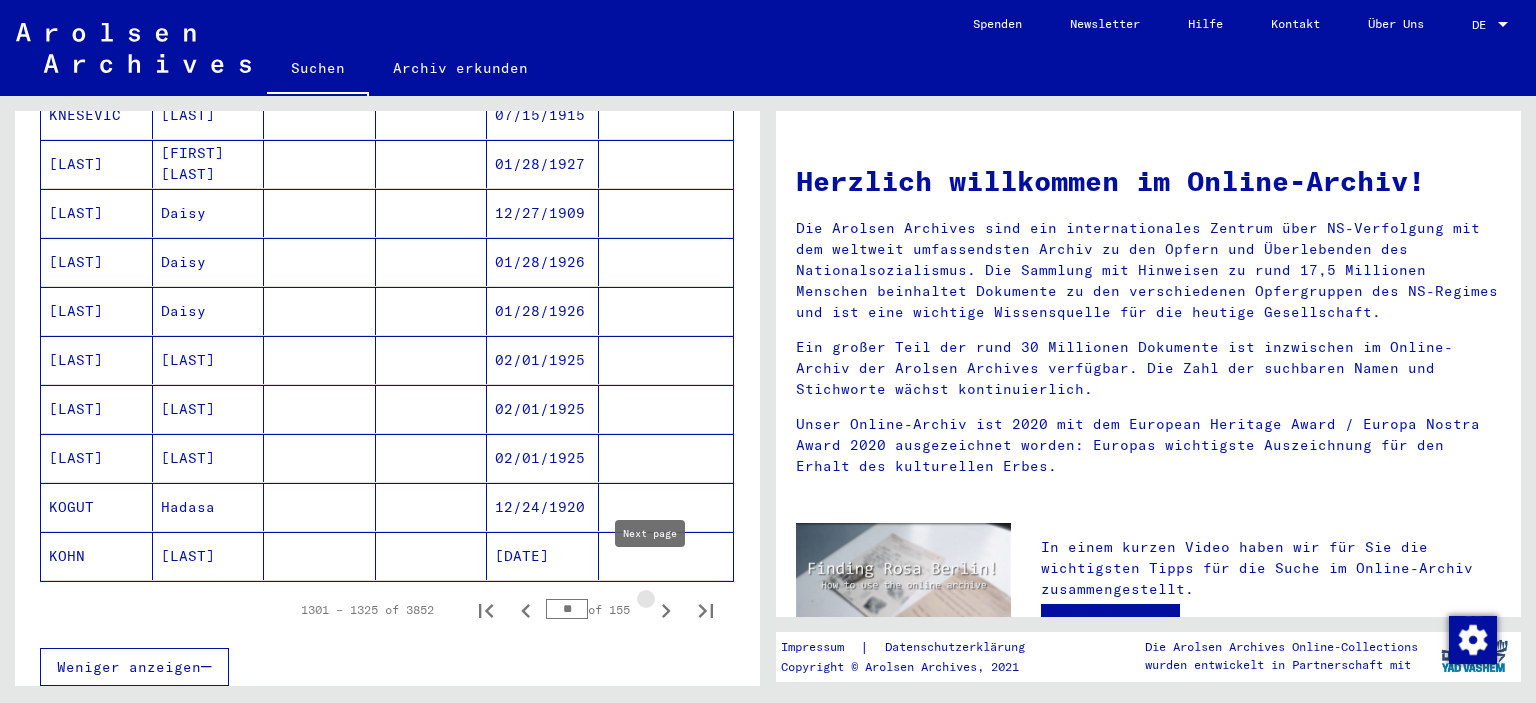 click 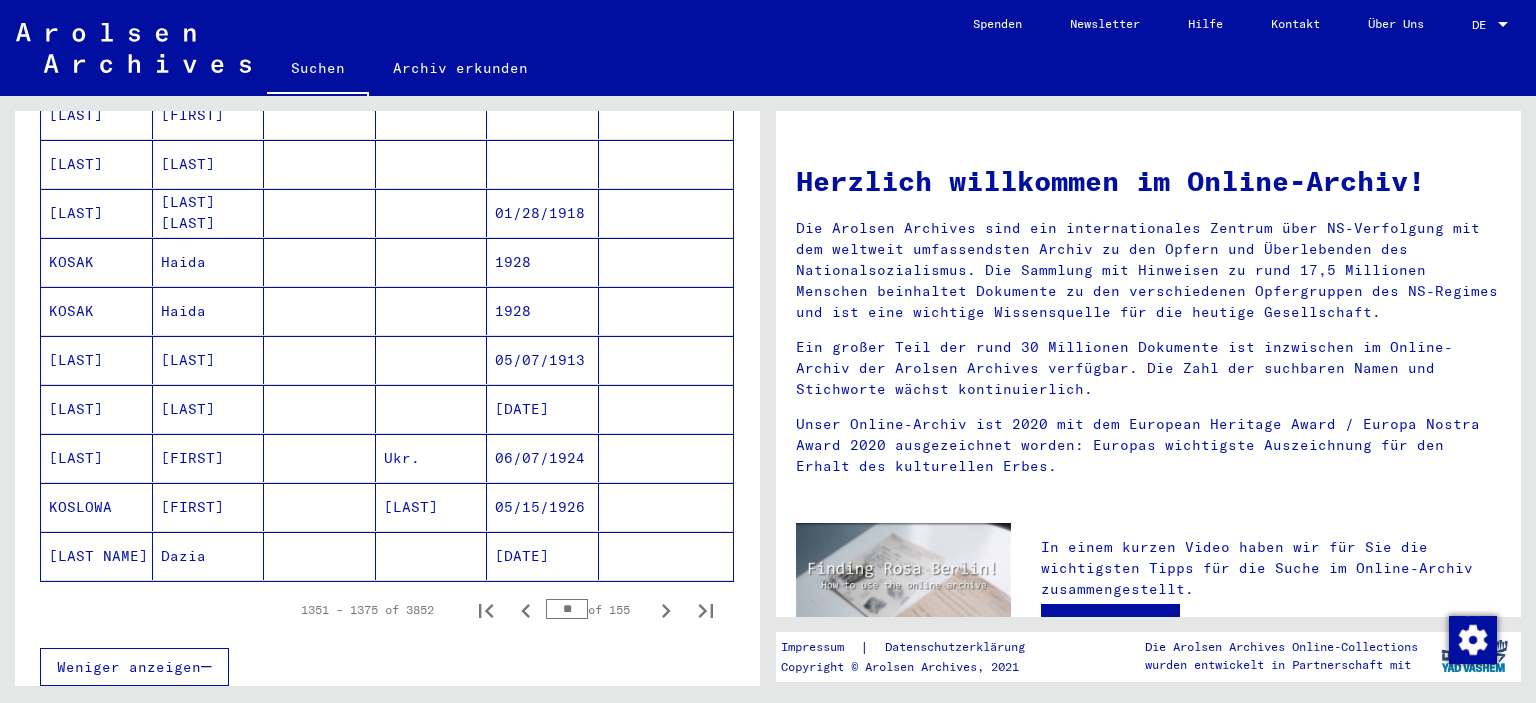 click 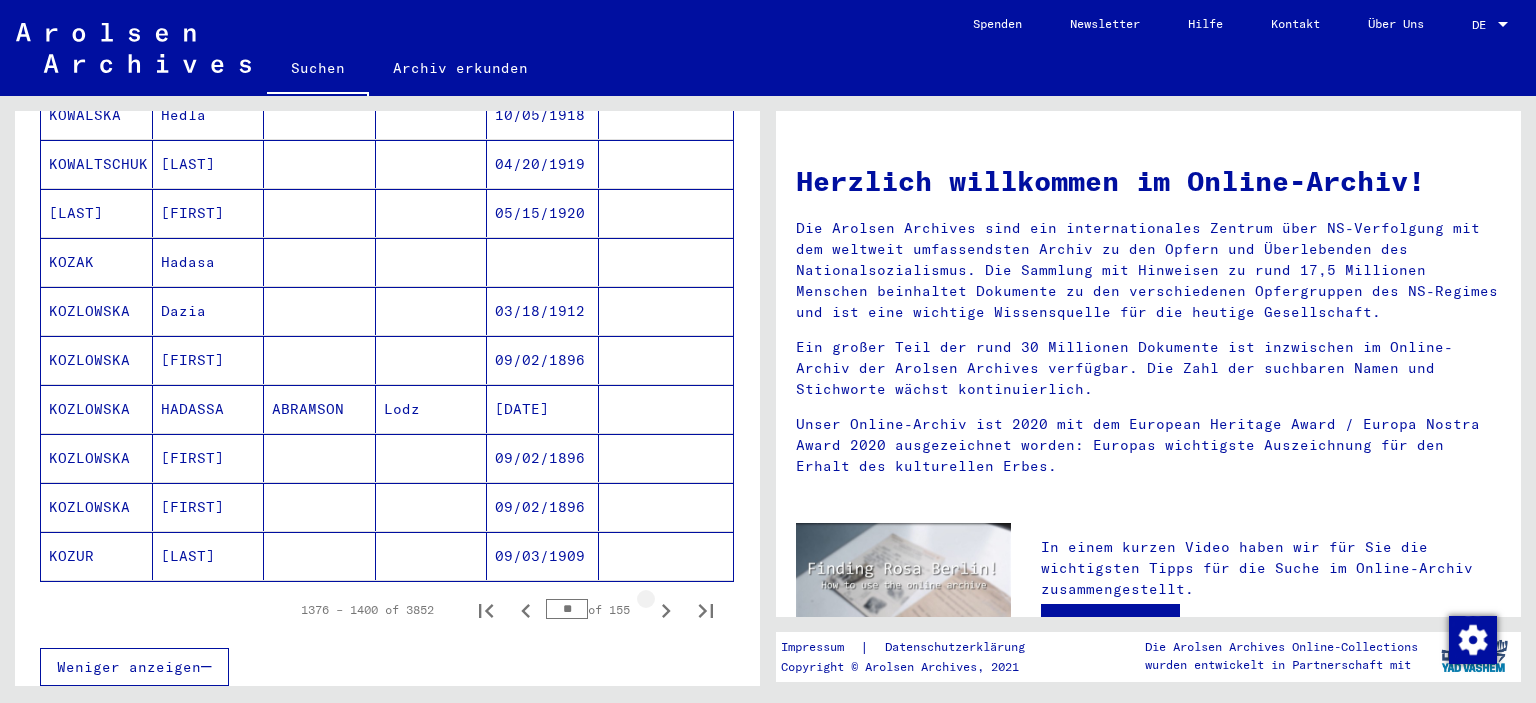 click 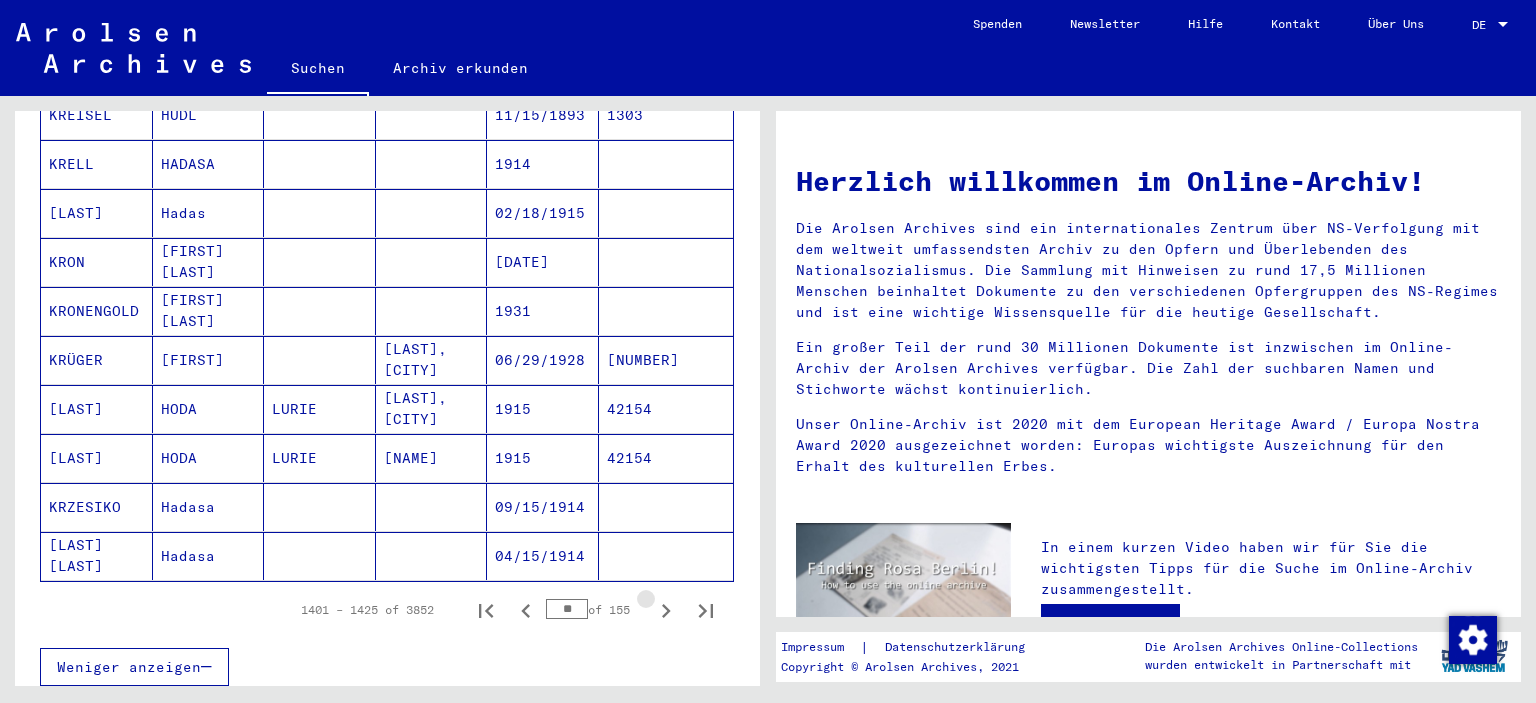 click 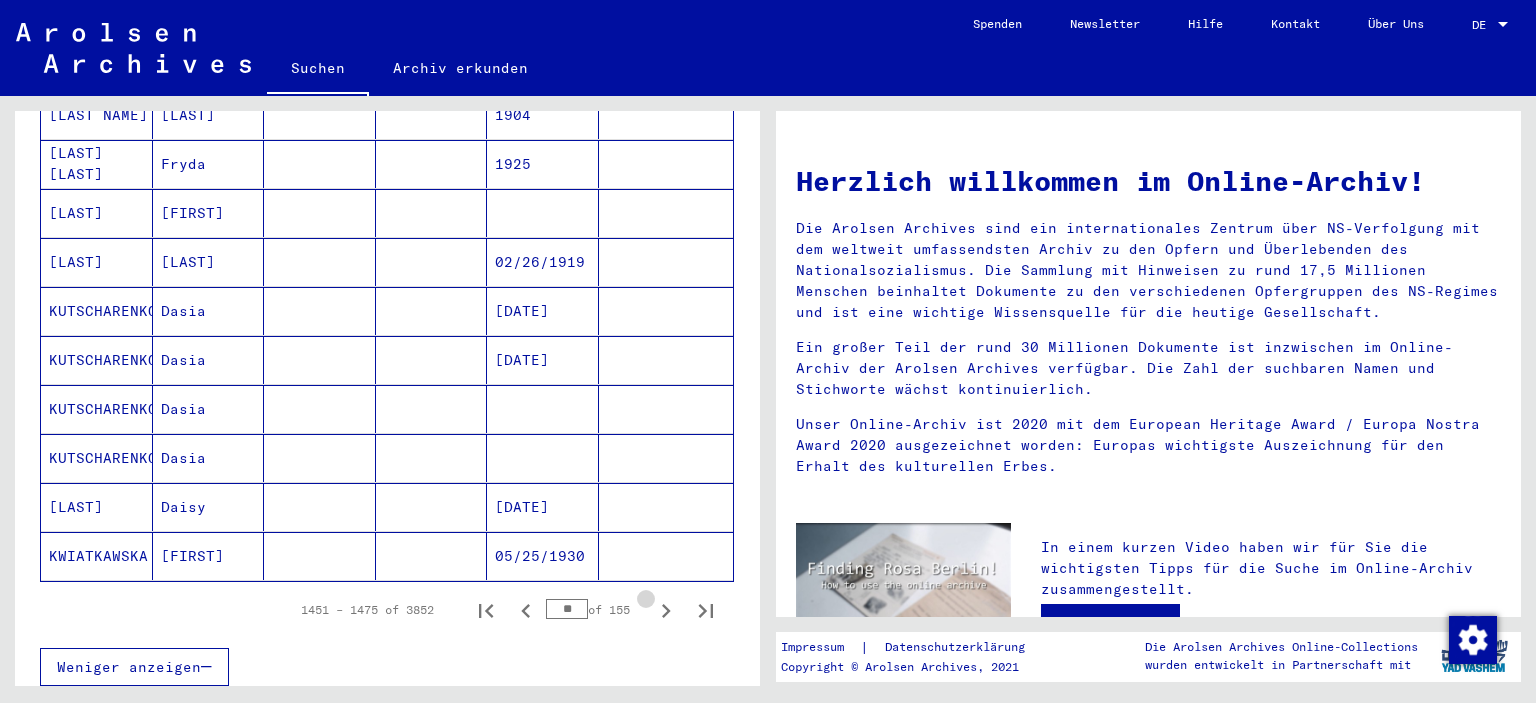 click 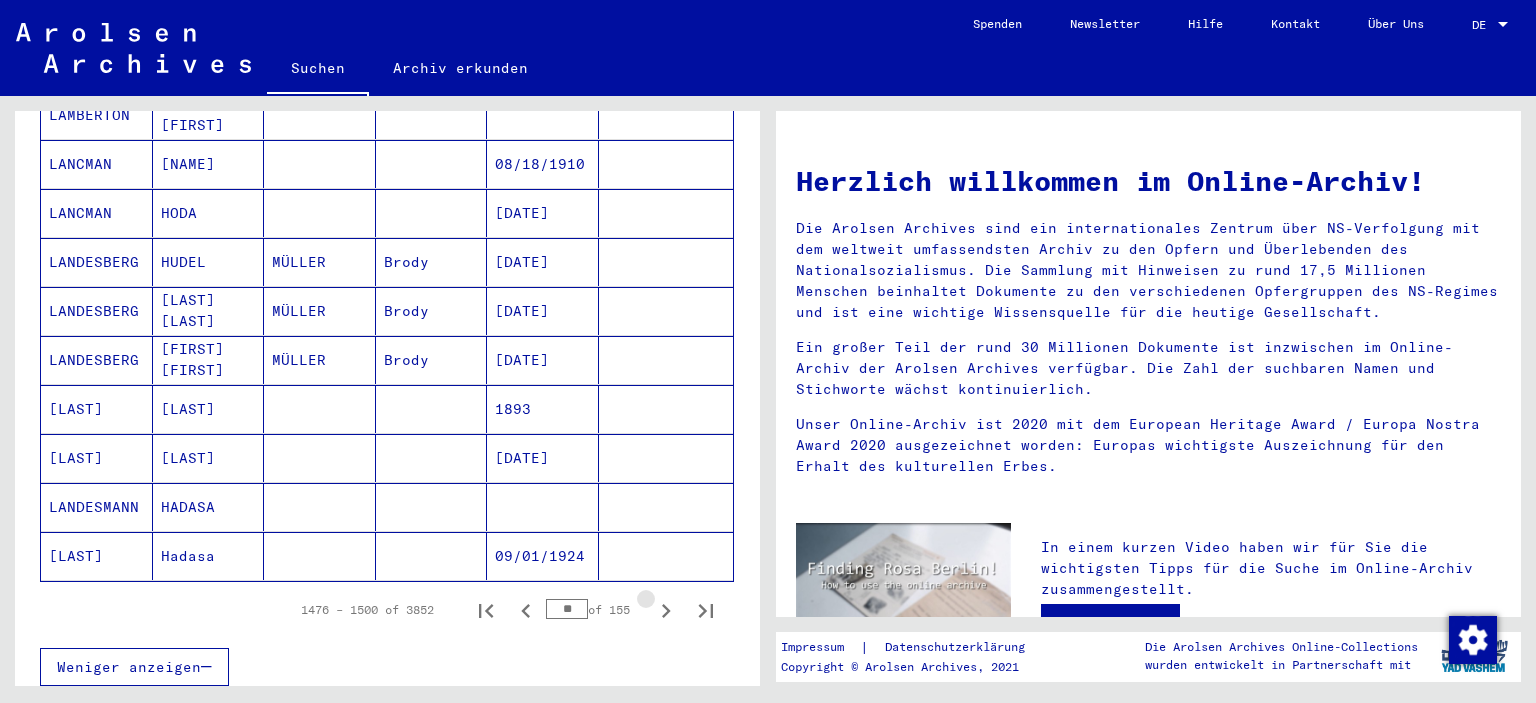 click 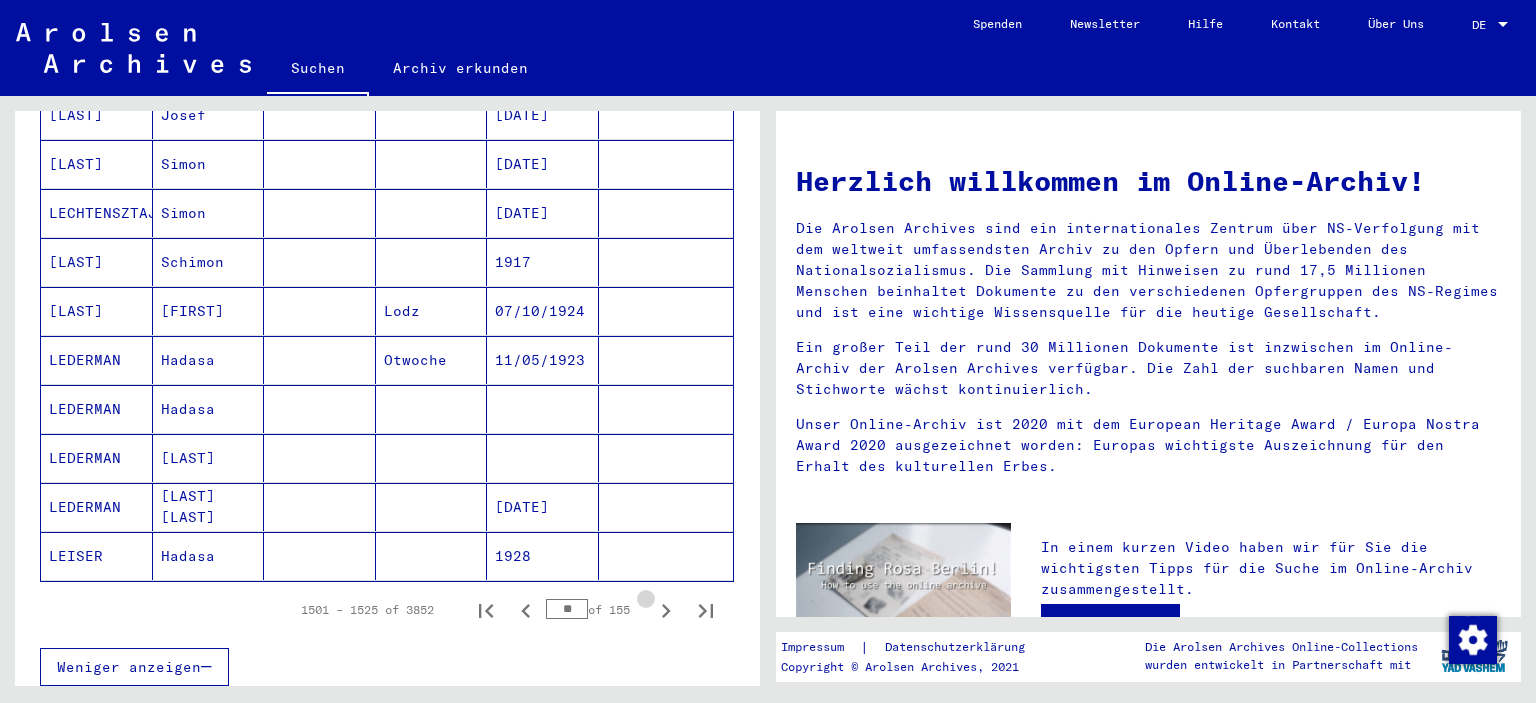 click 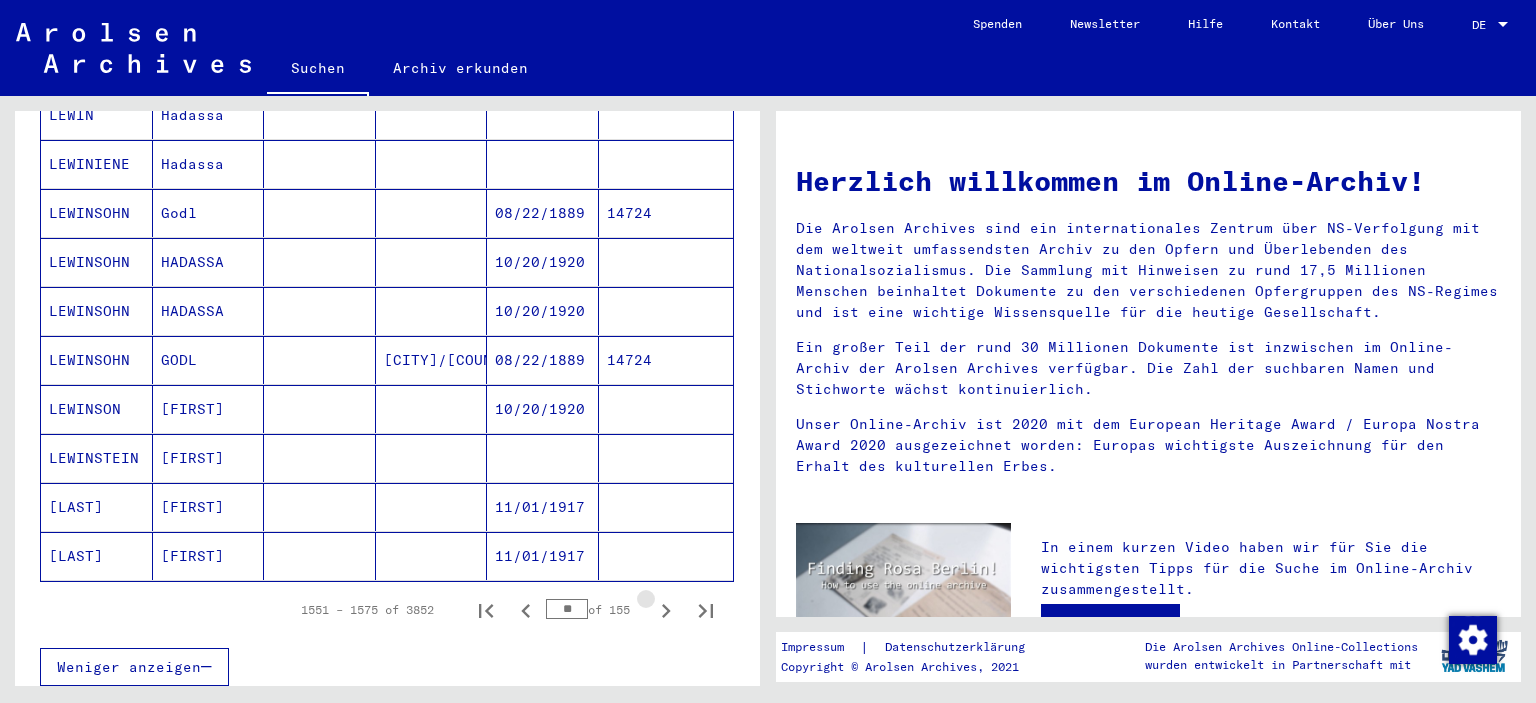 click 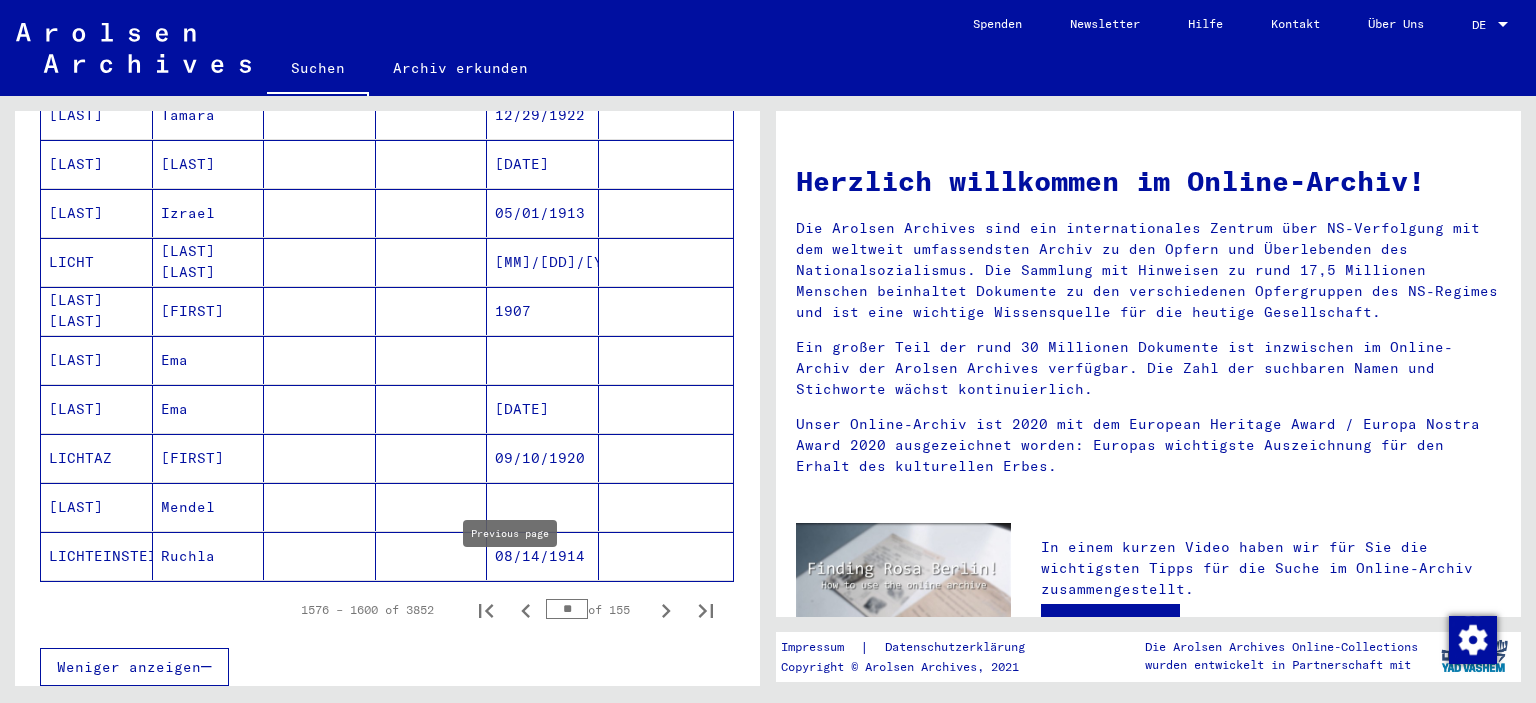 click 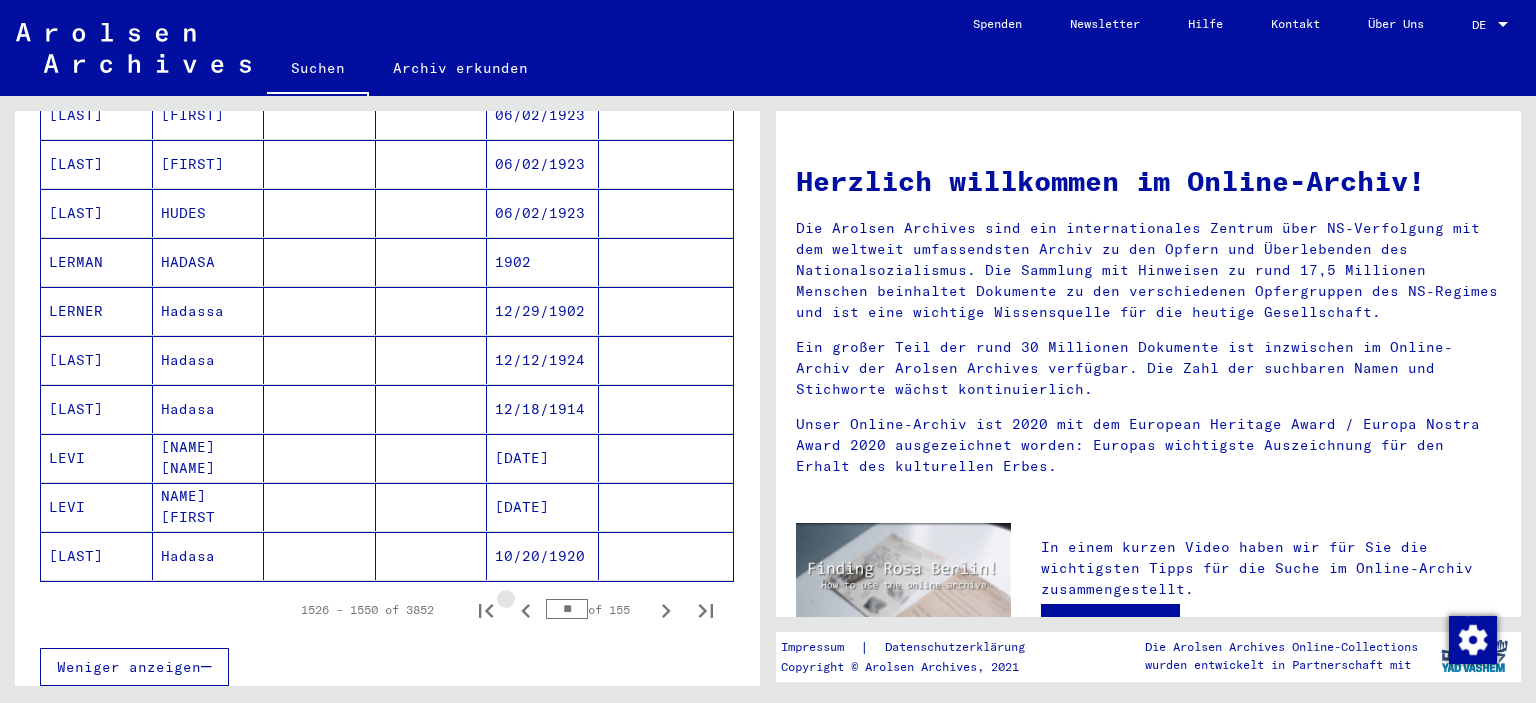 click 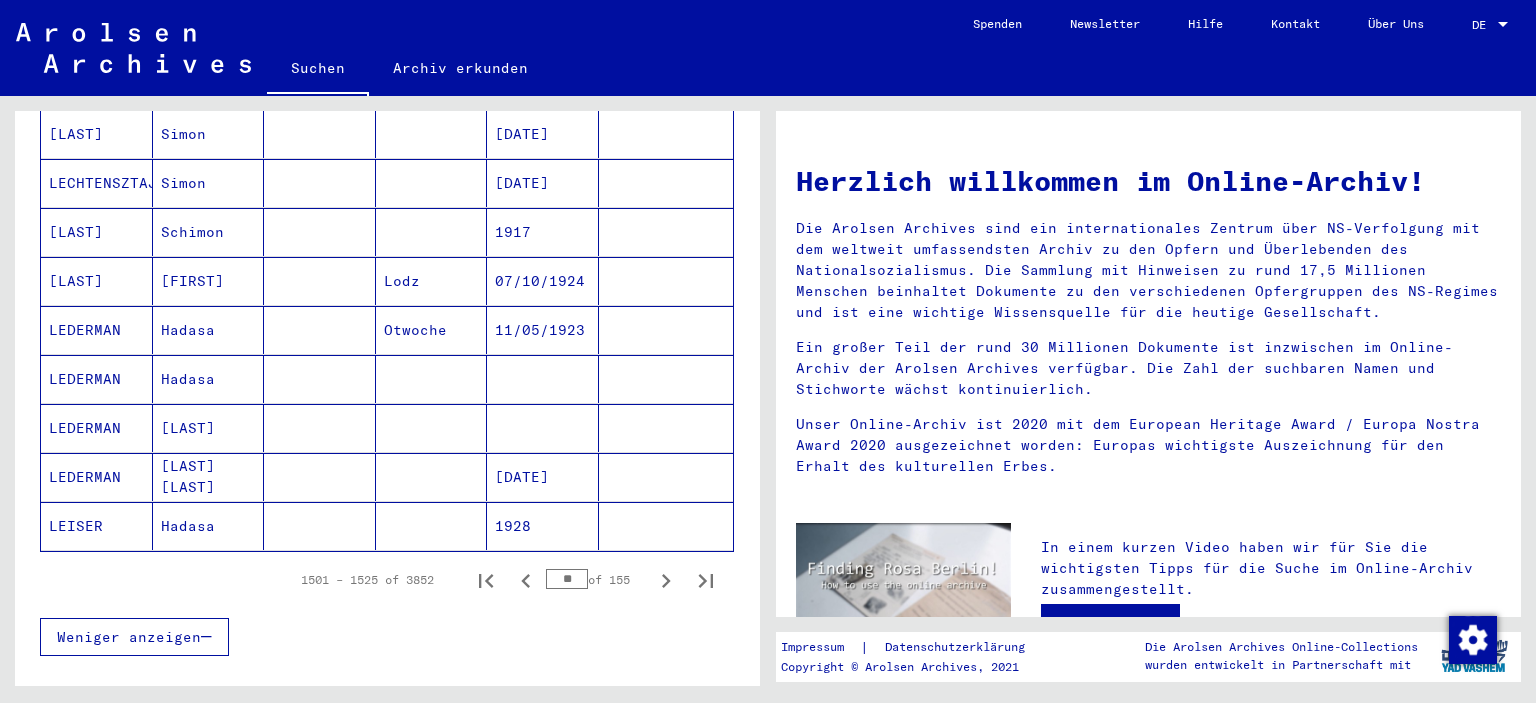 scroll, scrollTop: 1104, scrollLeft: 0, axis: vertical 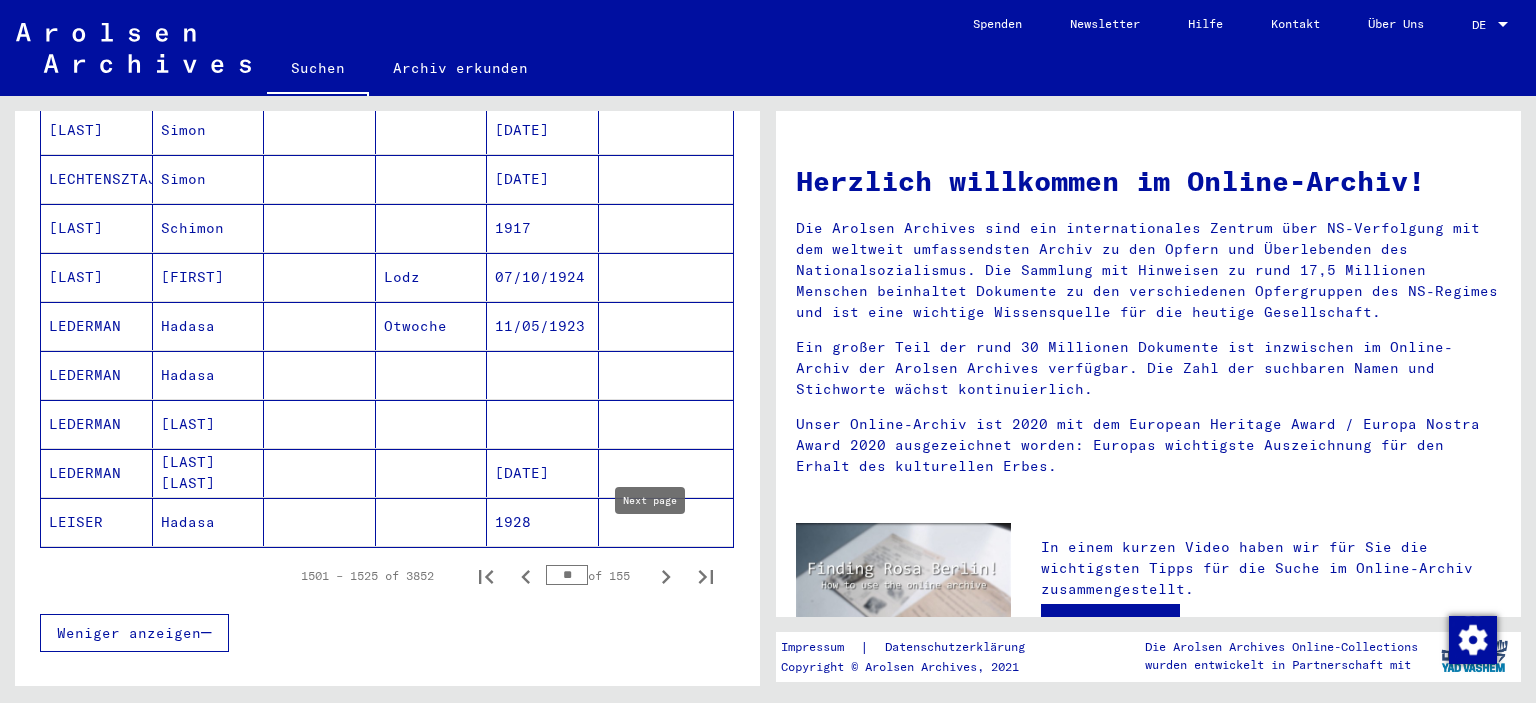 click at bounding box center (666, 576) 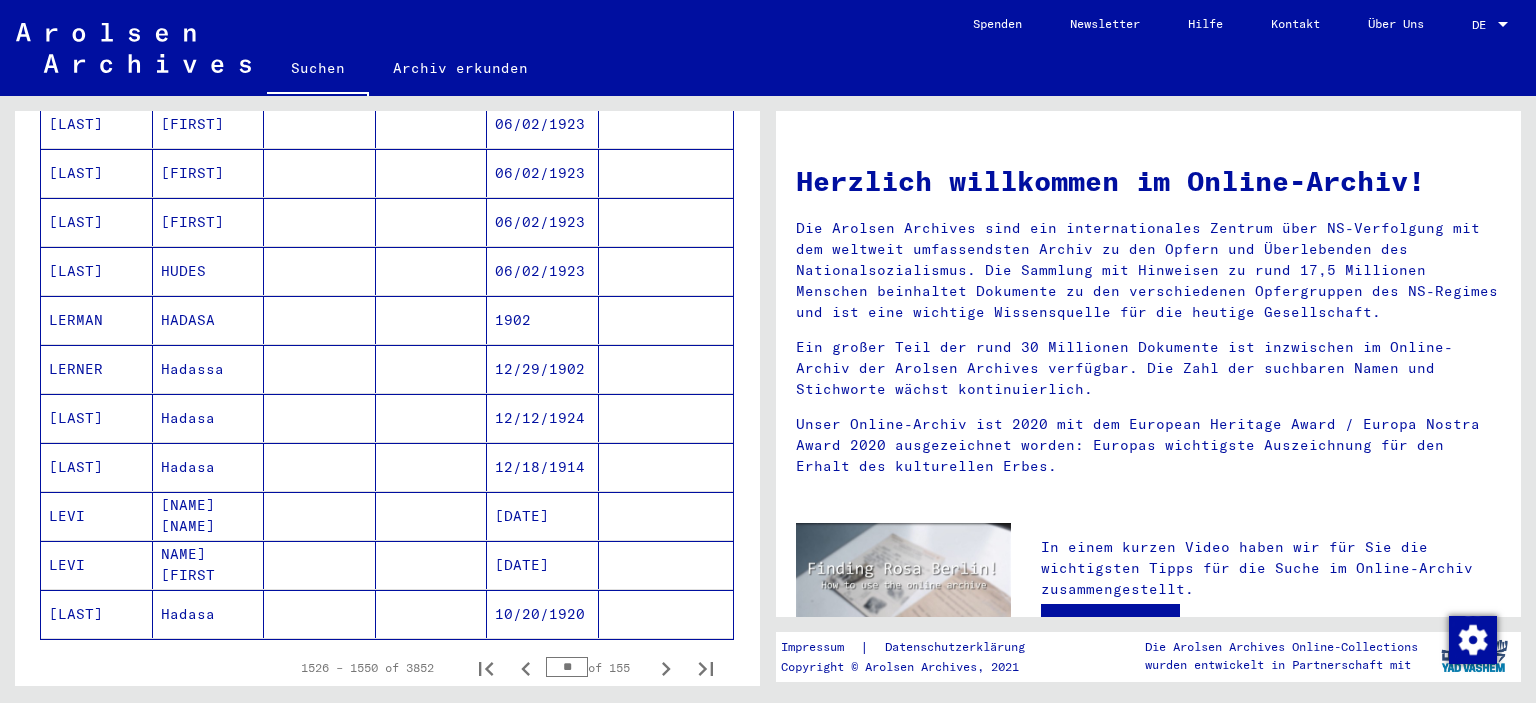 scroll, scrollTop: 1012, scrollLeft: 0, axis: vertical 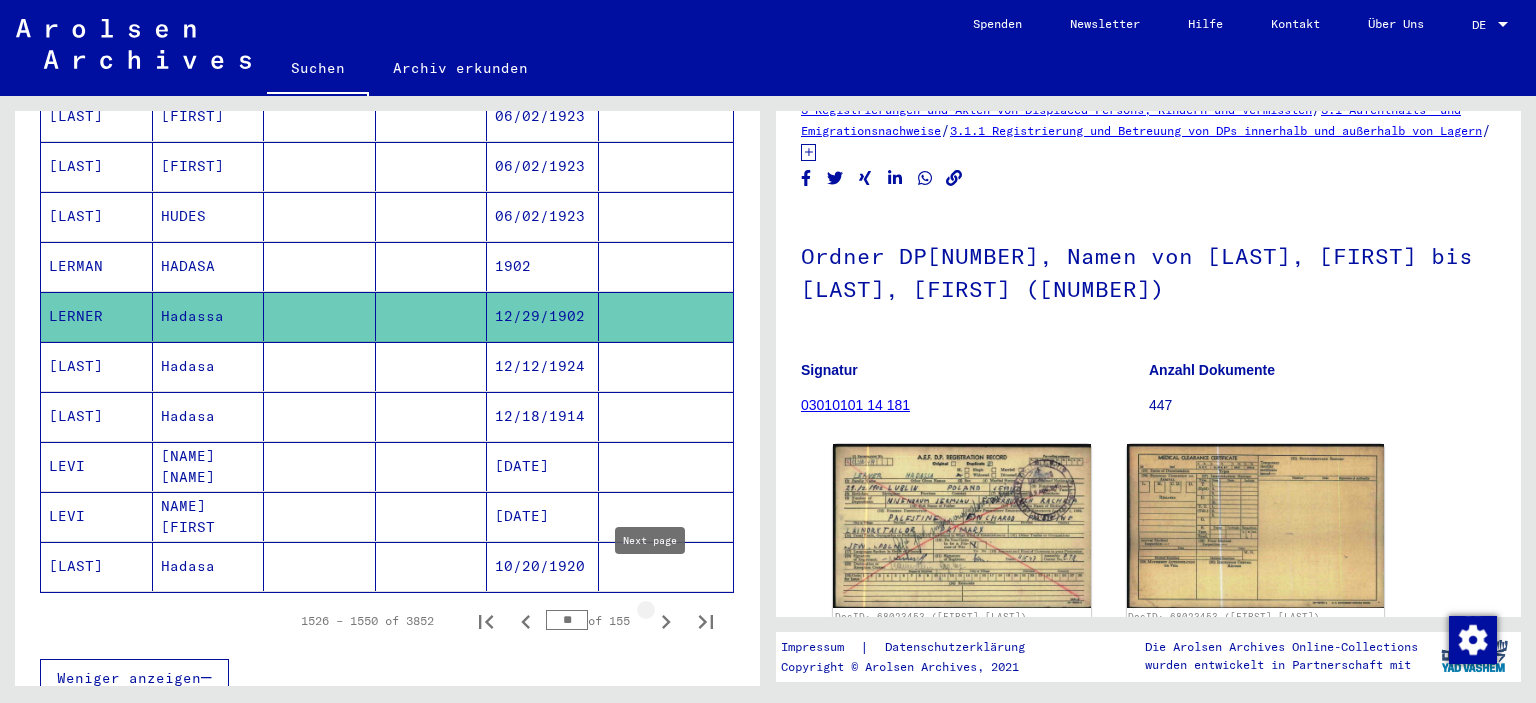 click at bounding box center (666, 621) 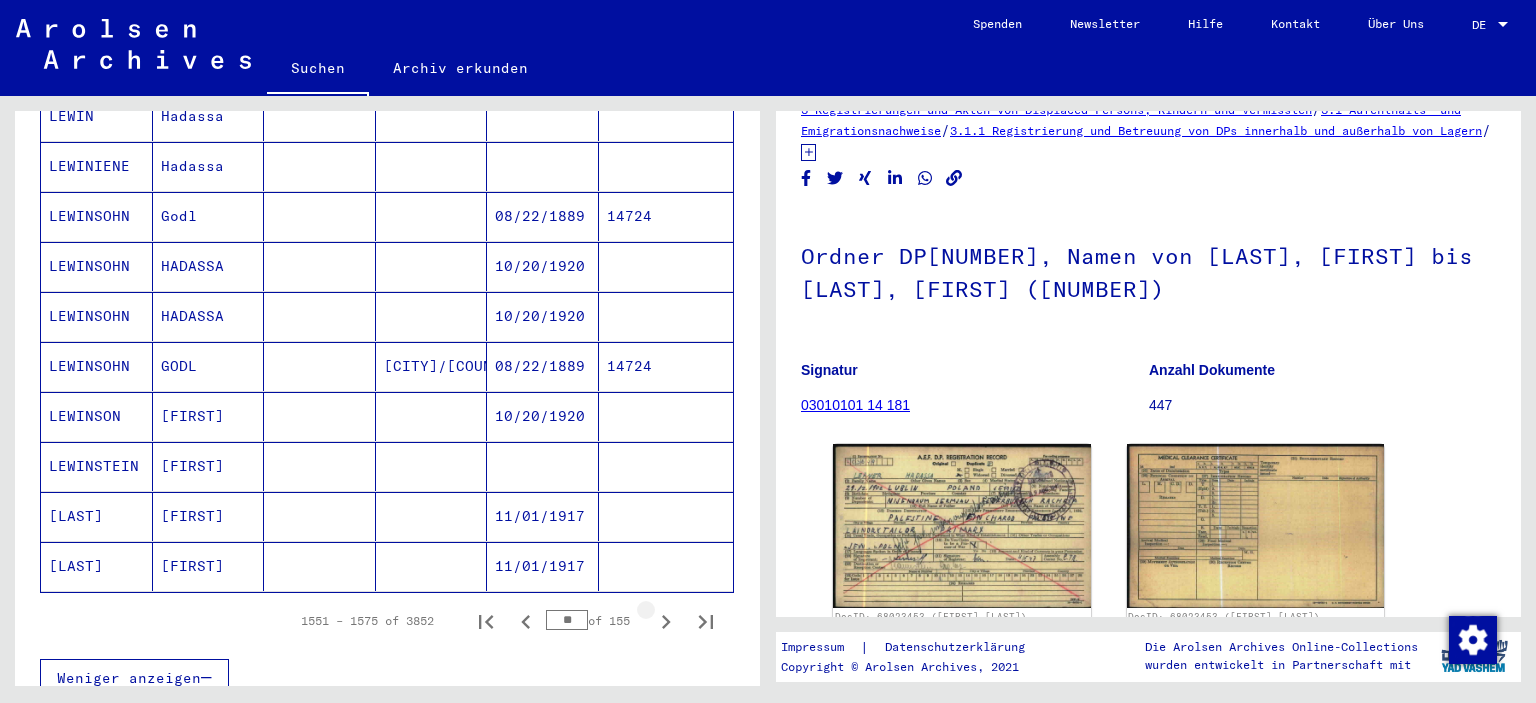 click at bounding box center (666, 621) 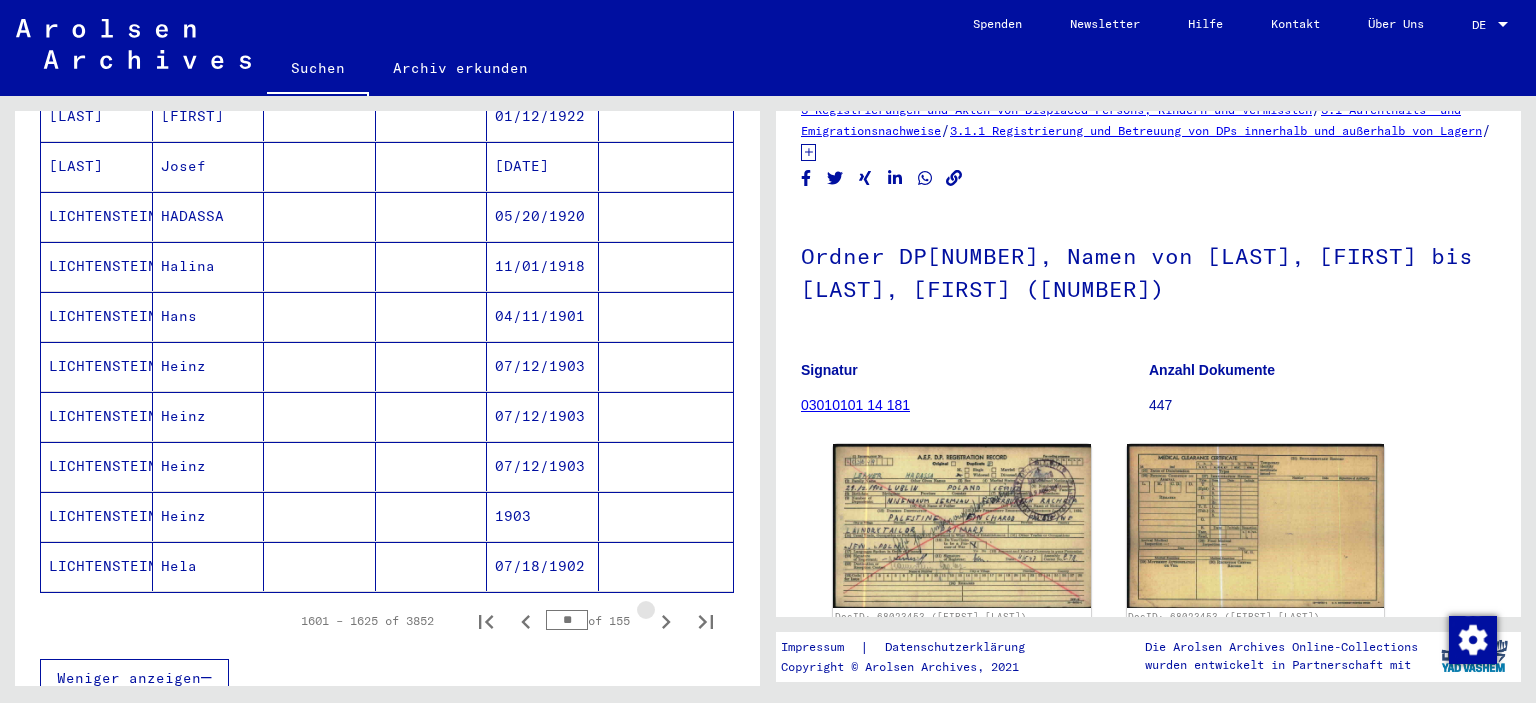 click at bounding box center (666, 621) 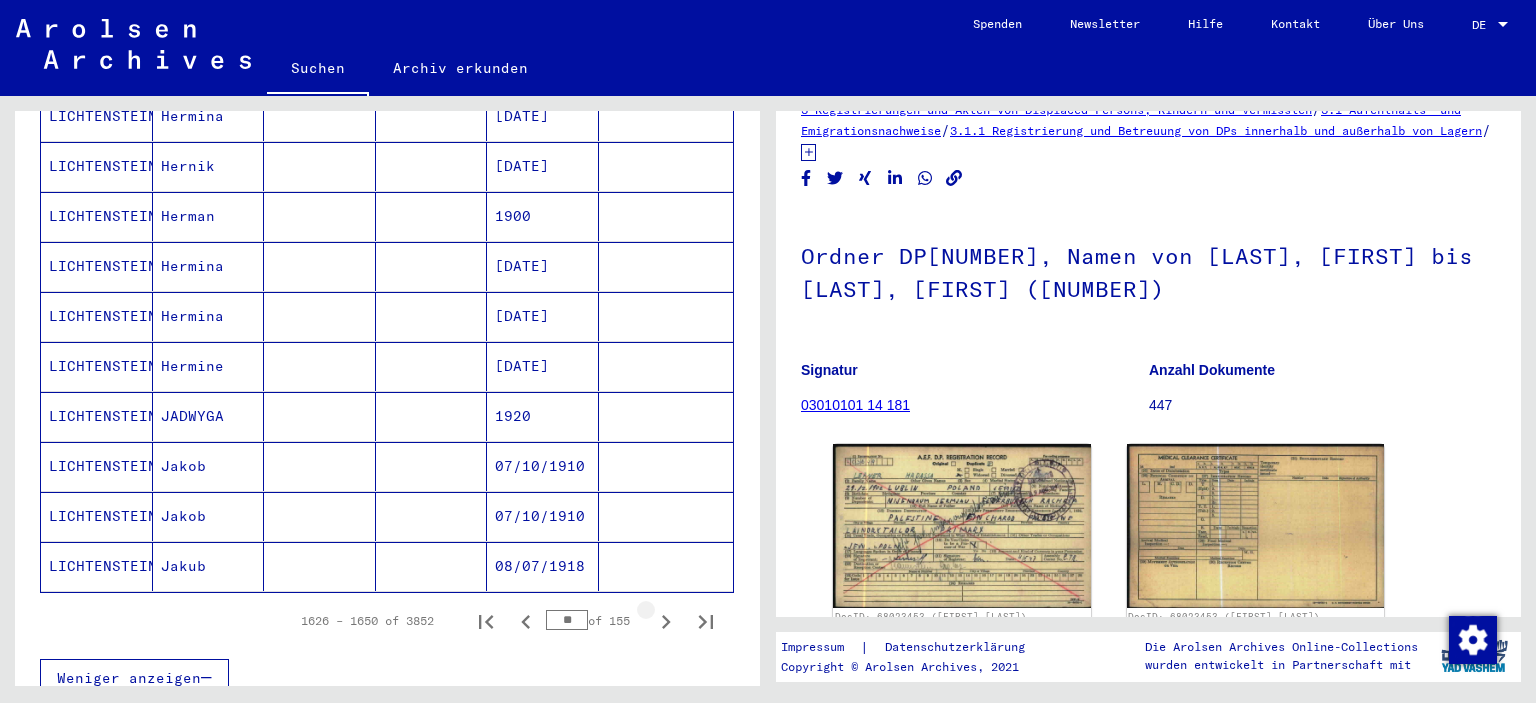 click at bounding box center [666, 621] 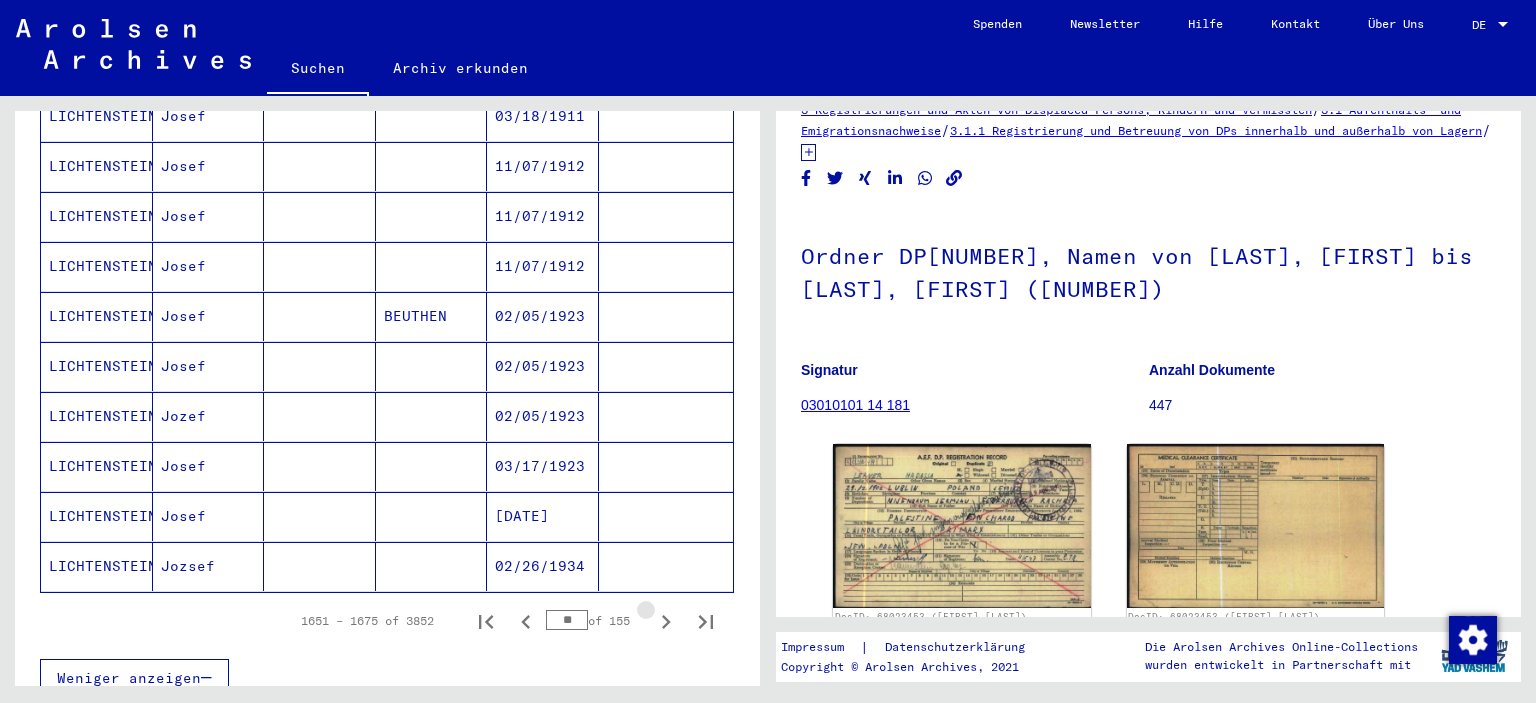 click at bounding box center (666, 621) 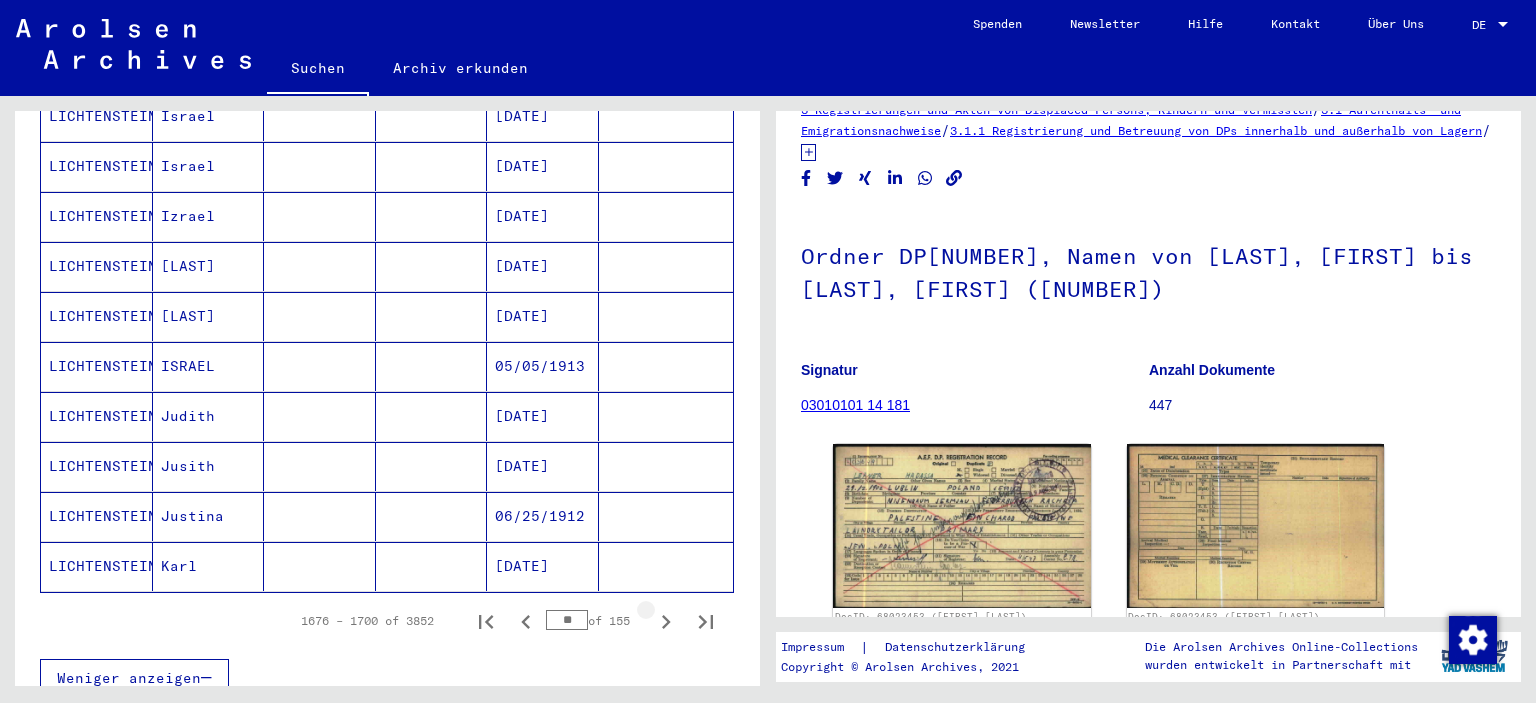 click at bounding box center (666, 621) 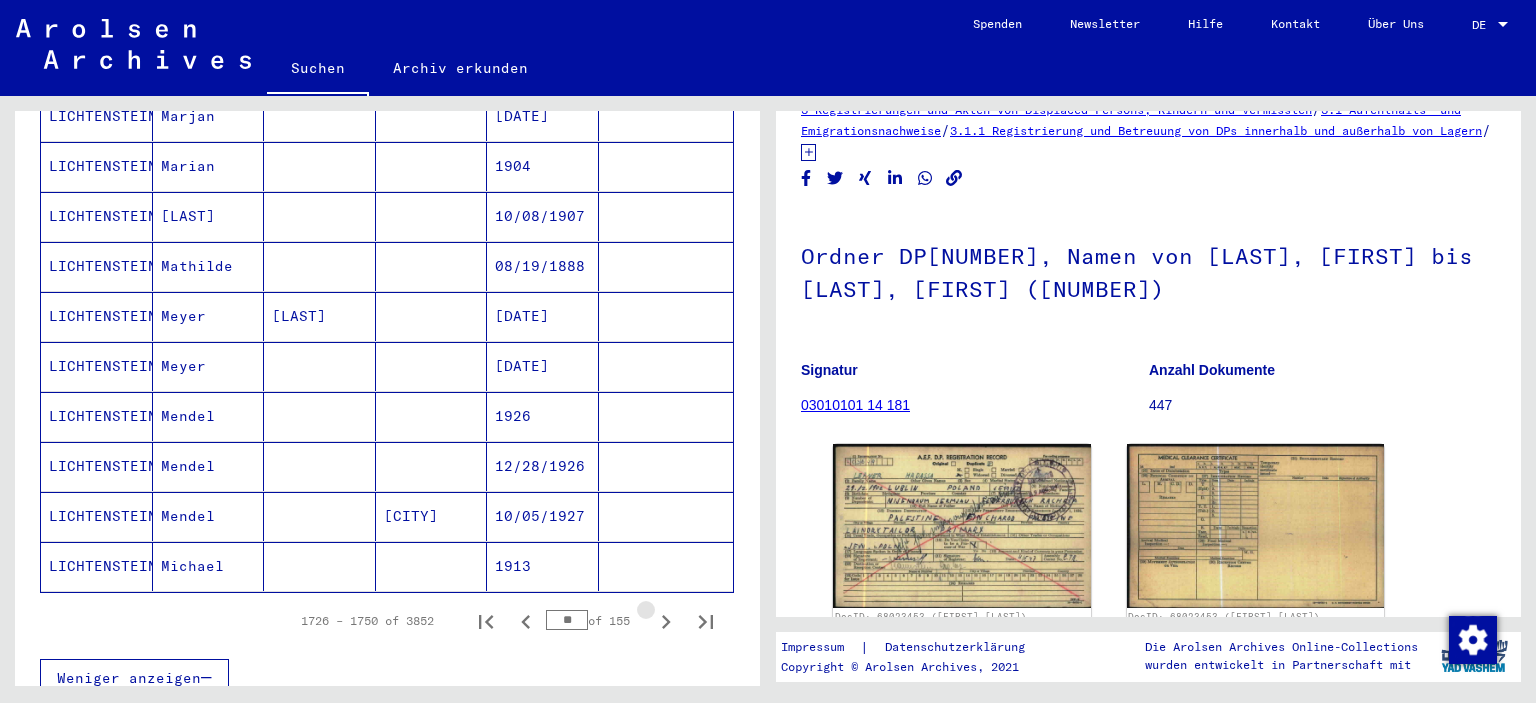 click at bounding box center [666, 621] 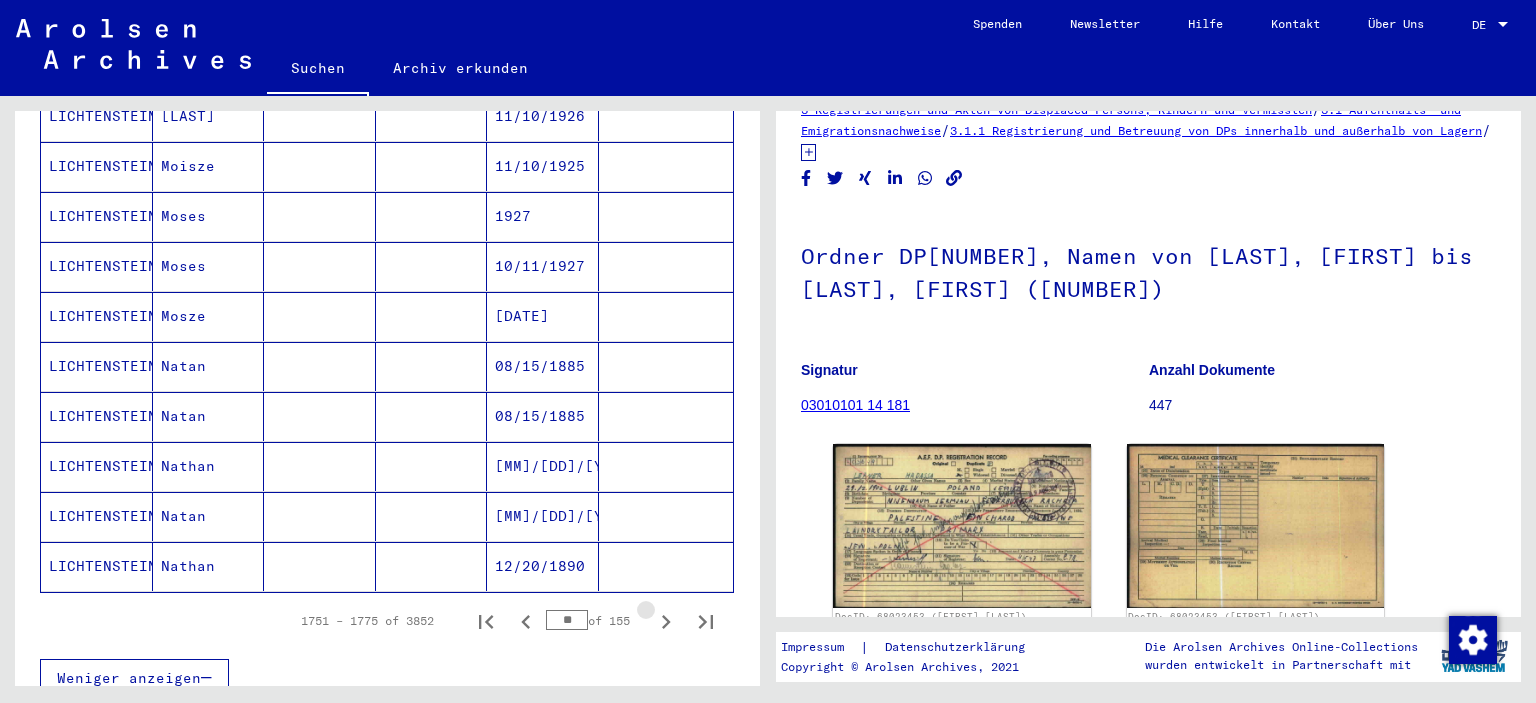 click at bounding box center [666, 621] 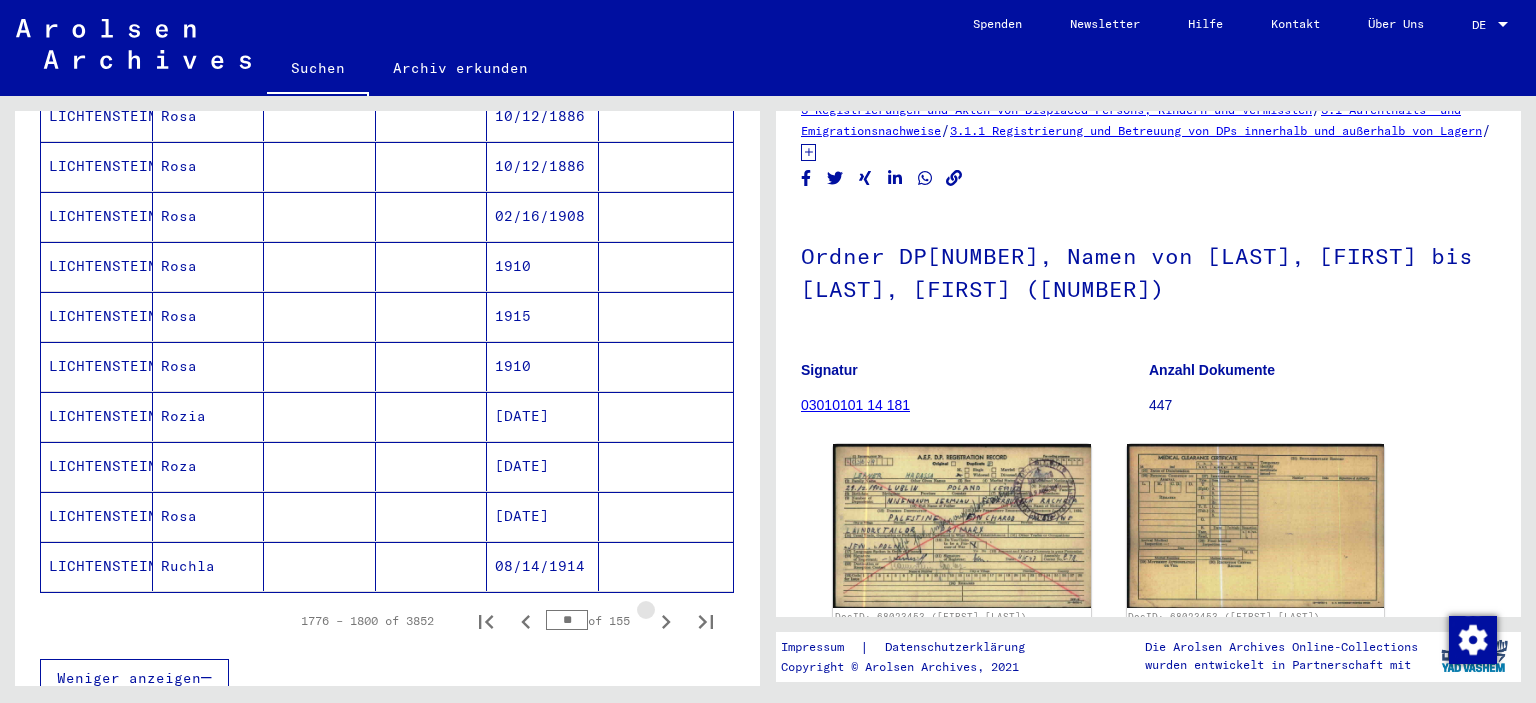 click at bounding box center [666, 621] 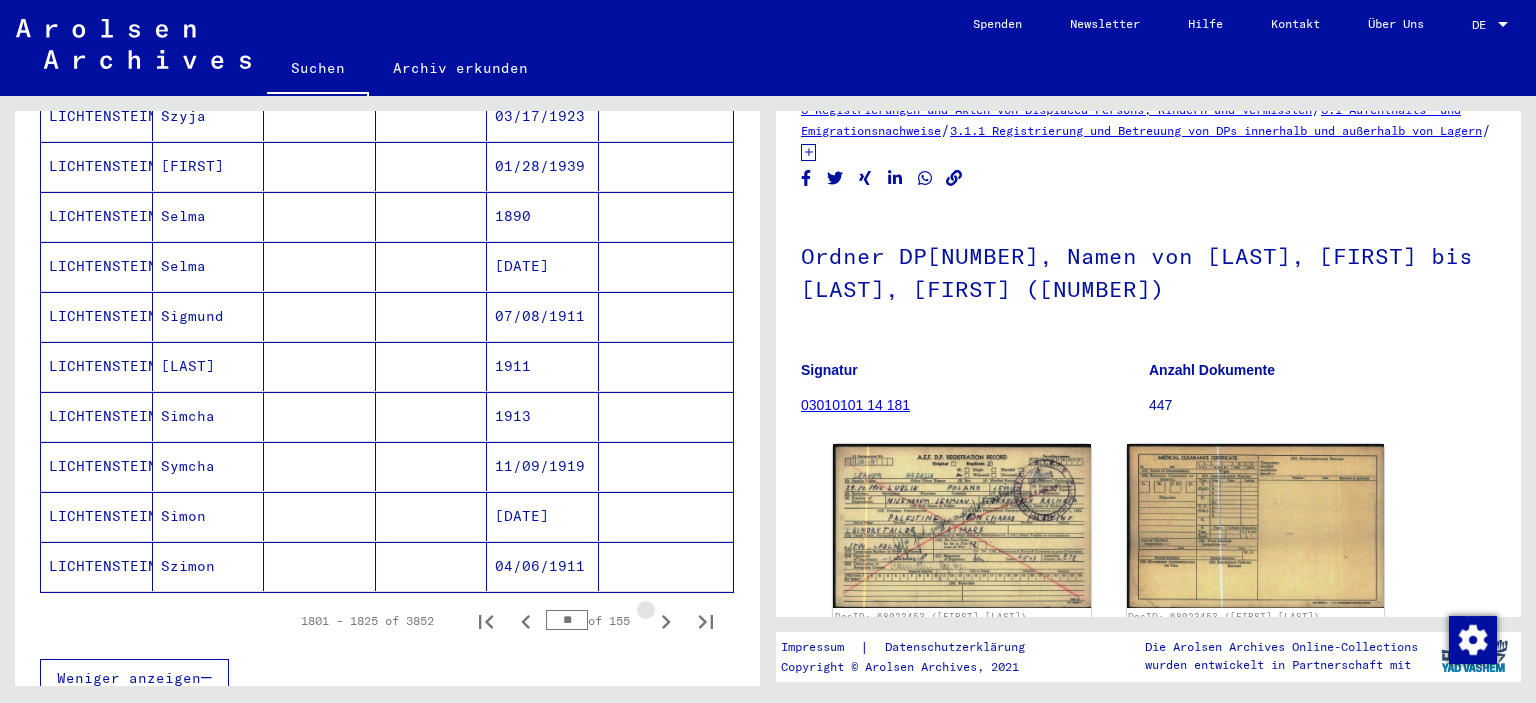 click at bounding box center [666, 621] 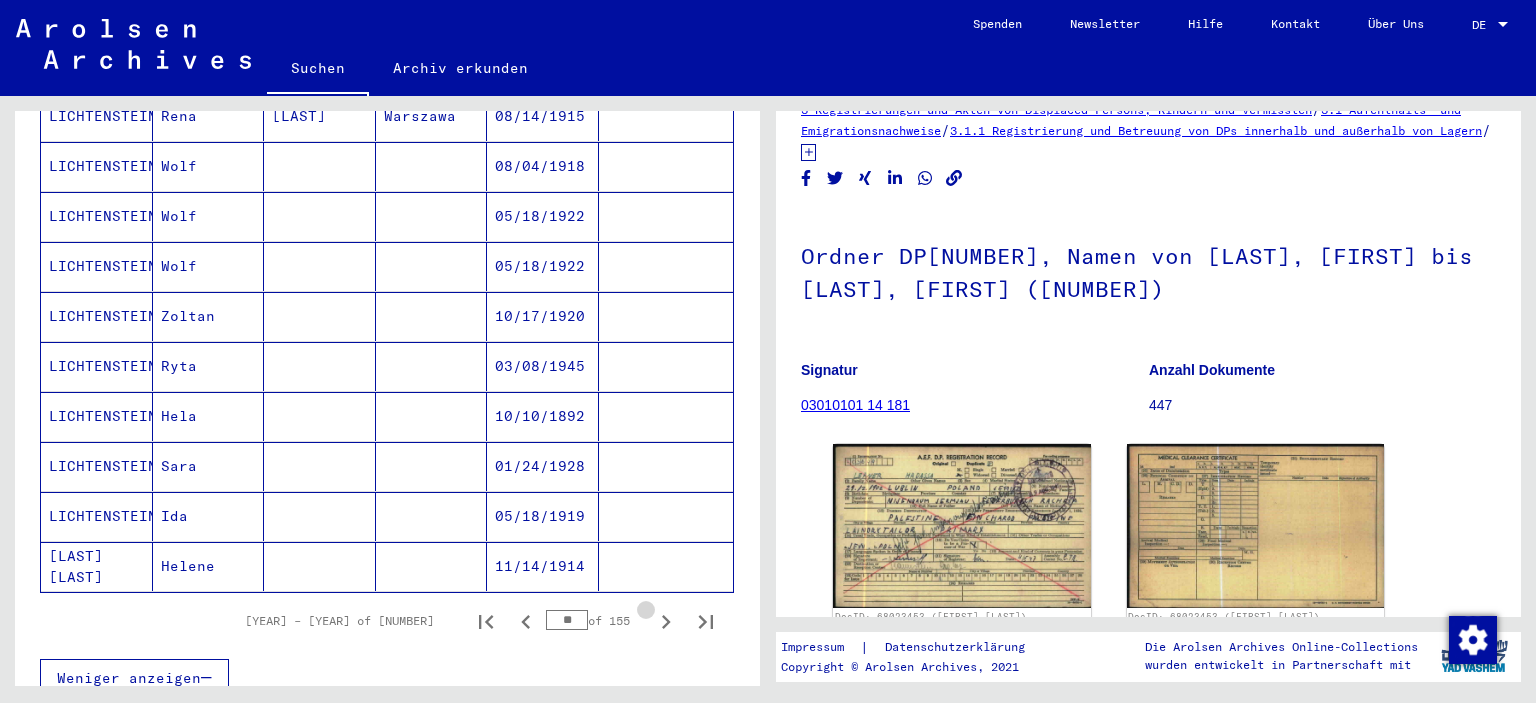 click at bounding box center [666, 621] 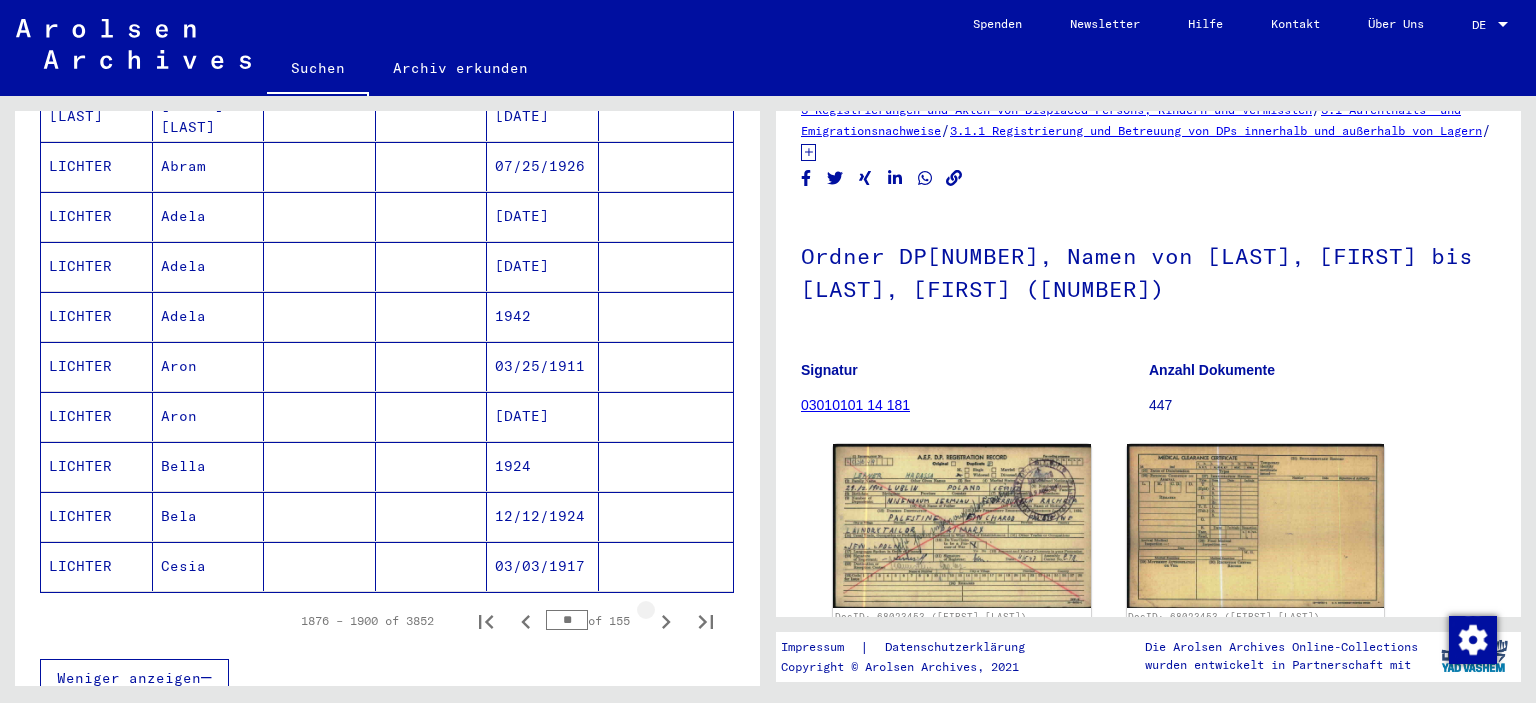click at bounding box center (666, 621) 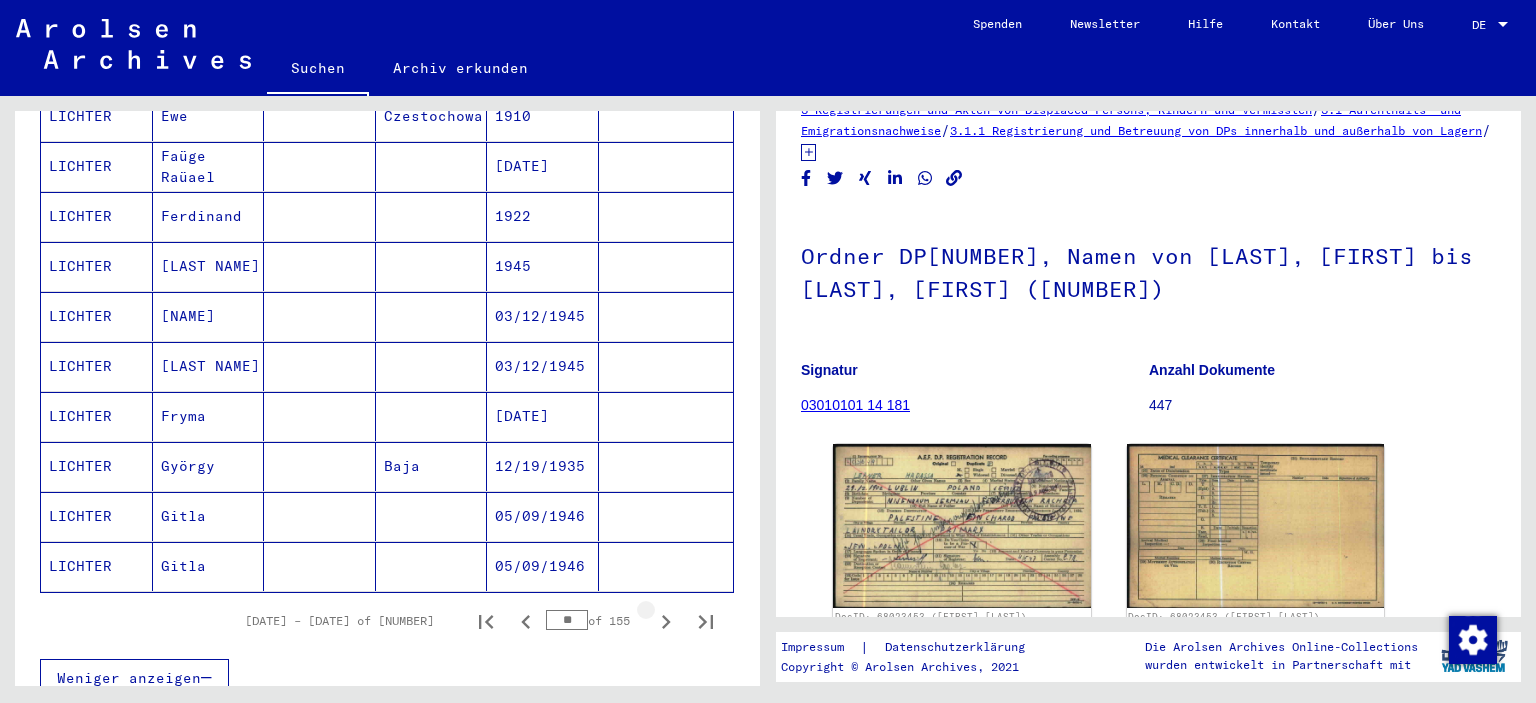click at bounding box center [666, 621] 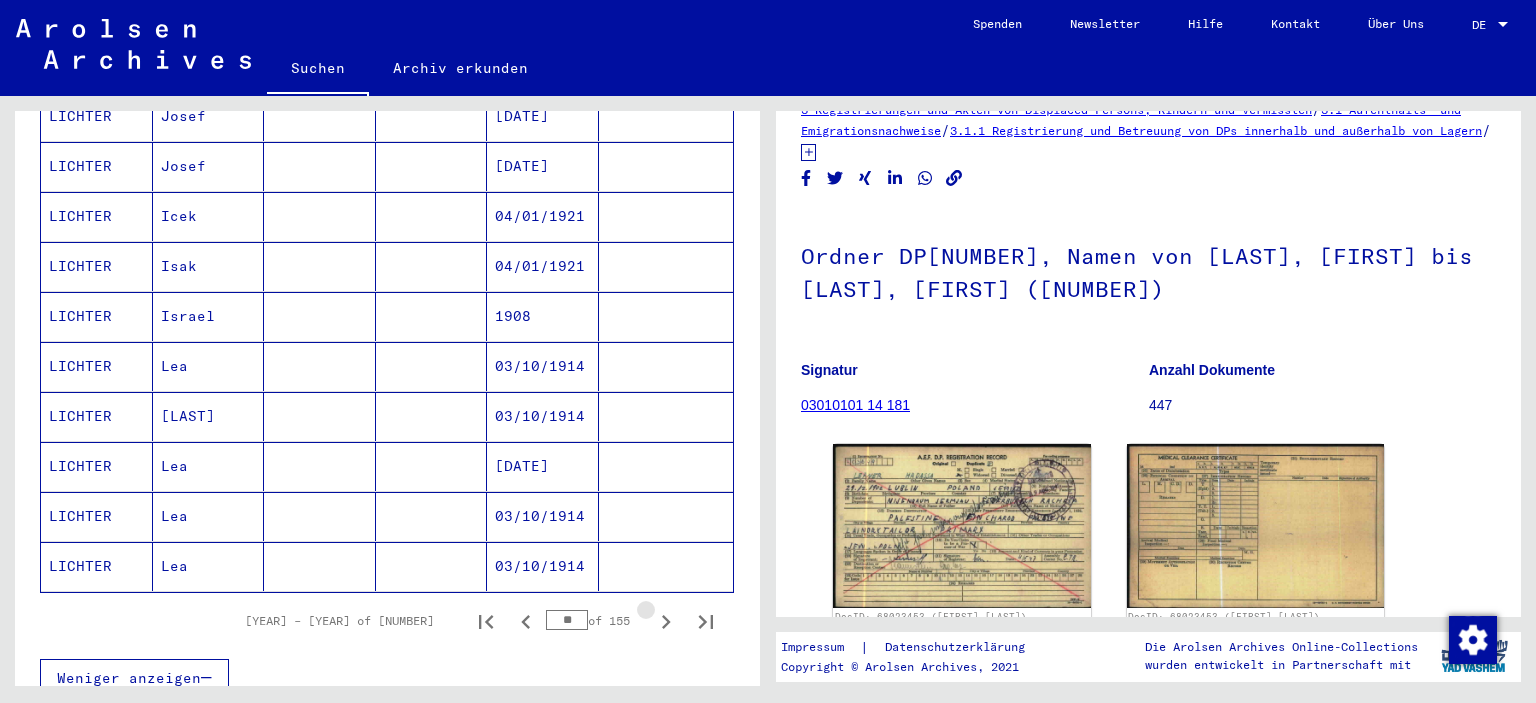 click at bounding box center [666, 621] 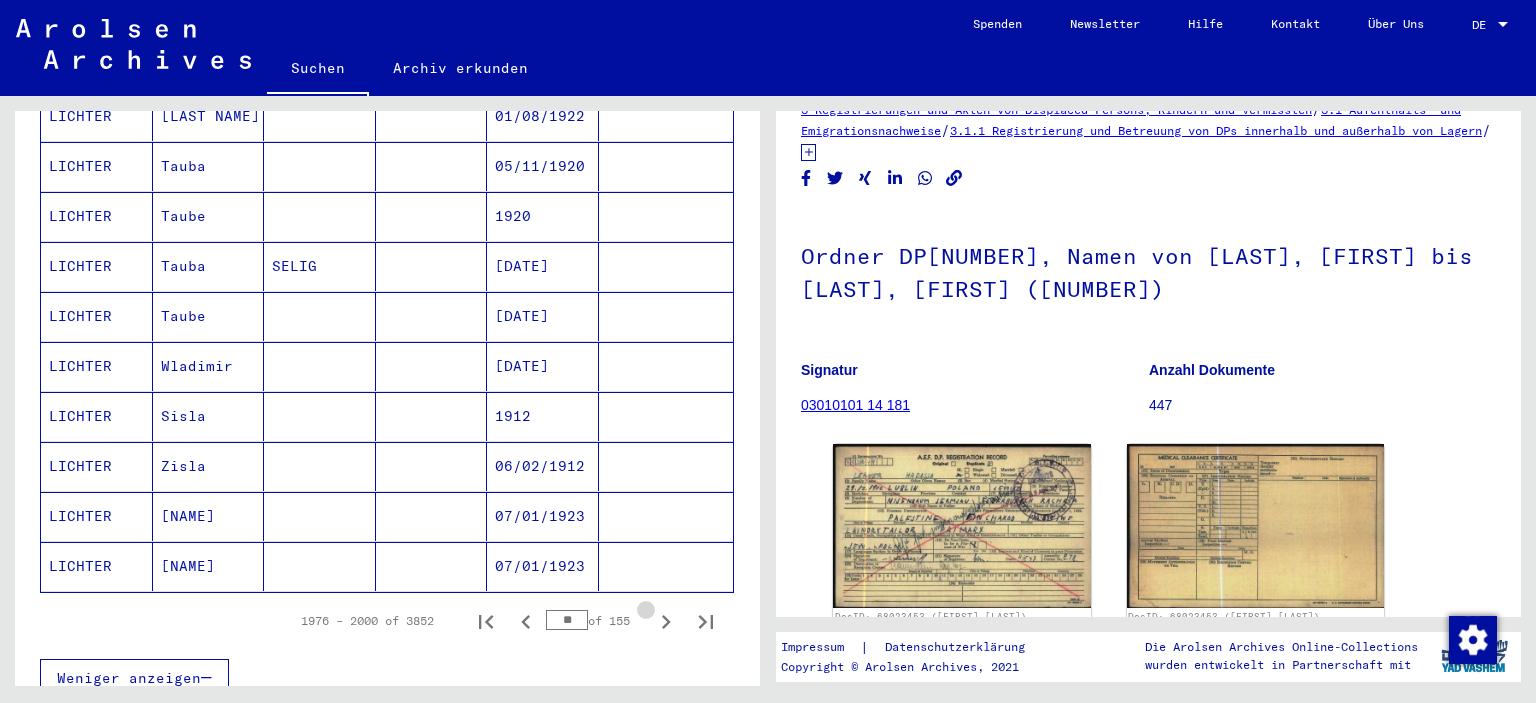 click at bounding box center (666, 621) 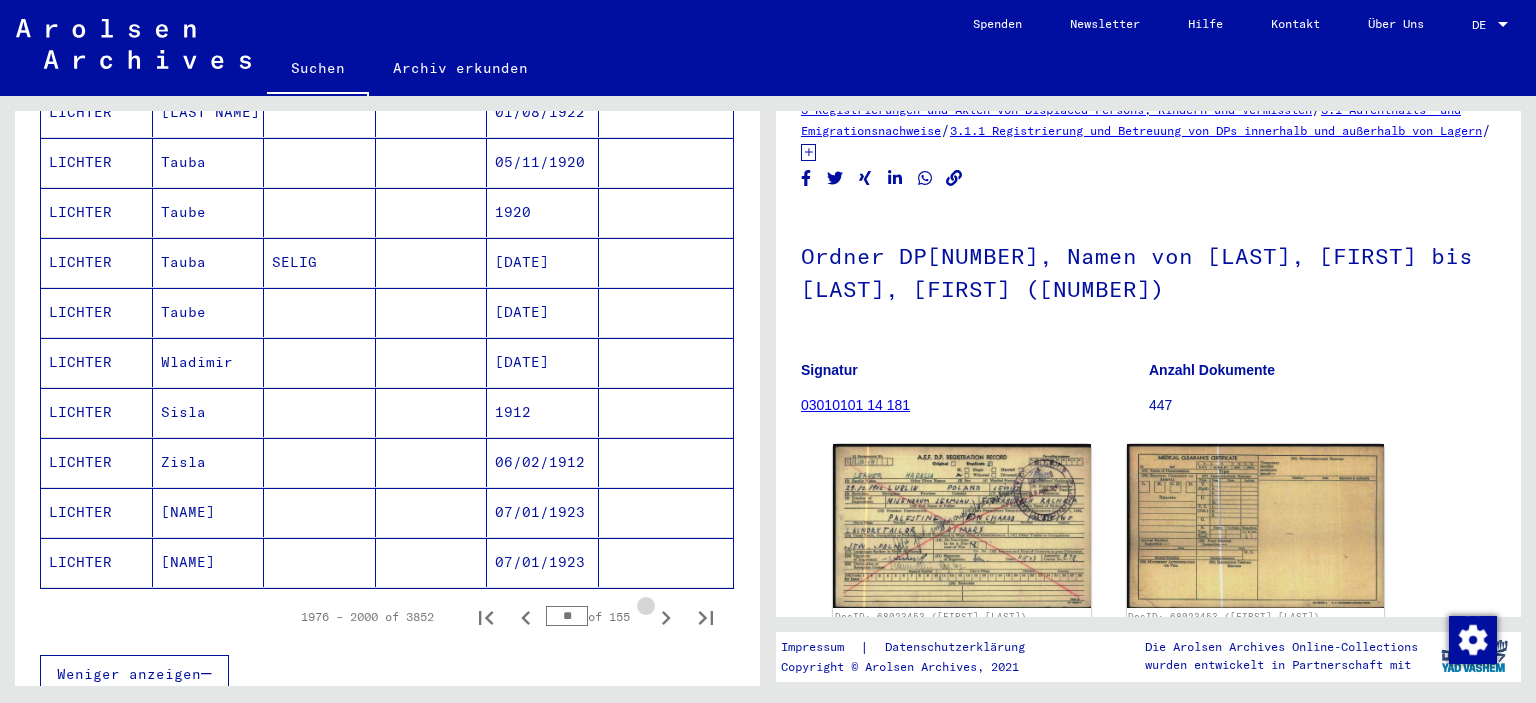 click at bounding box center (666, 617) 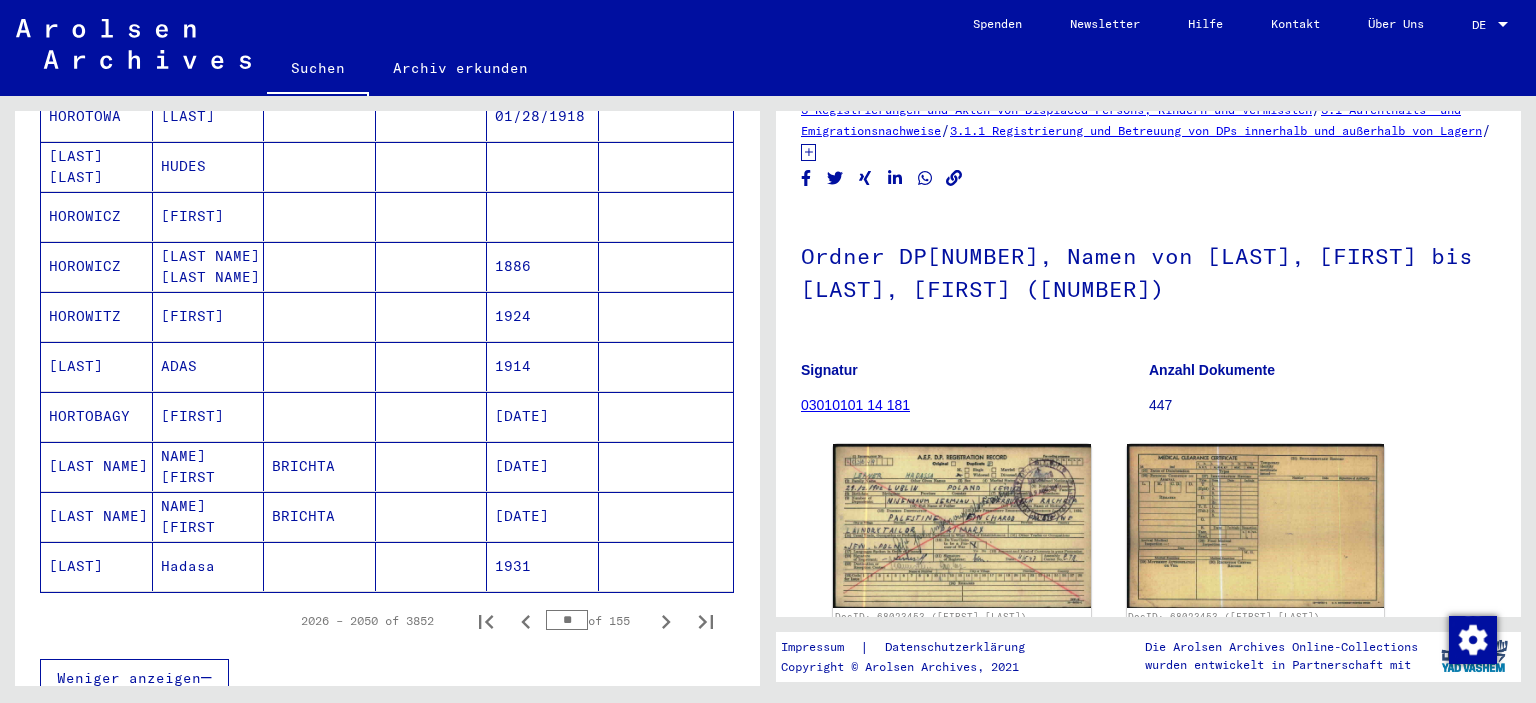 click at bounding box center (666, 621) 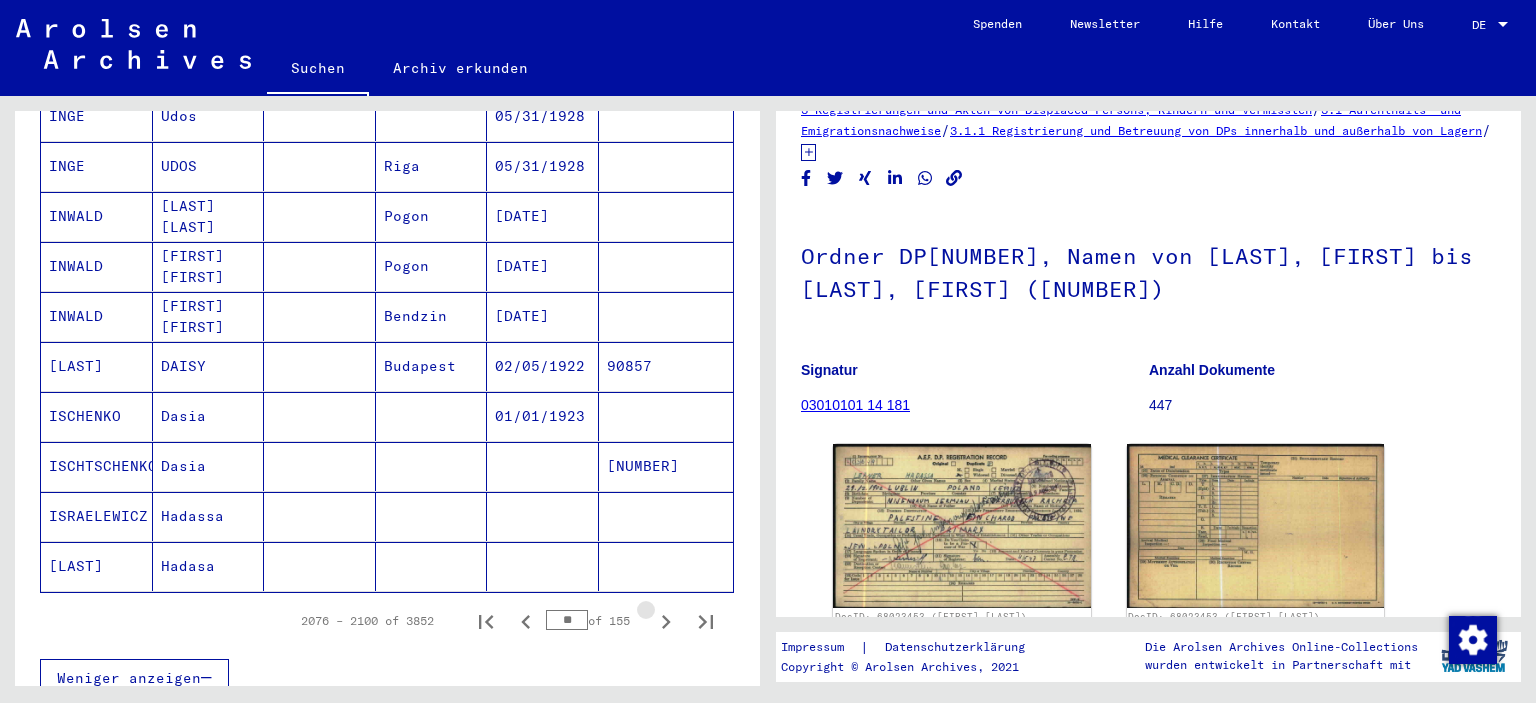 click at bounding box center (666, 621) 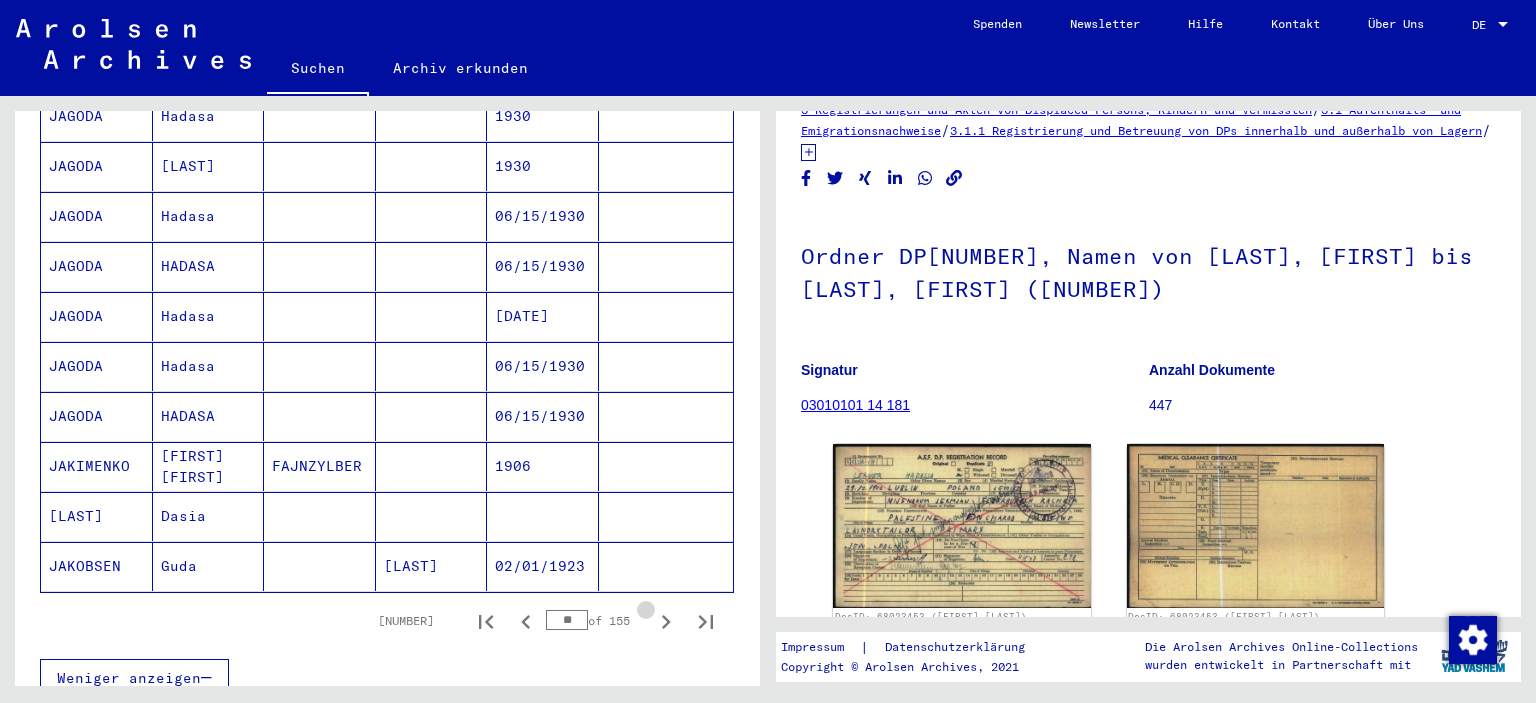 click at bounding box center (666, 621) 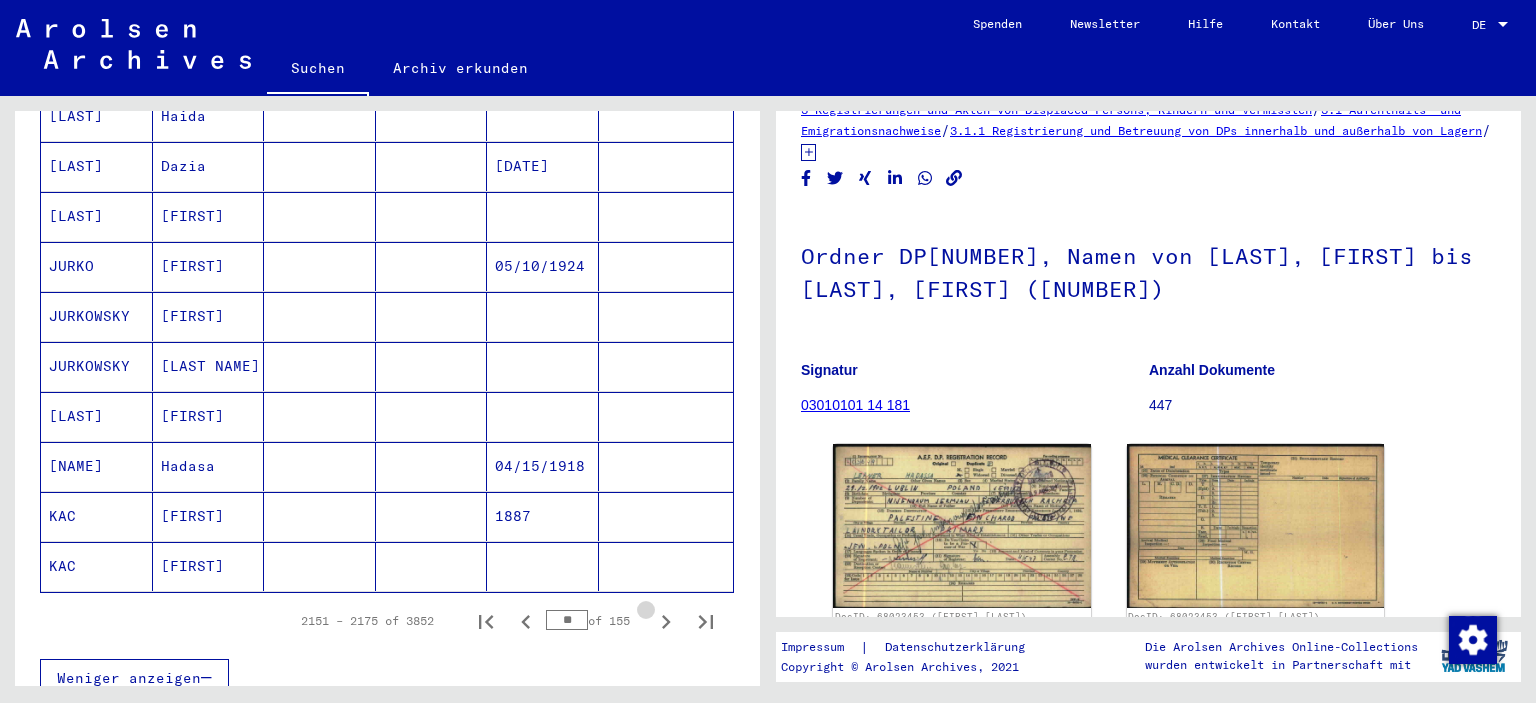 click at bounding box center [666, 621] 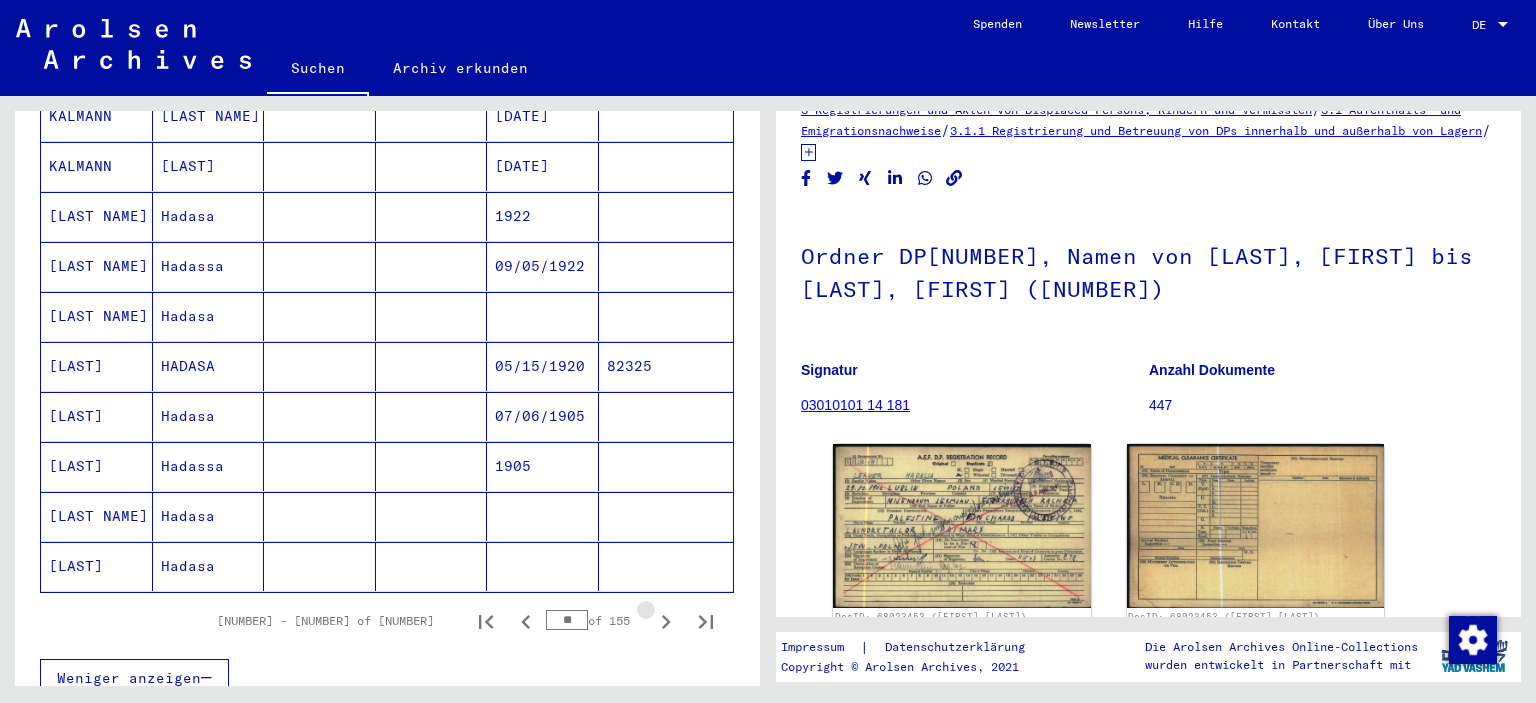 click at bounding box center [666, 621] 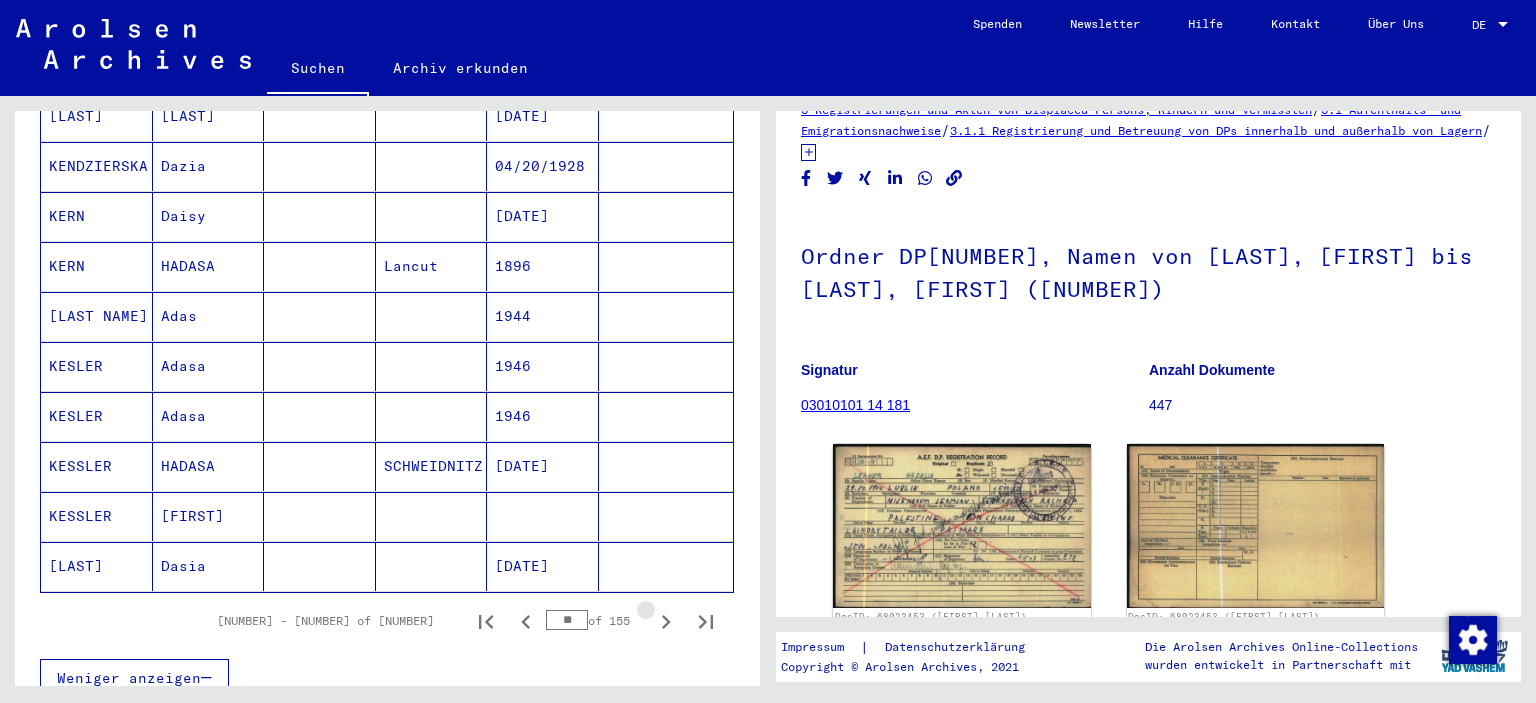 click at bounding box center (666, 621) 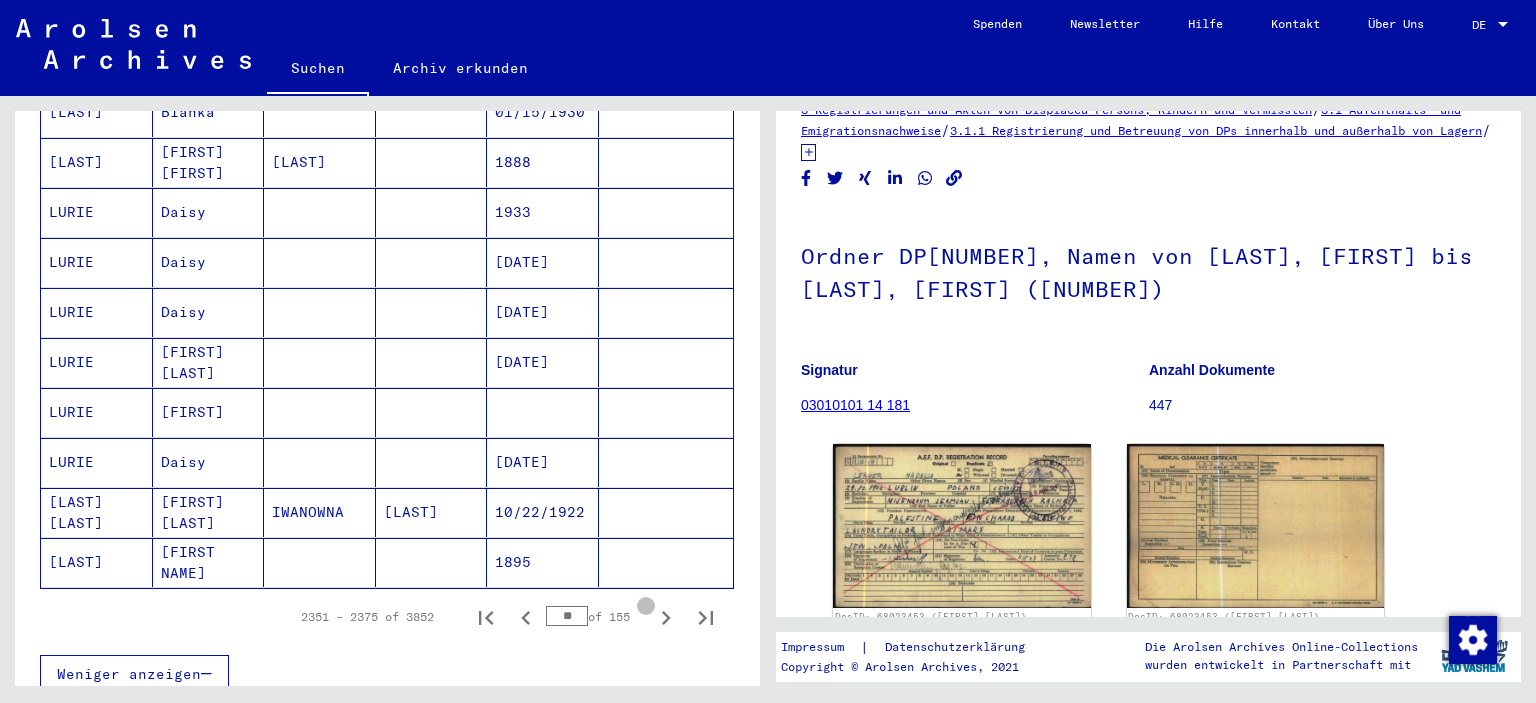 scroll, scrollTop: 1084, scrollLeft: 0, axis: vertical 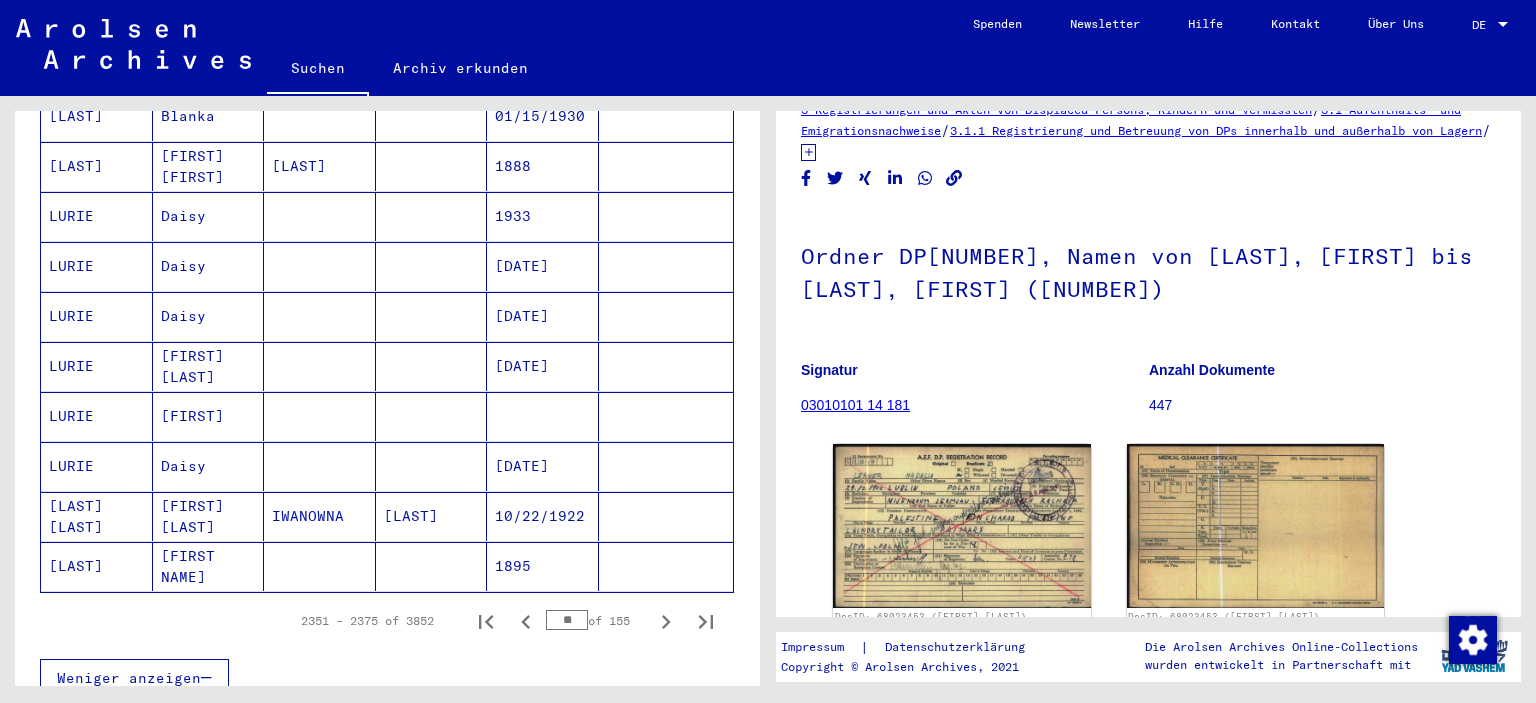 click 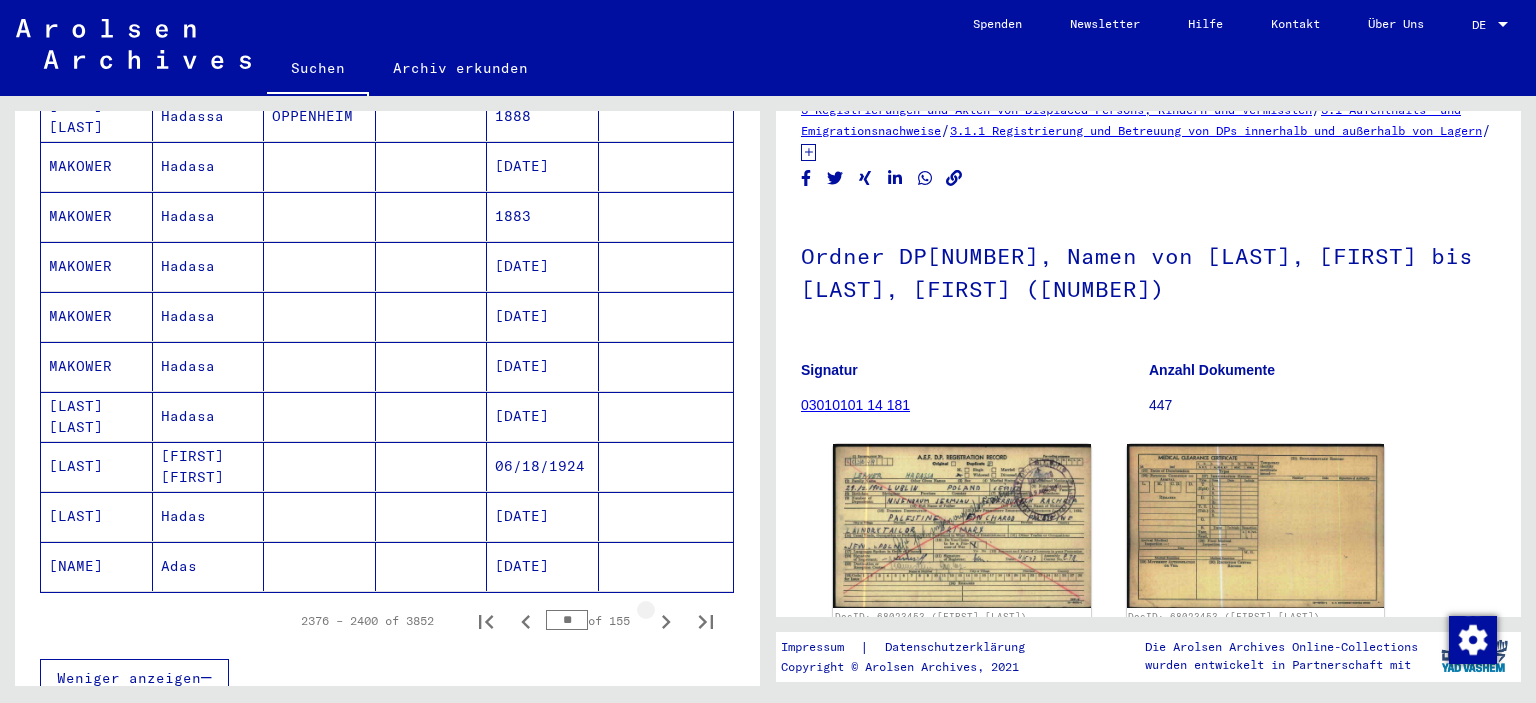 click 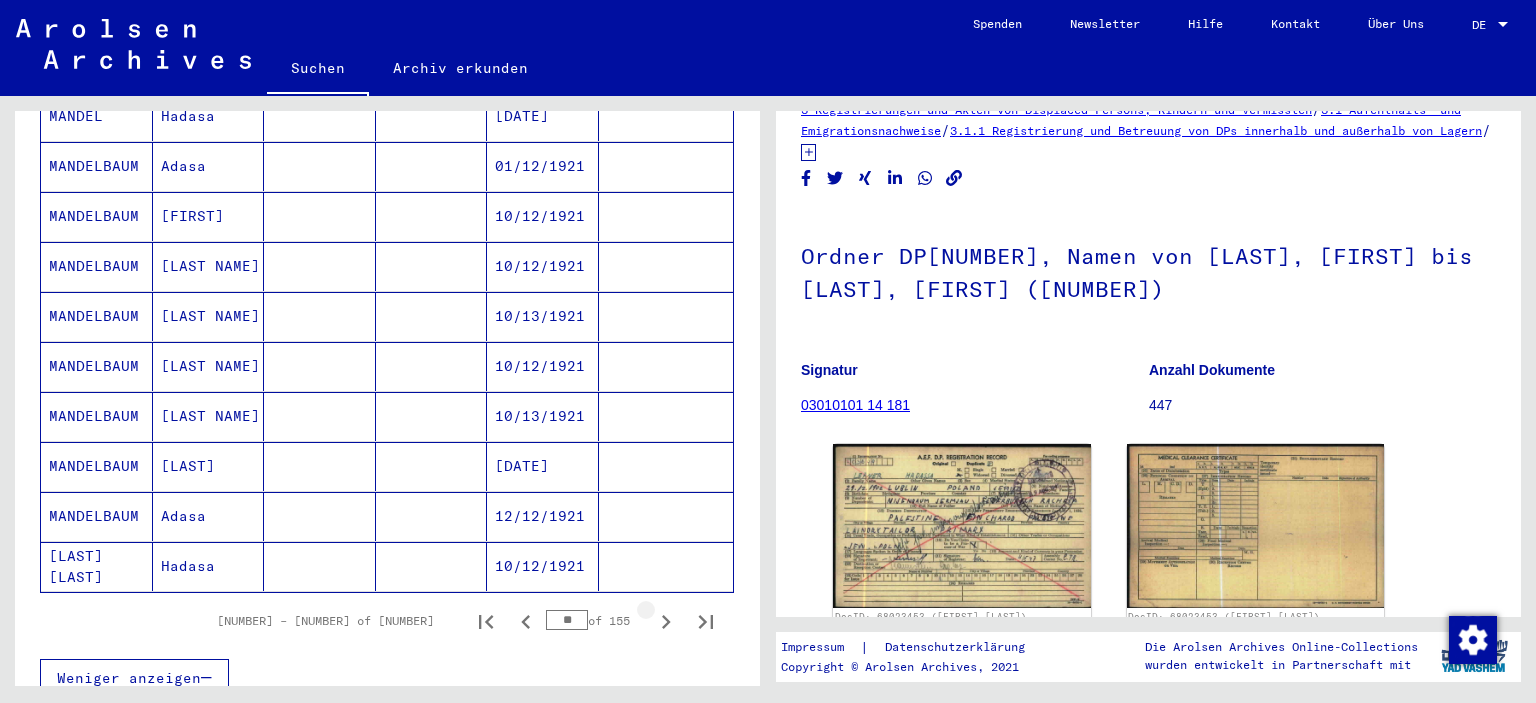 click 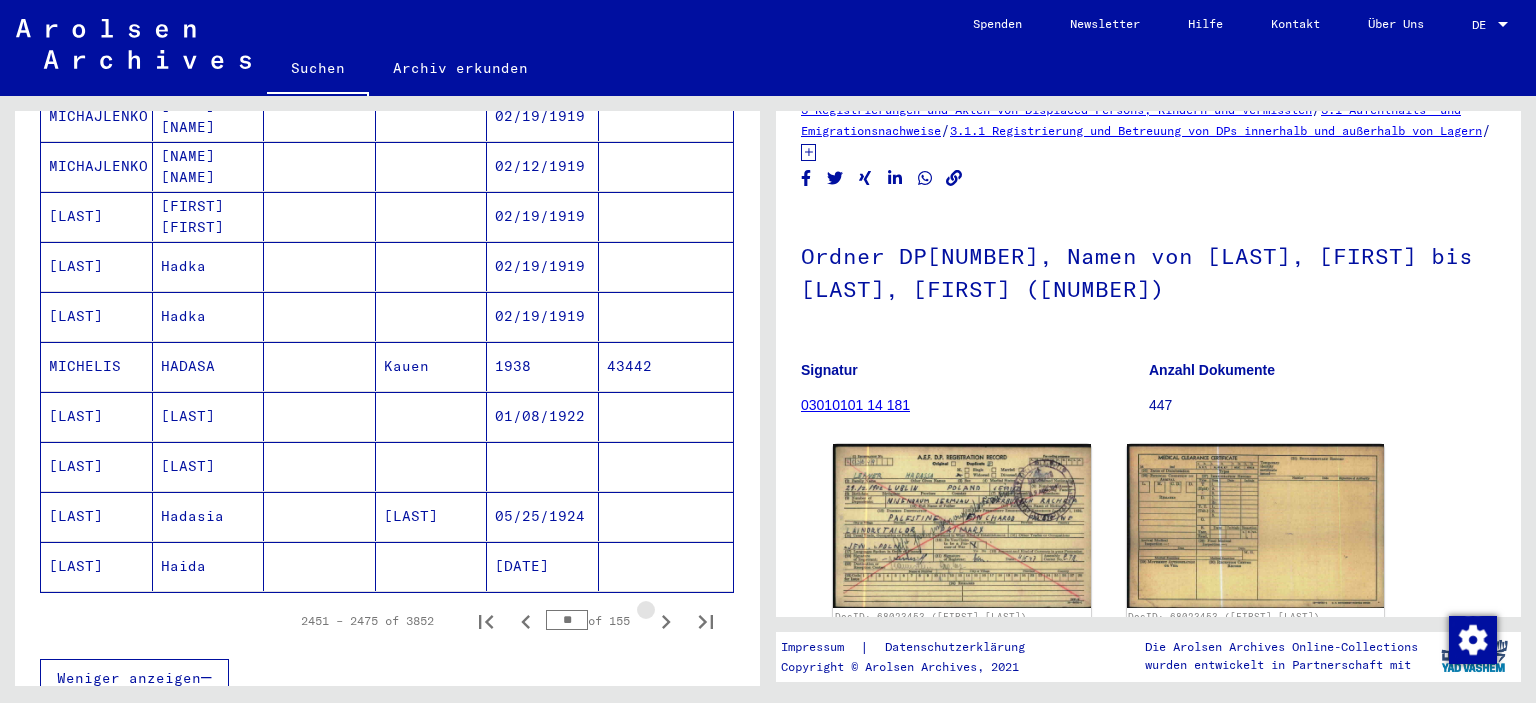 click 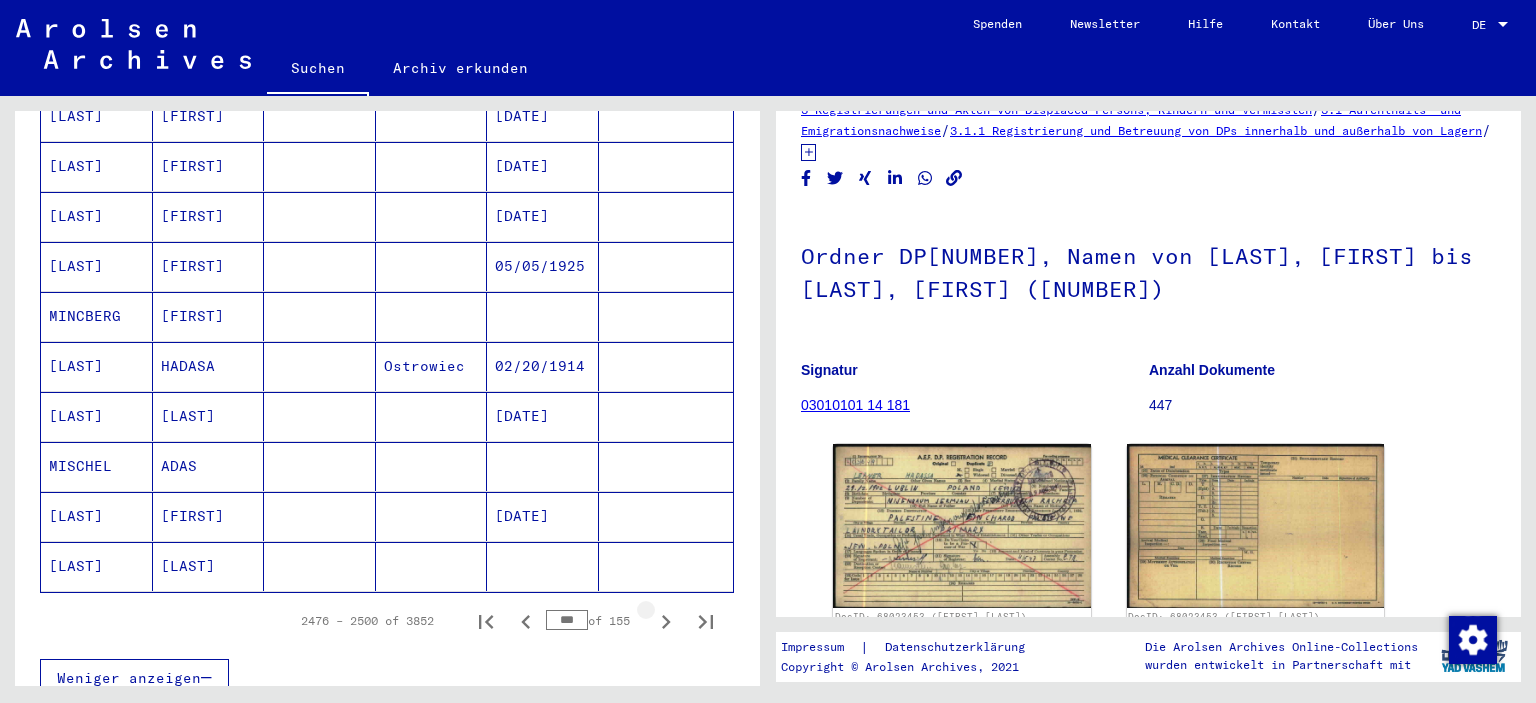 click 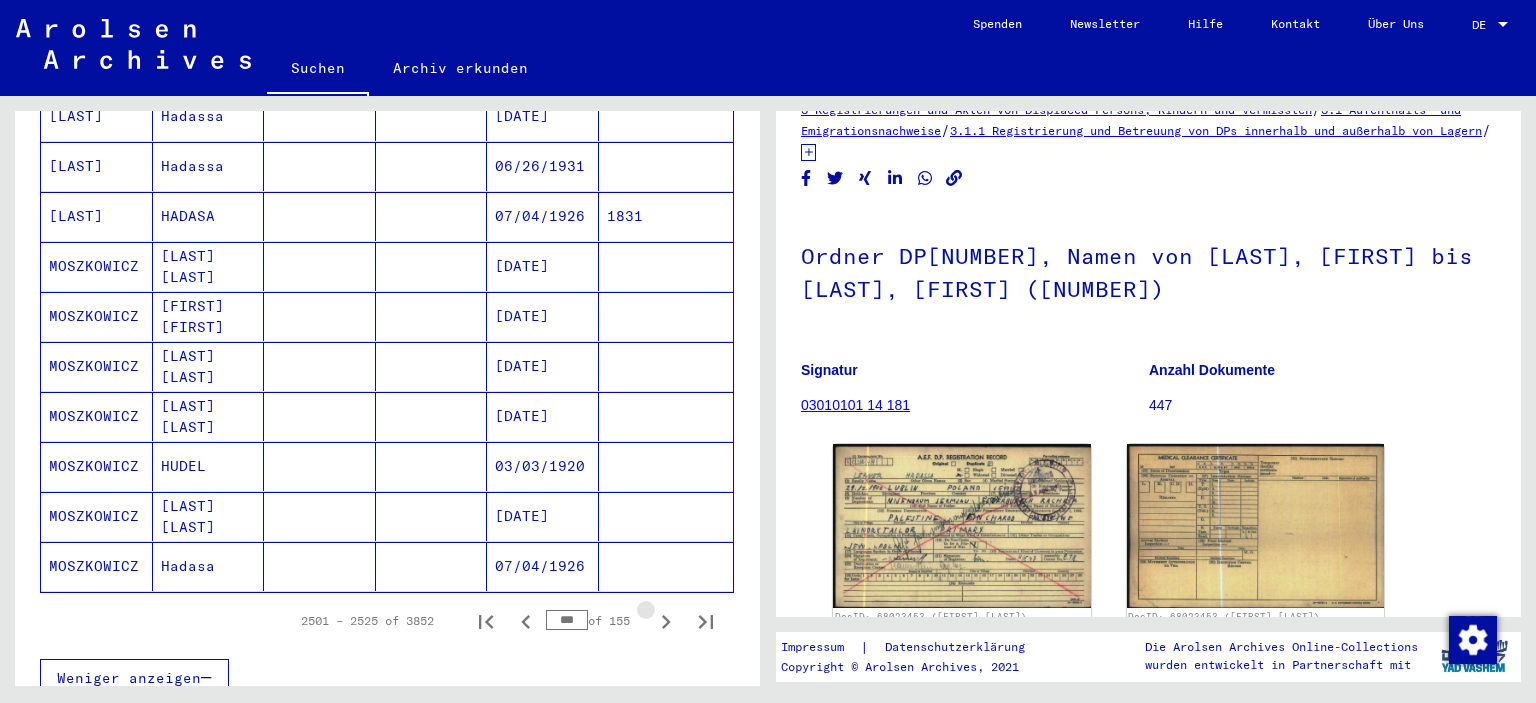 click 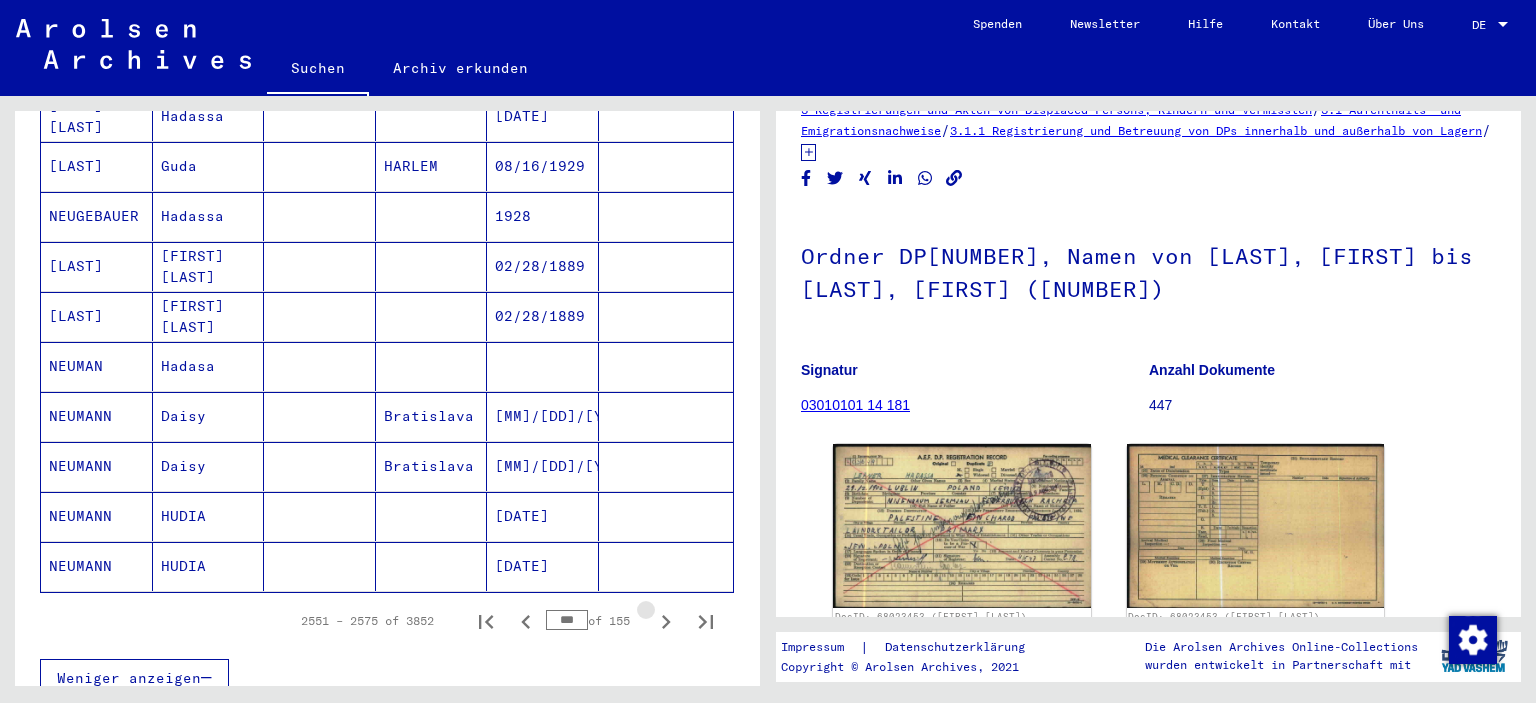 click 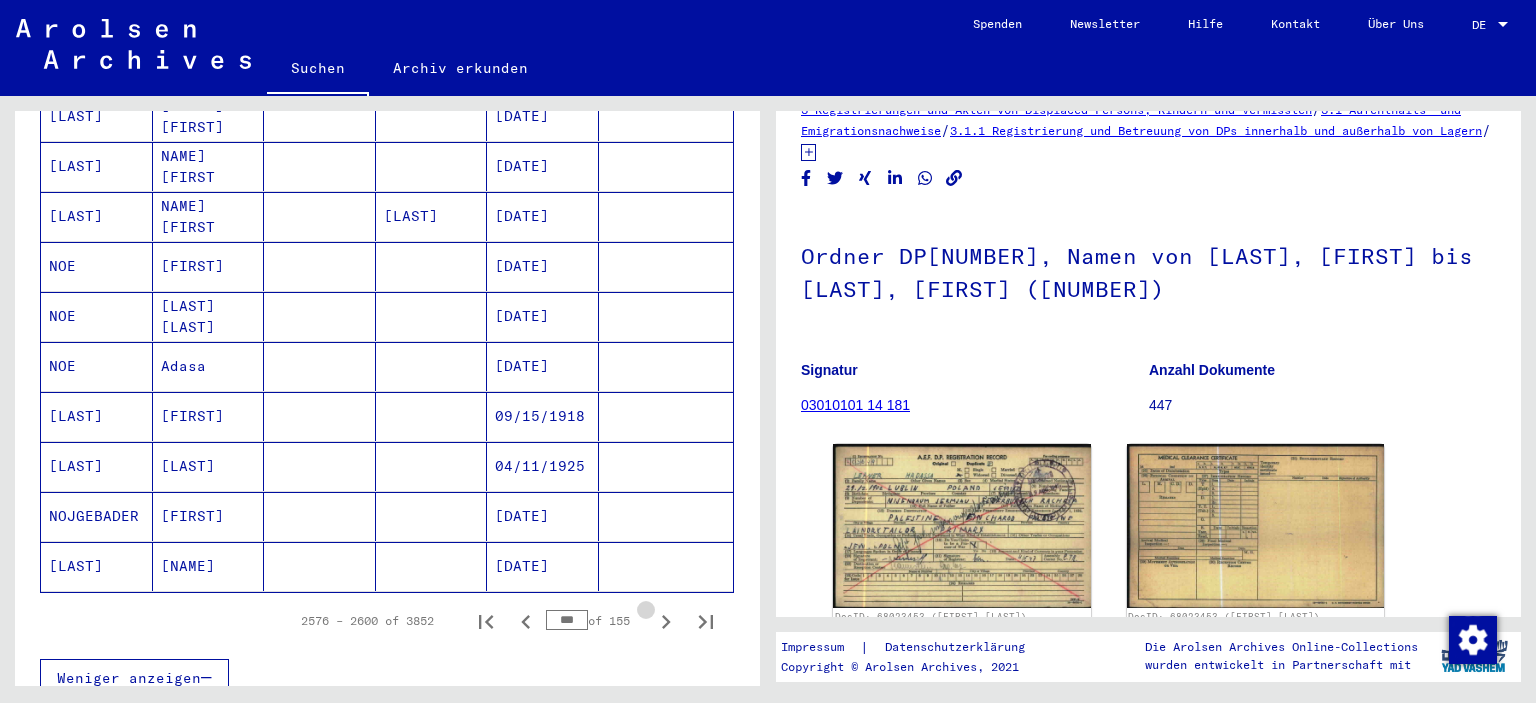 click 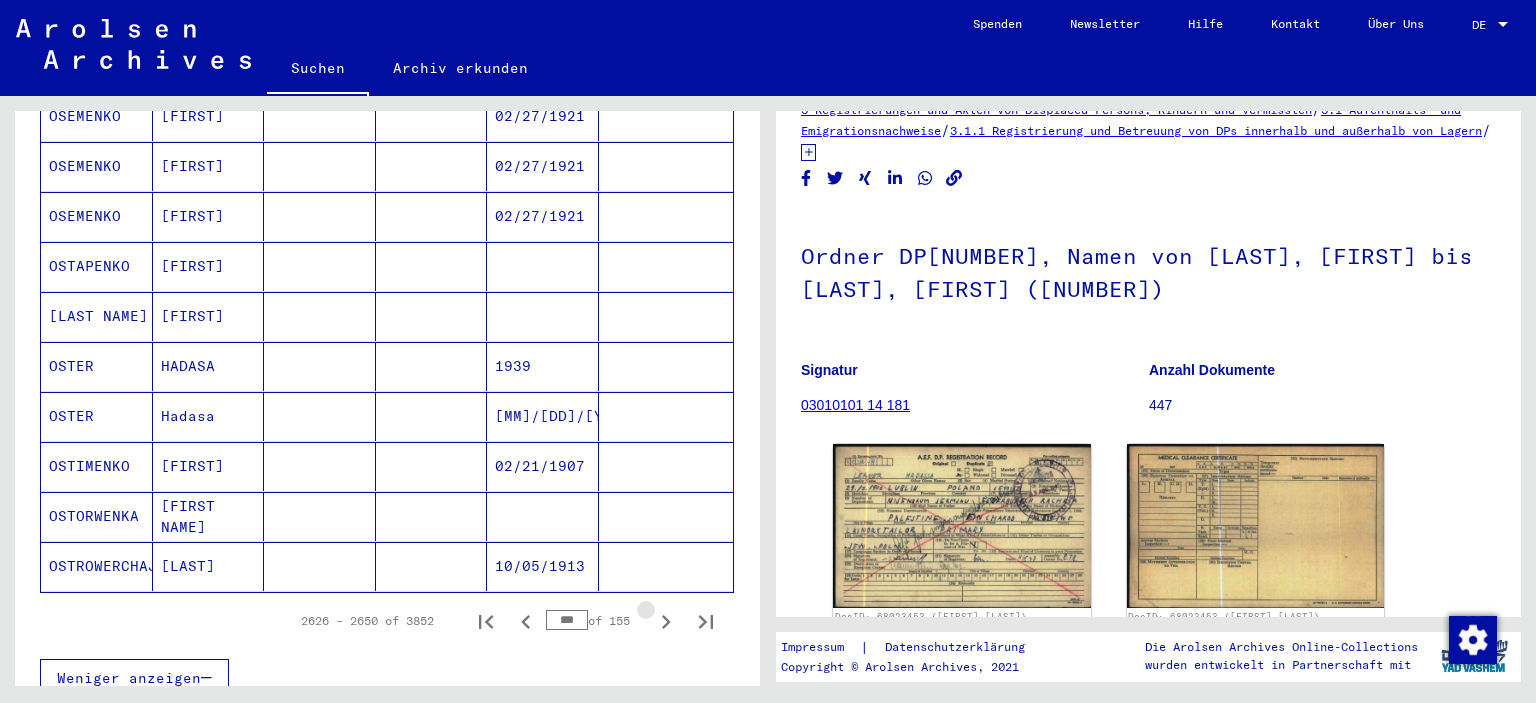 click 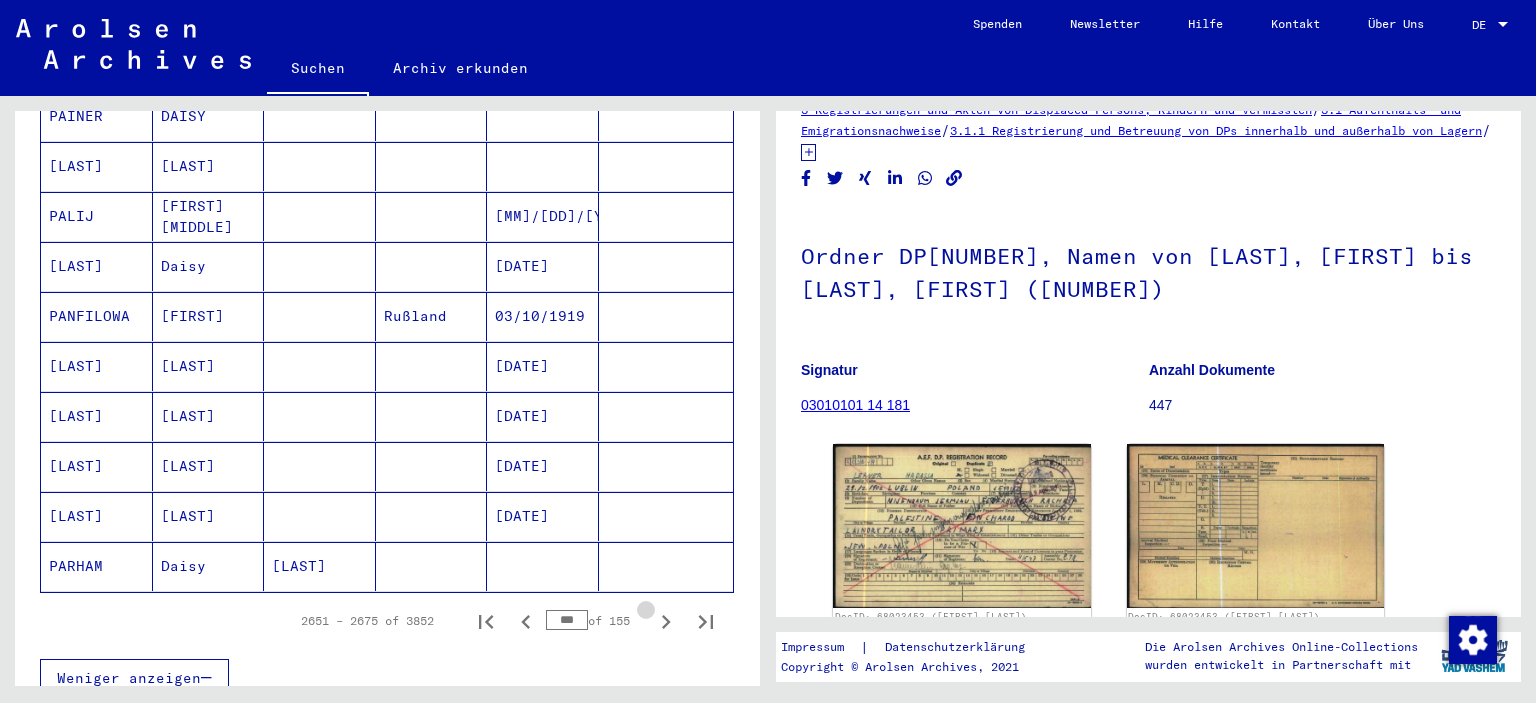 click 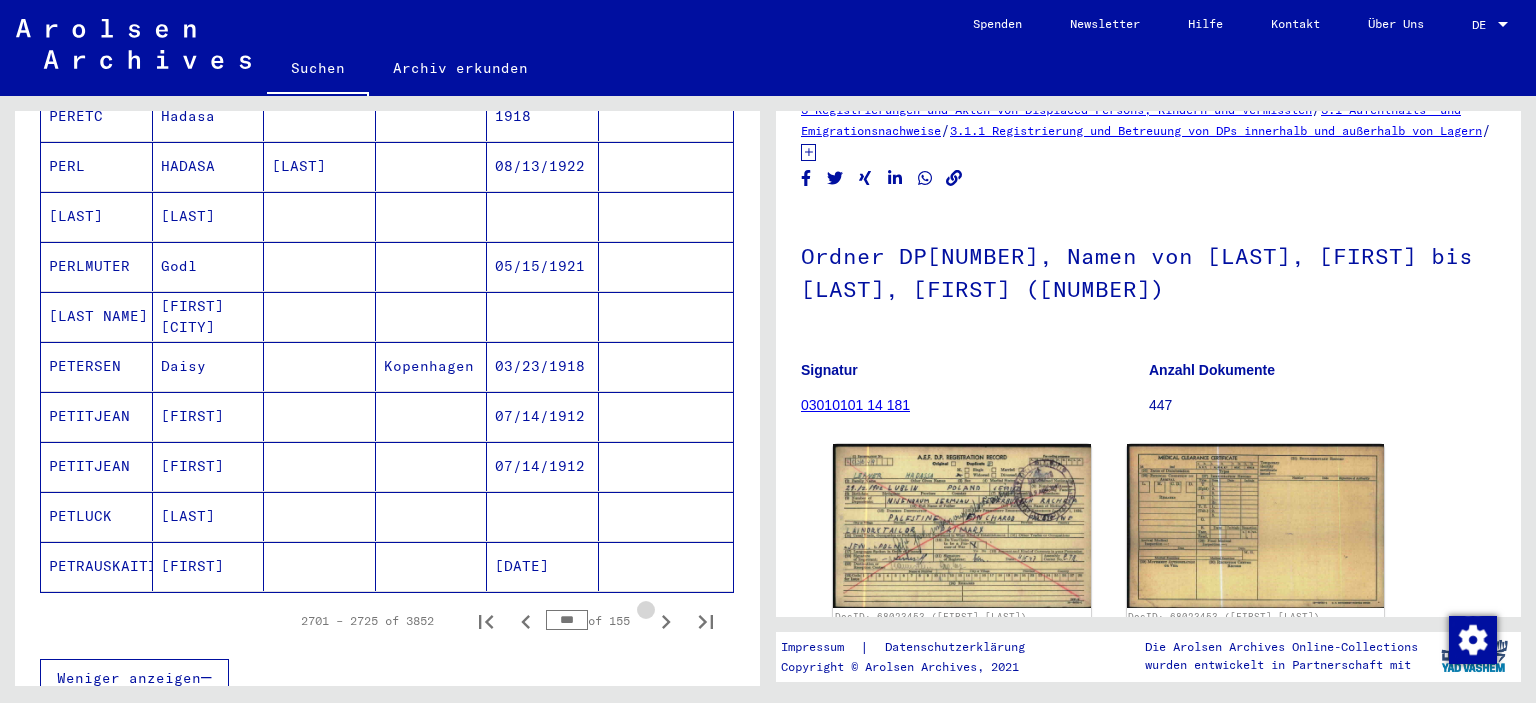 click 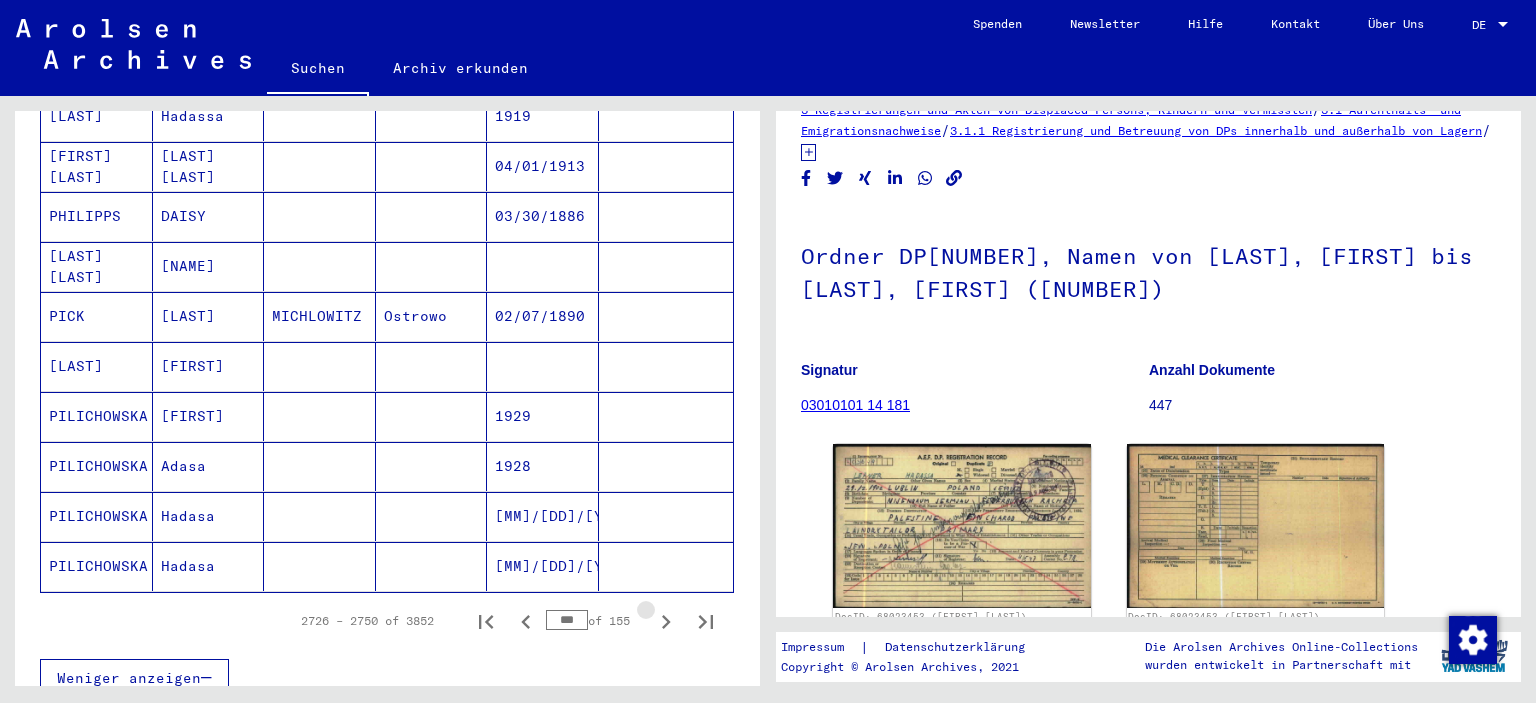 click 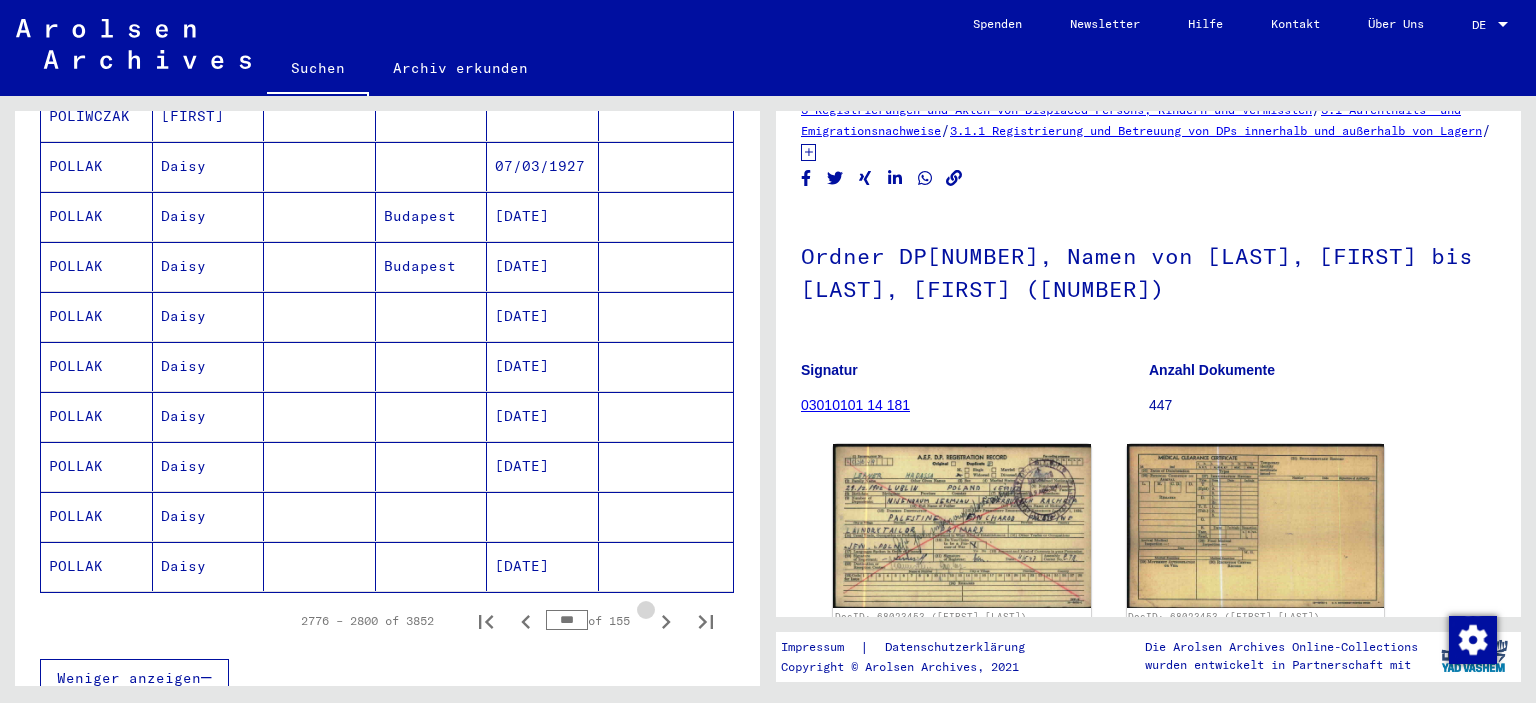 click 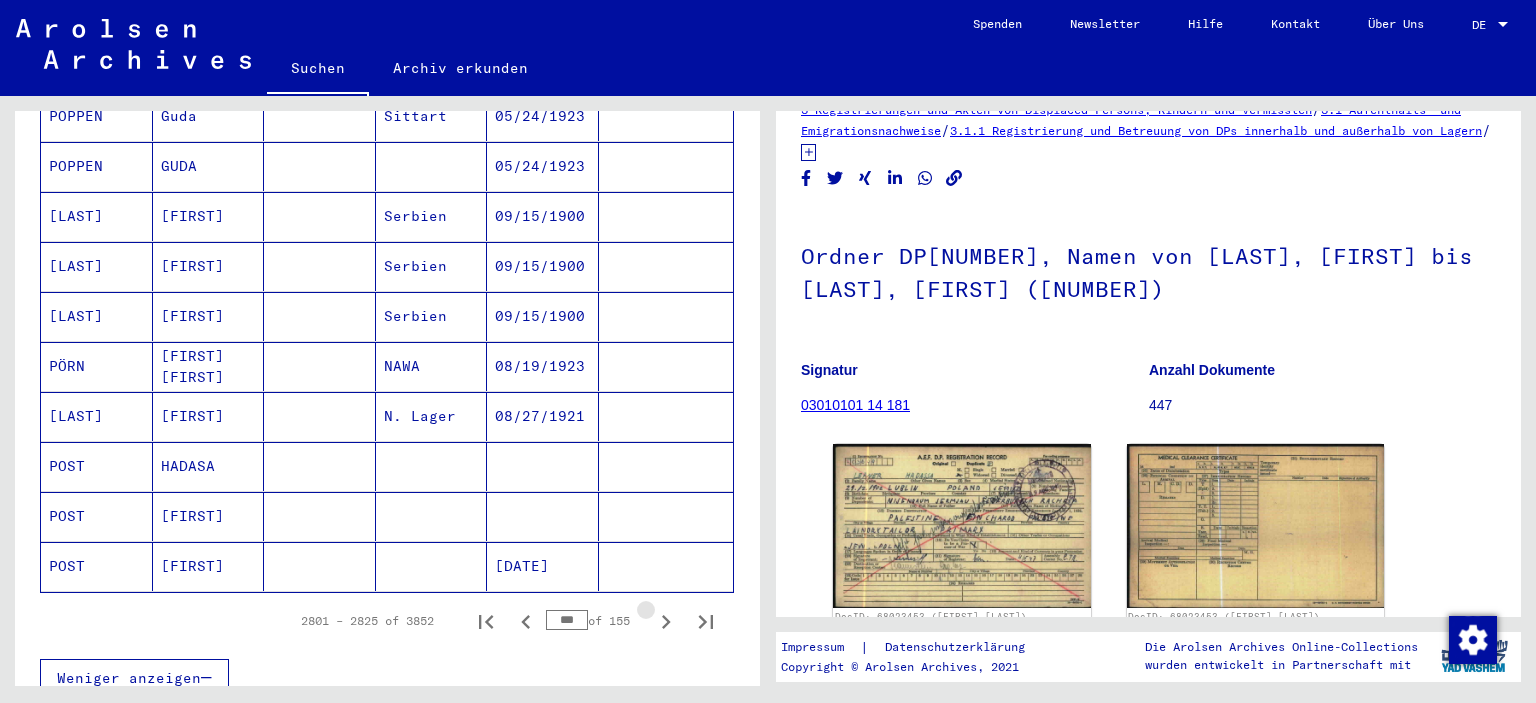 click 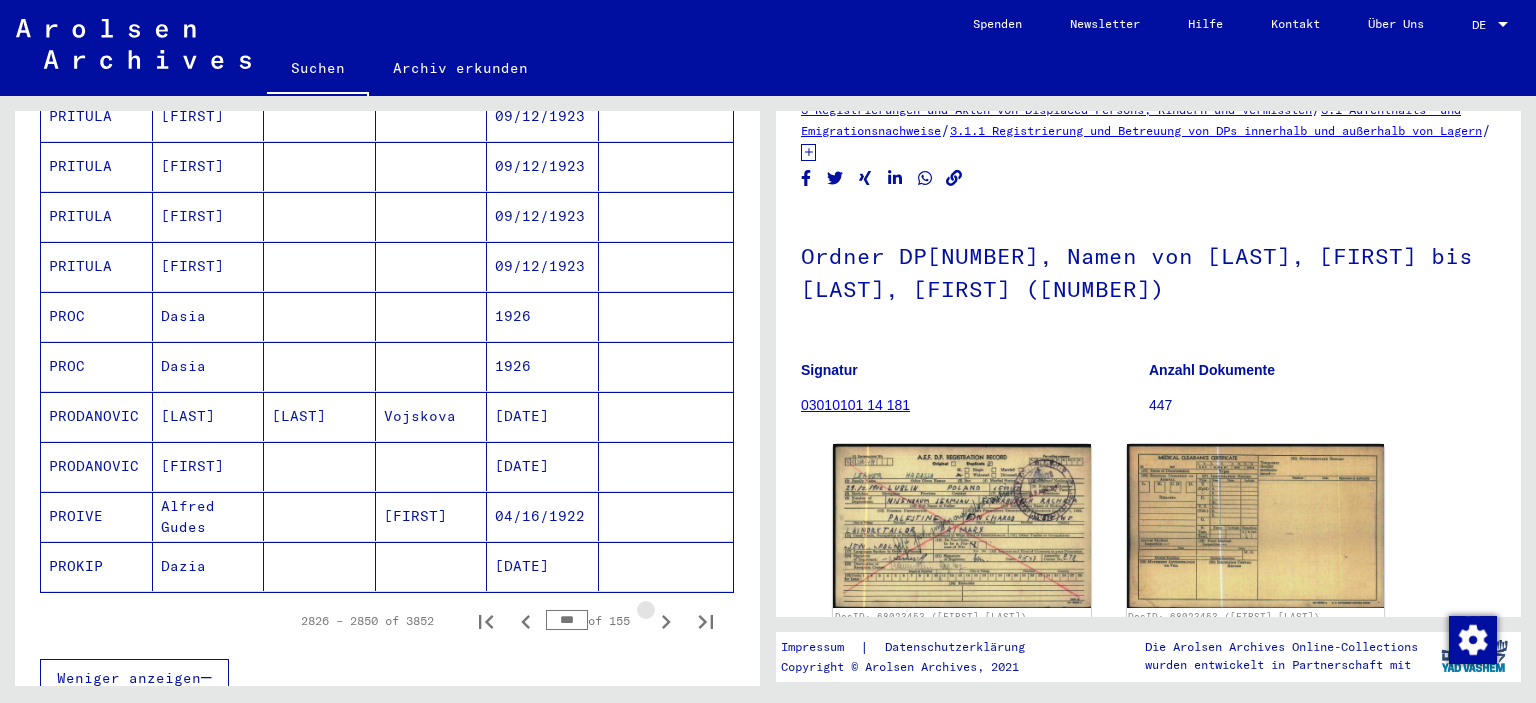 click 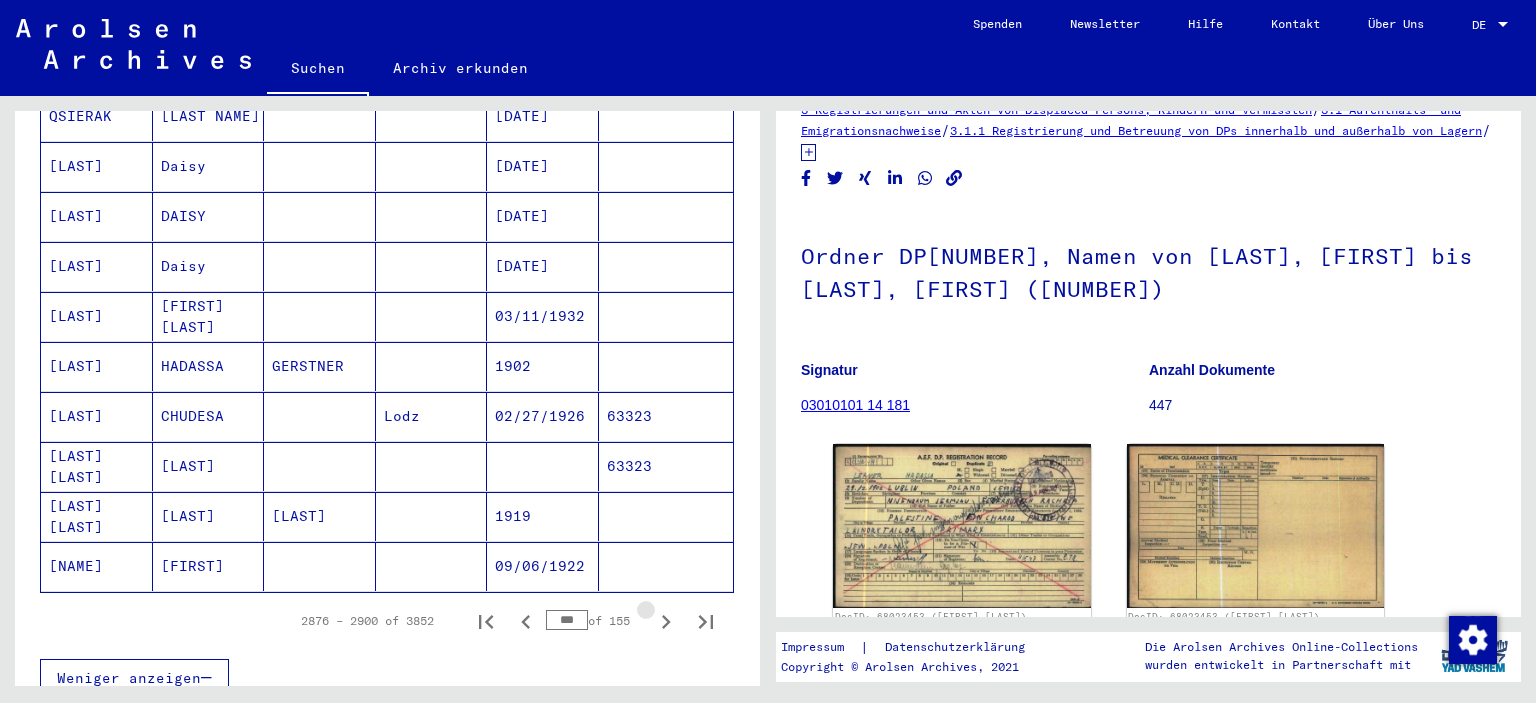 click 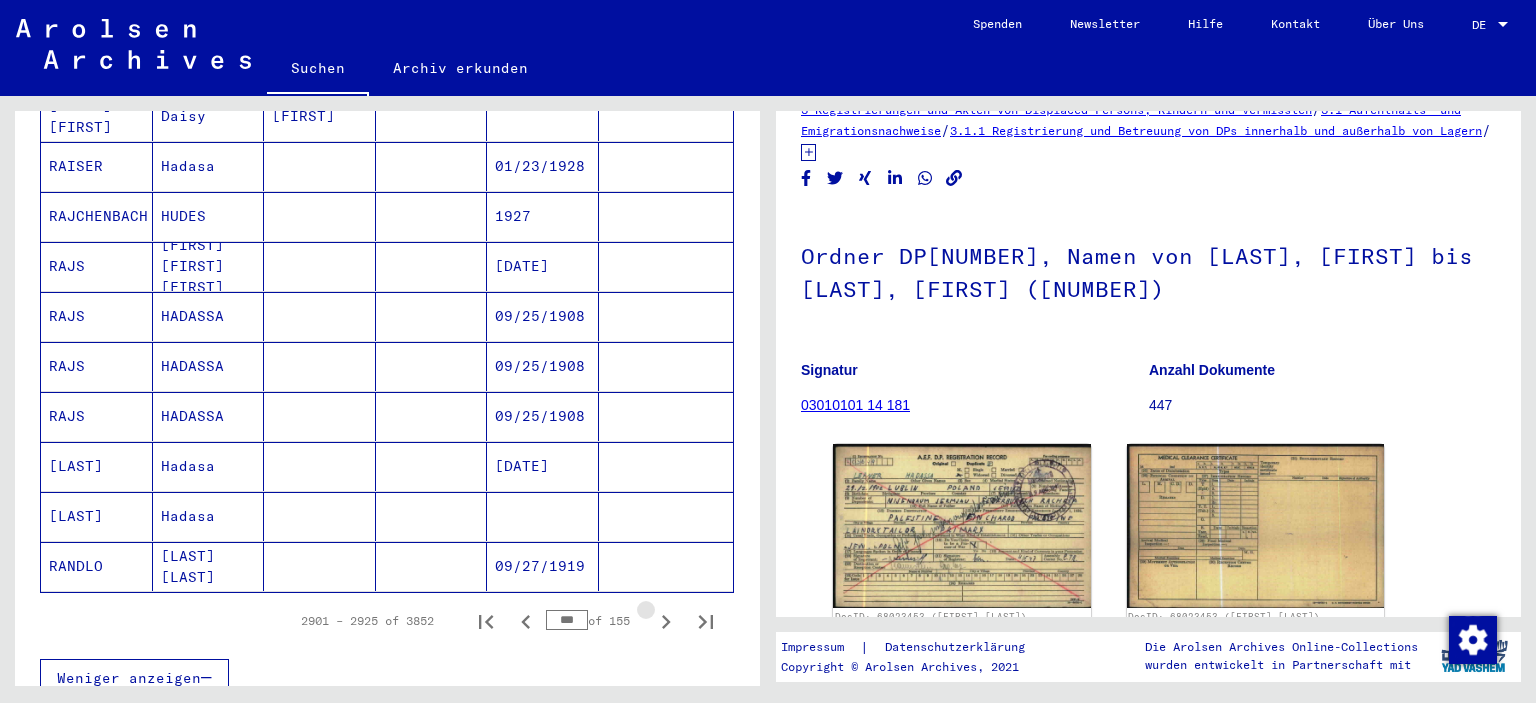 click 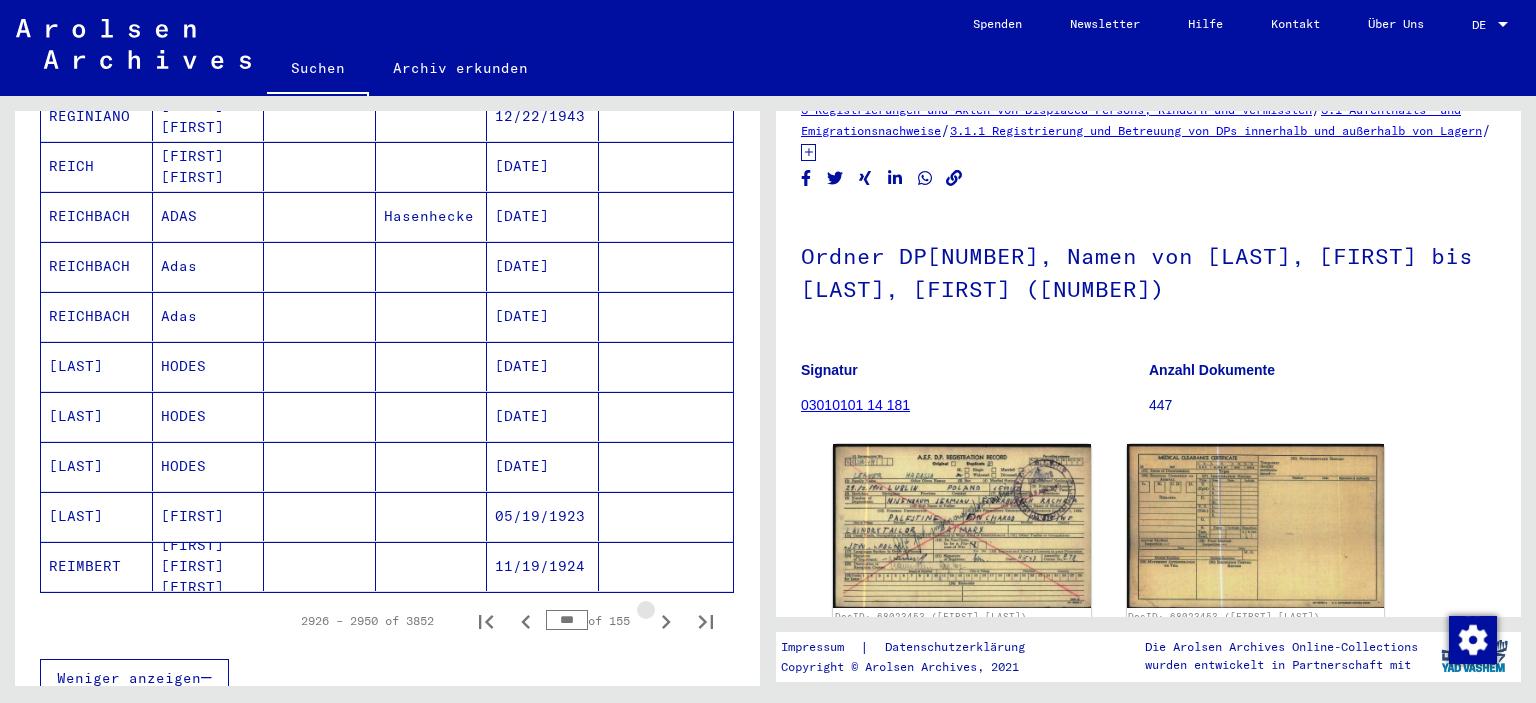 click 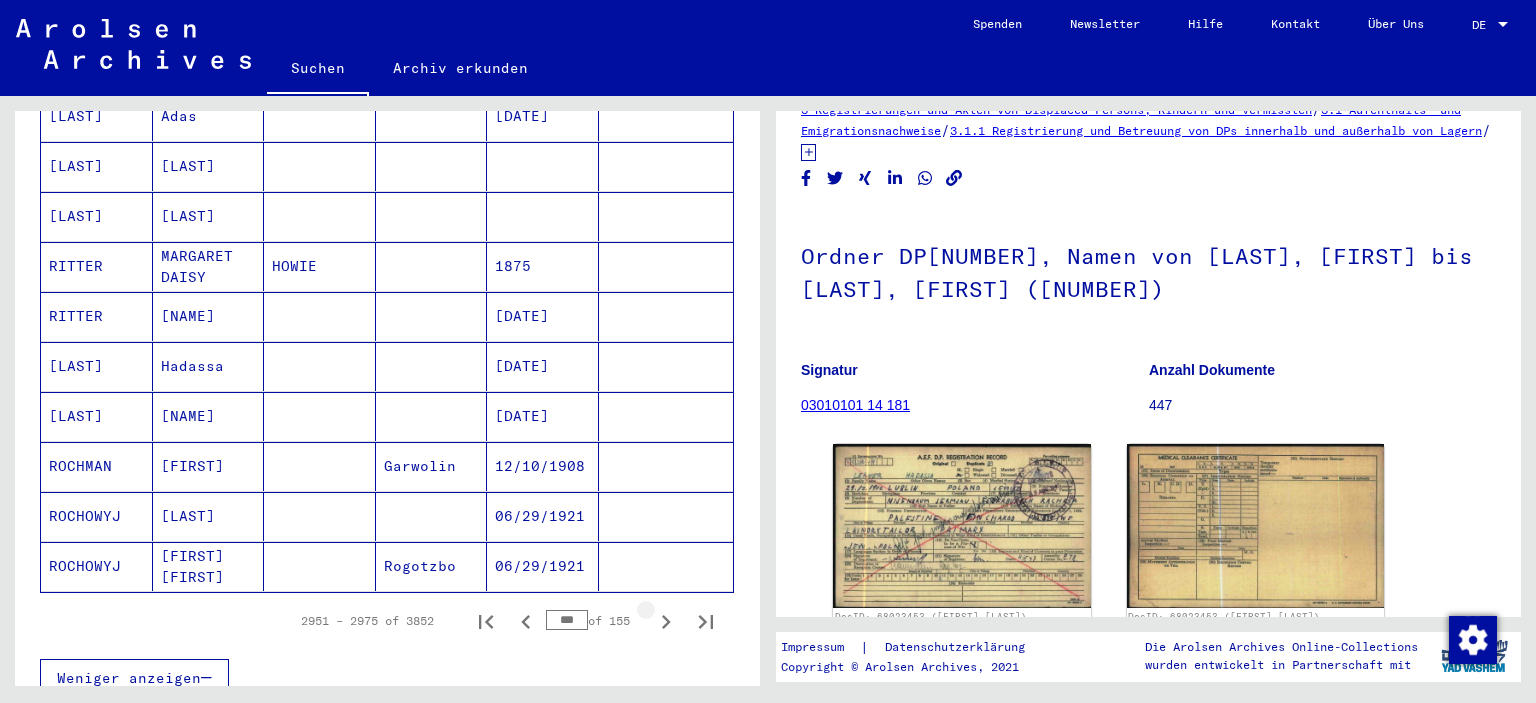 click 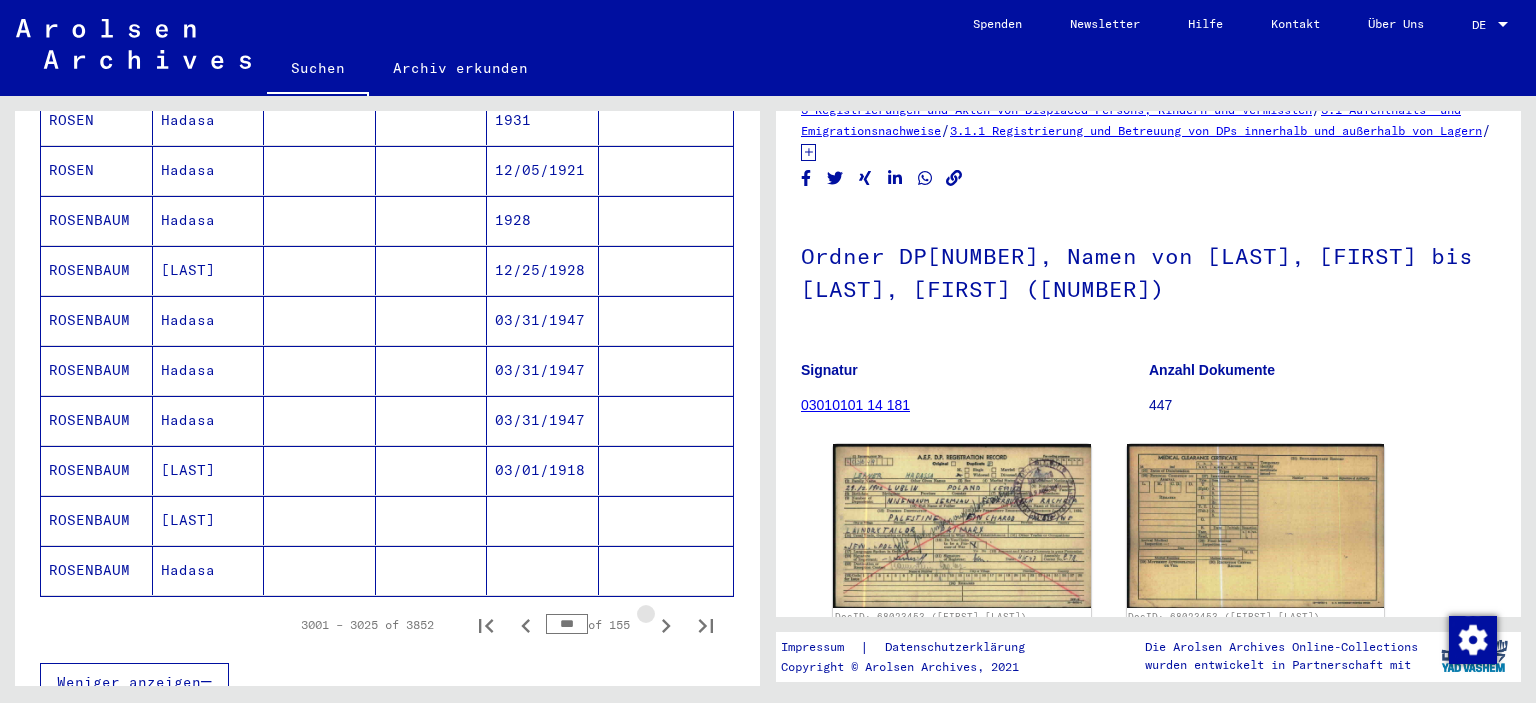 scroll, scrollTop: 1088, scrollLeft: 0, axis: vertical 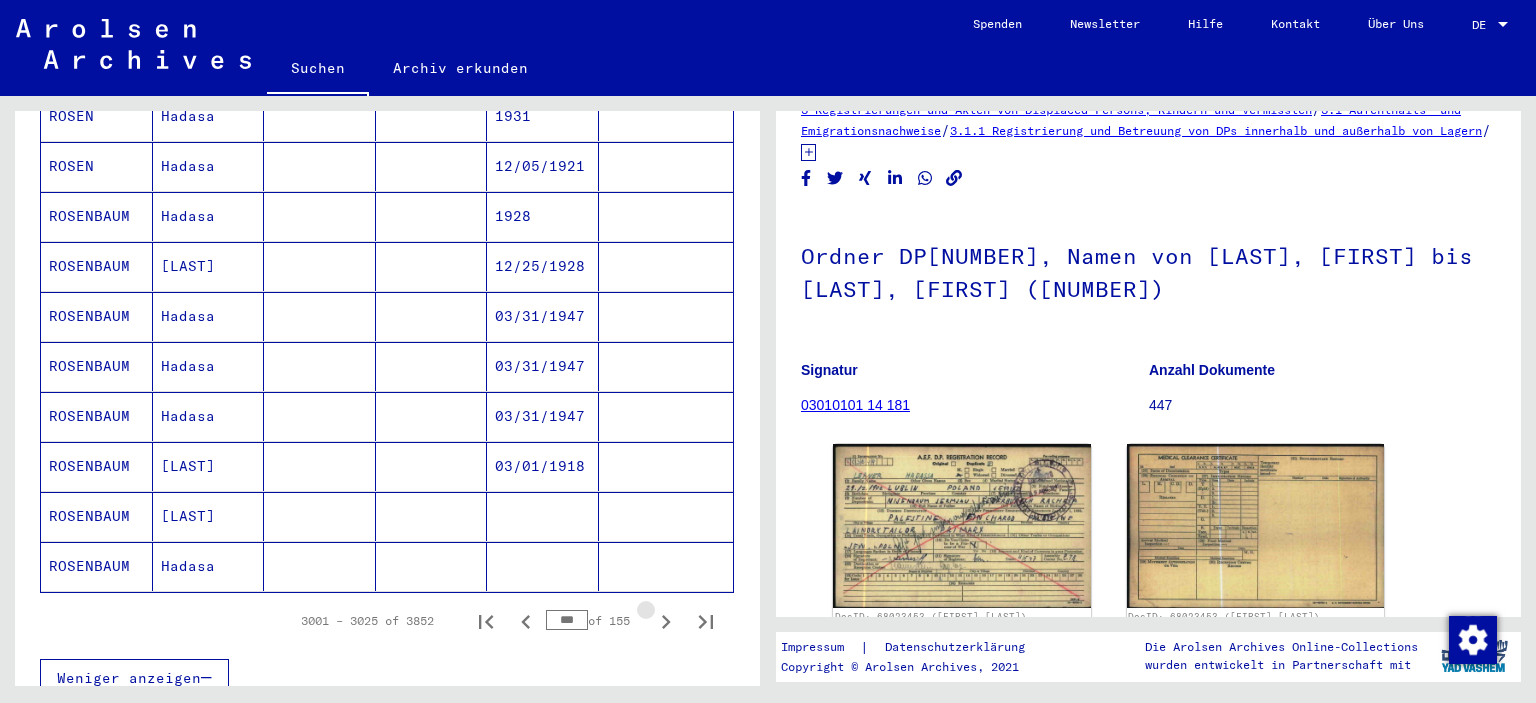 click 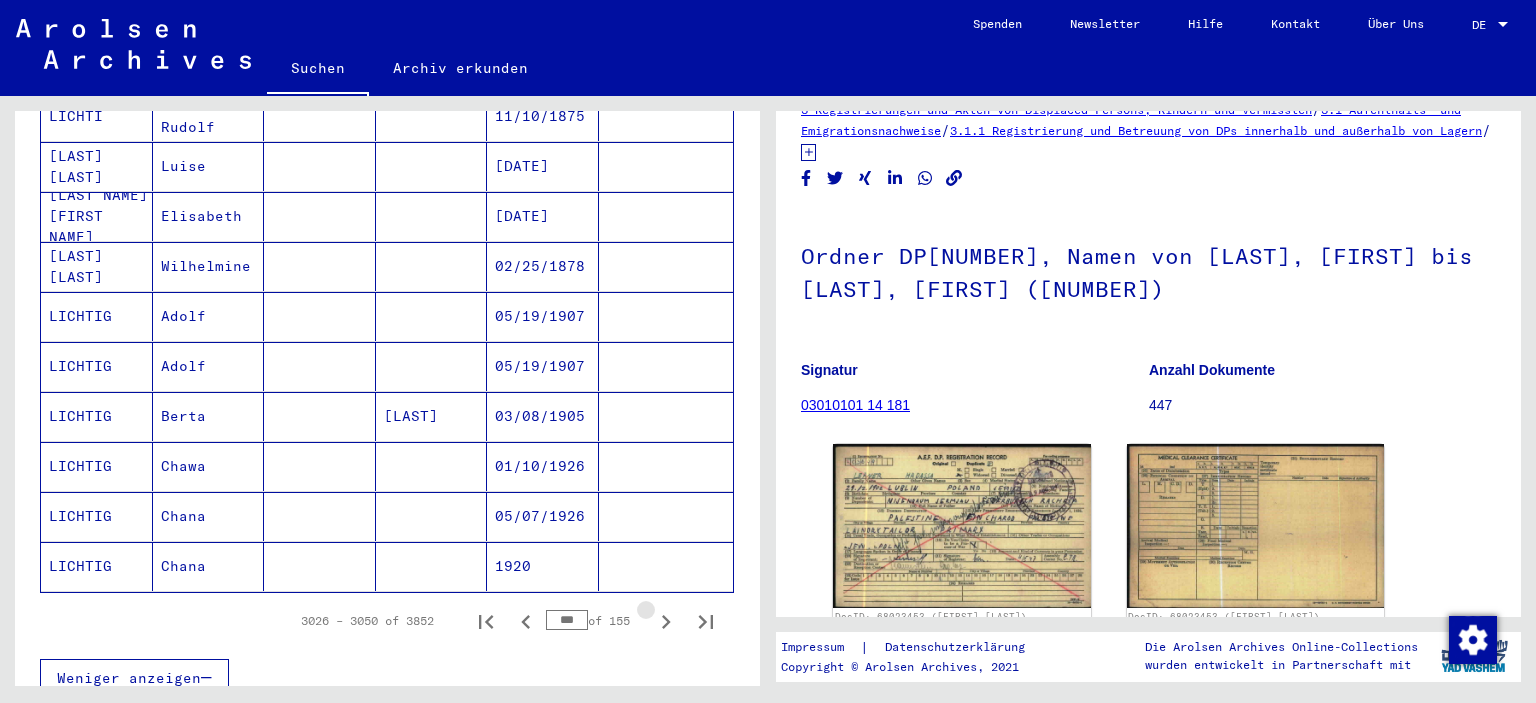 click 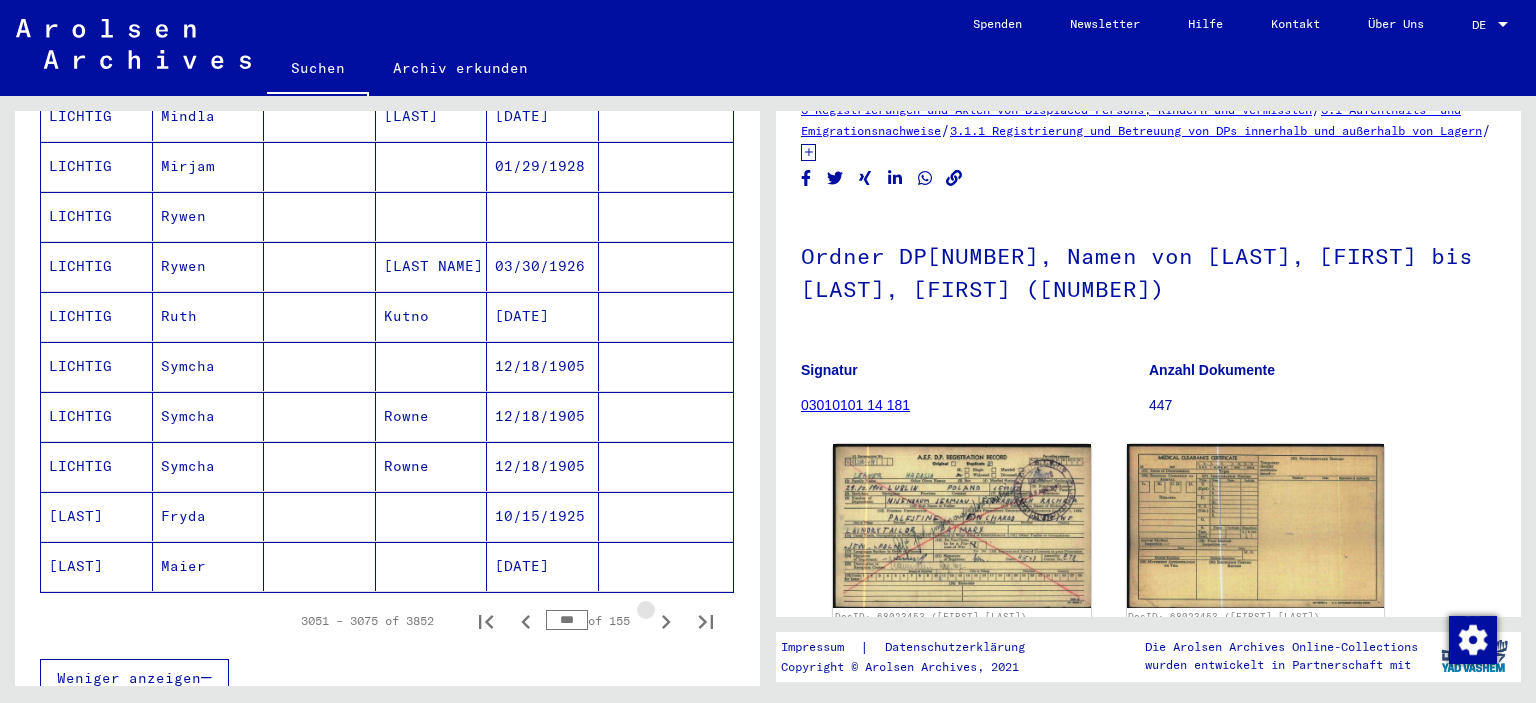 click 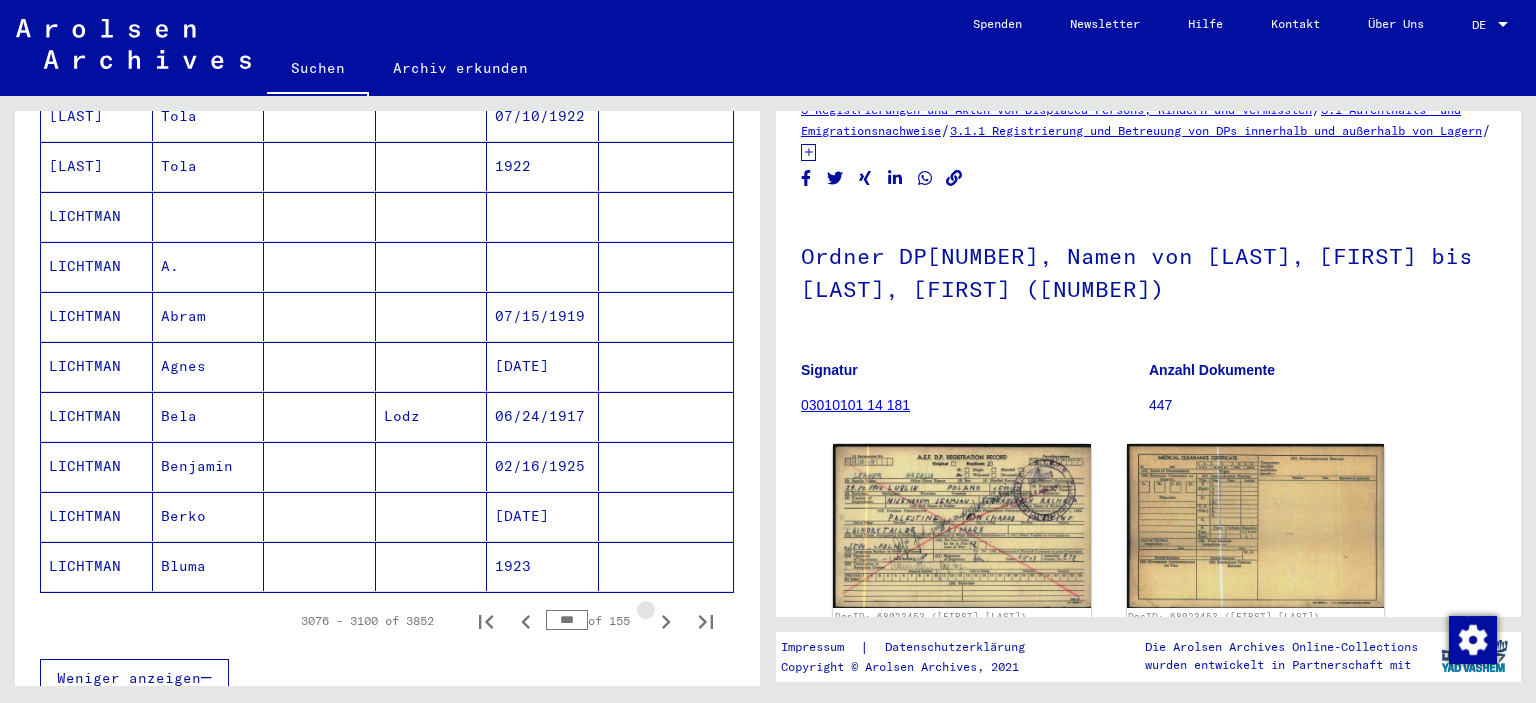 click 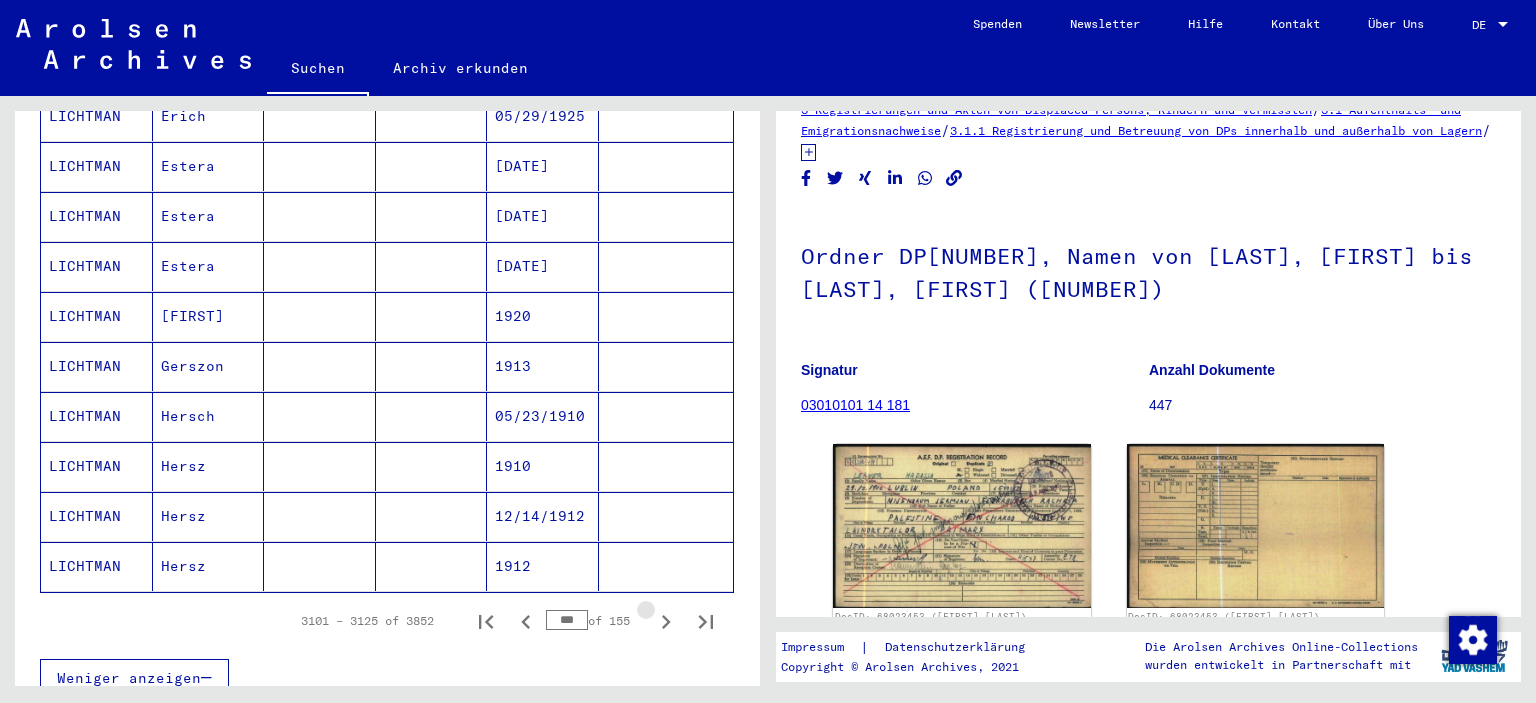 click 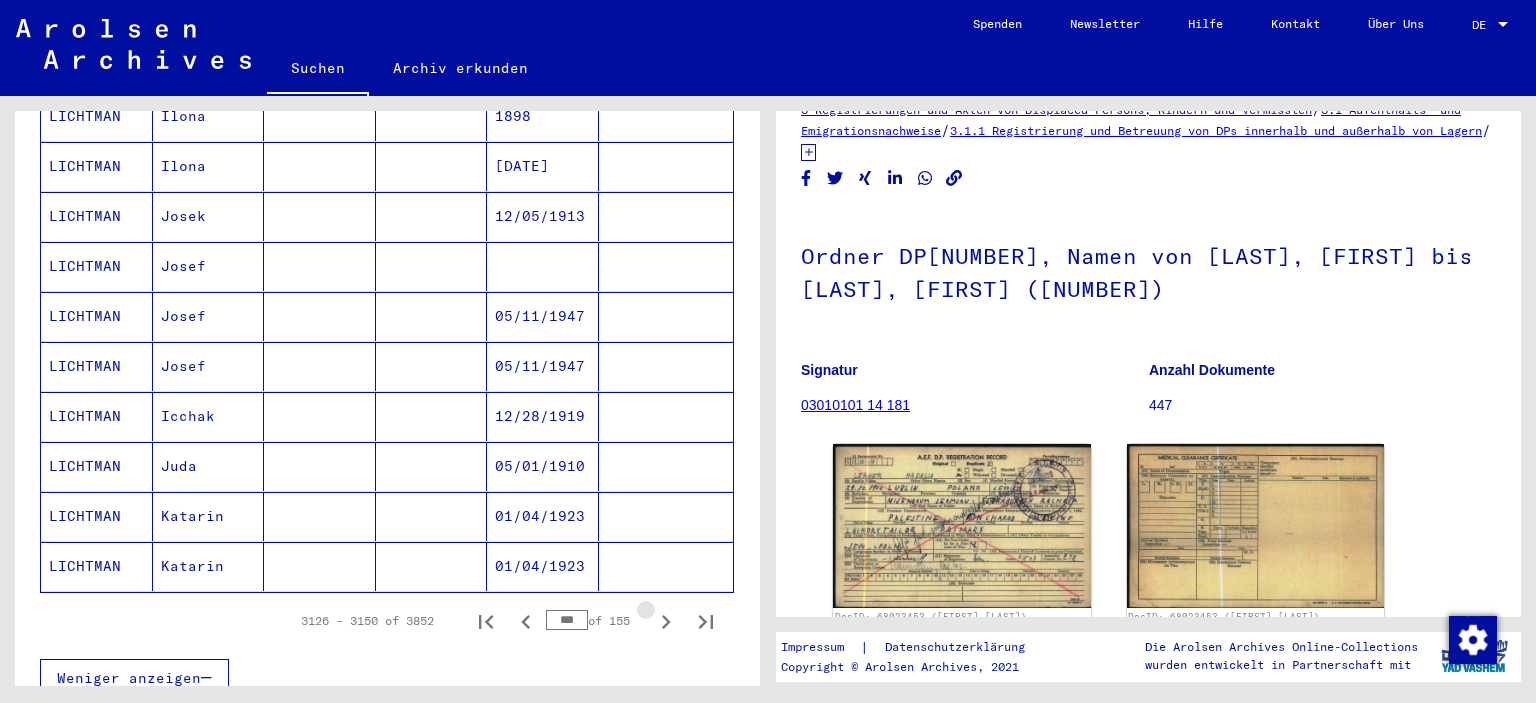 click 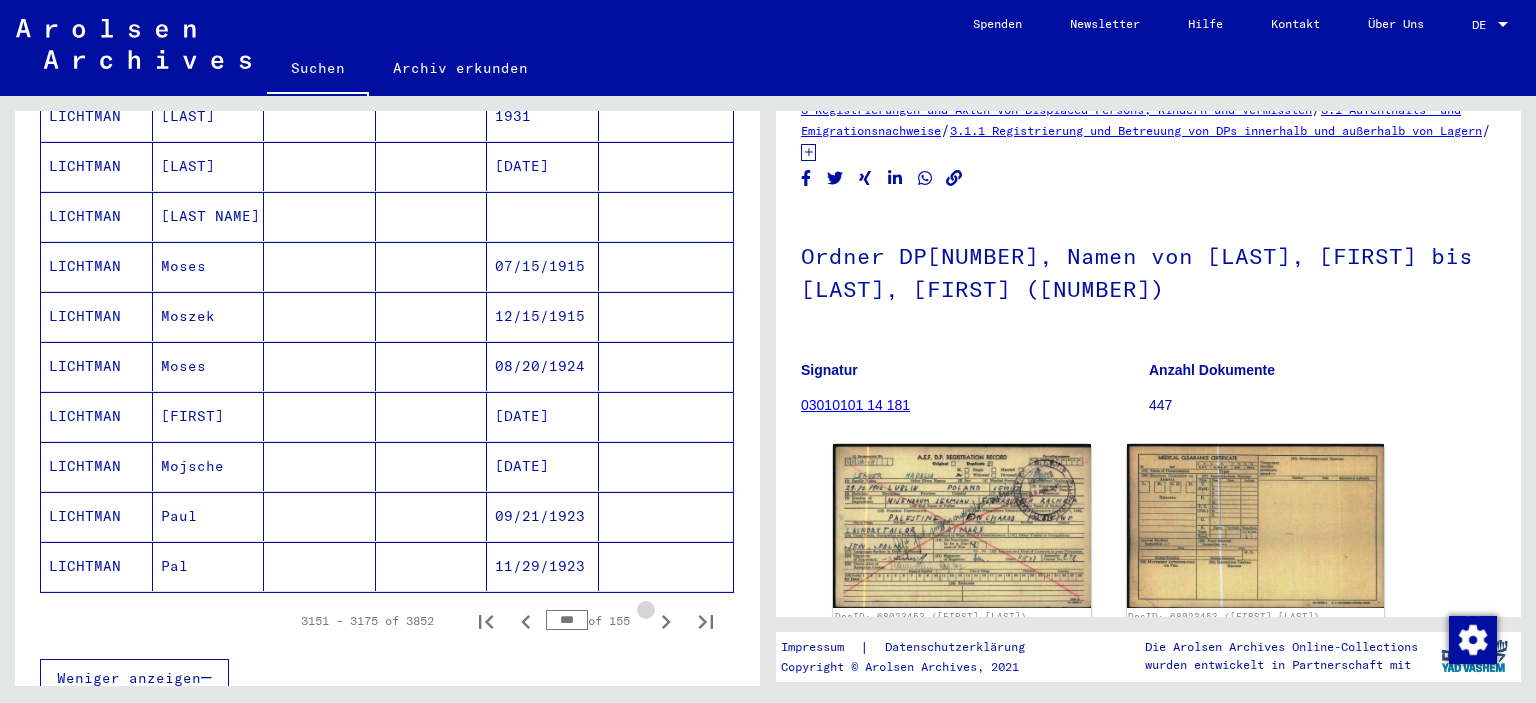 click 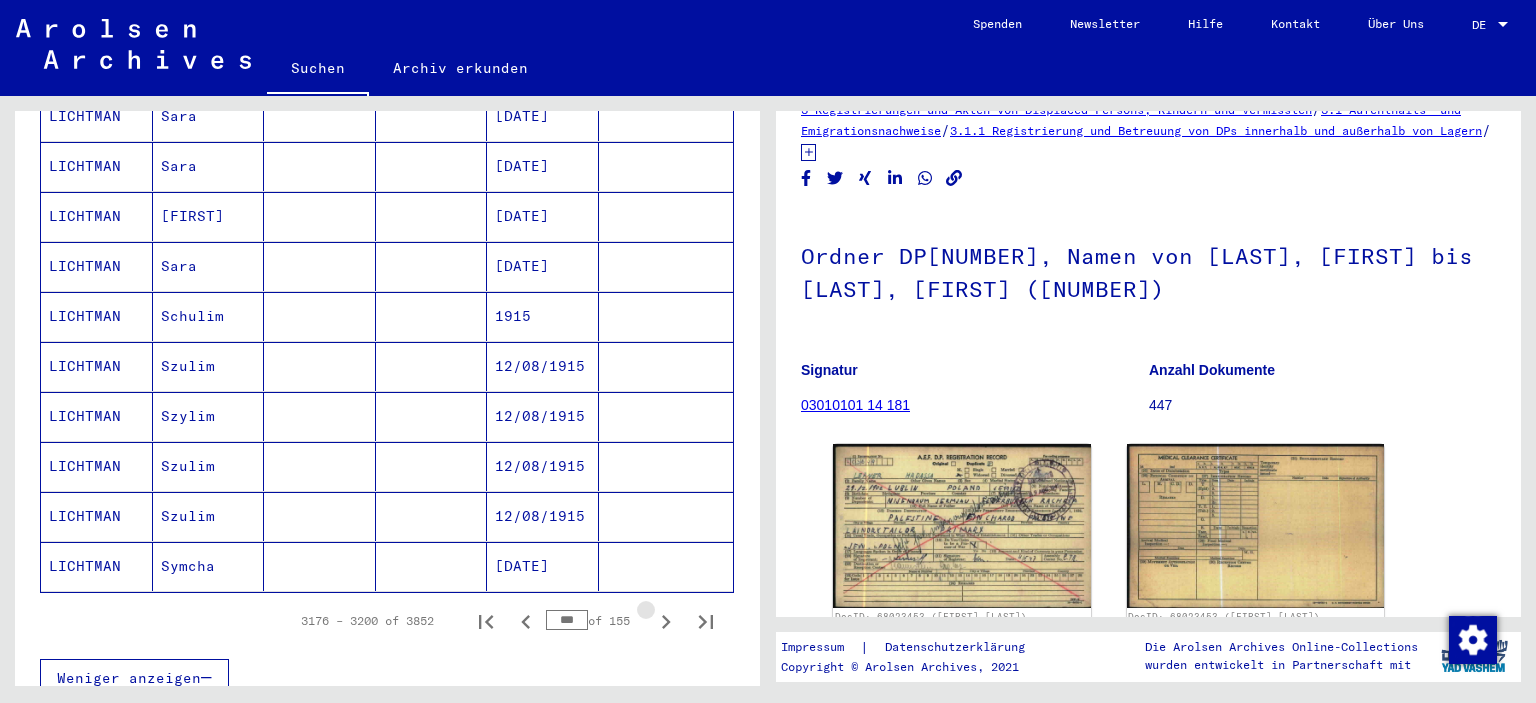 click 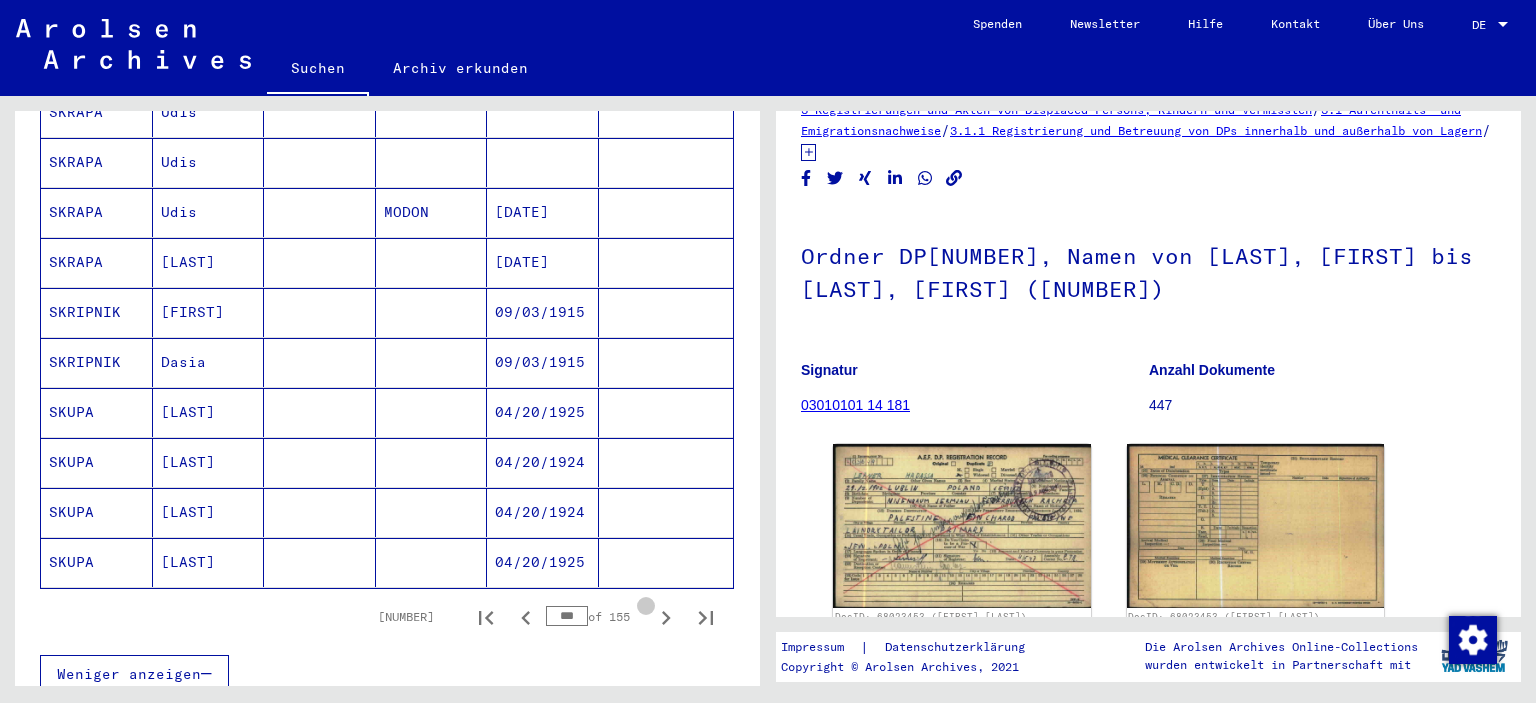click 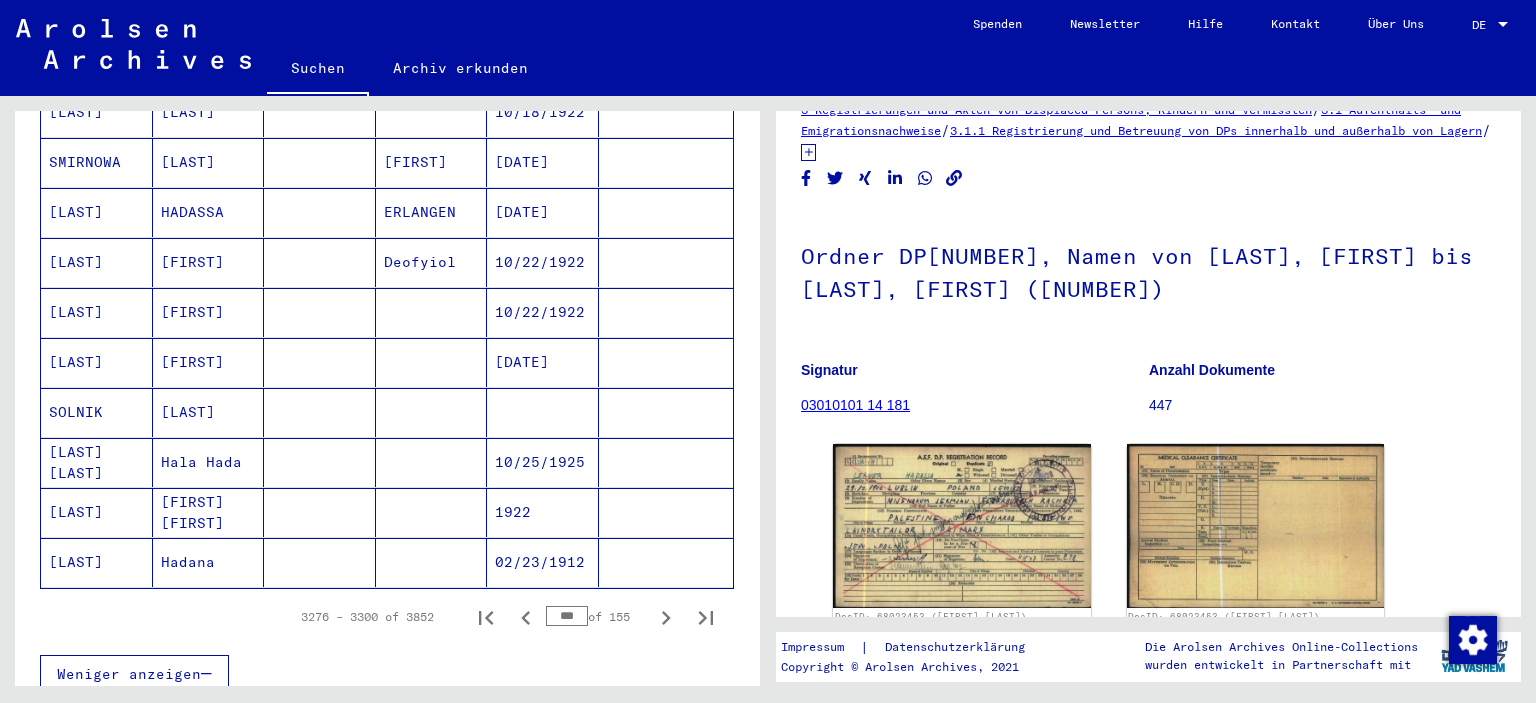 scroll, scrollTop: 1084, scrollLeft: 0, axis: vertical 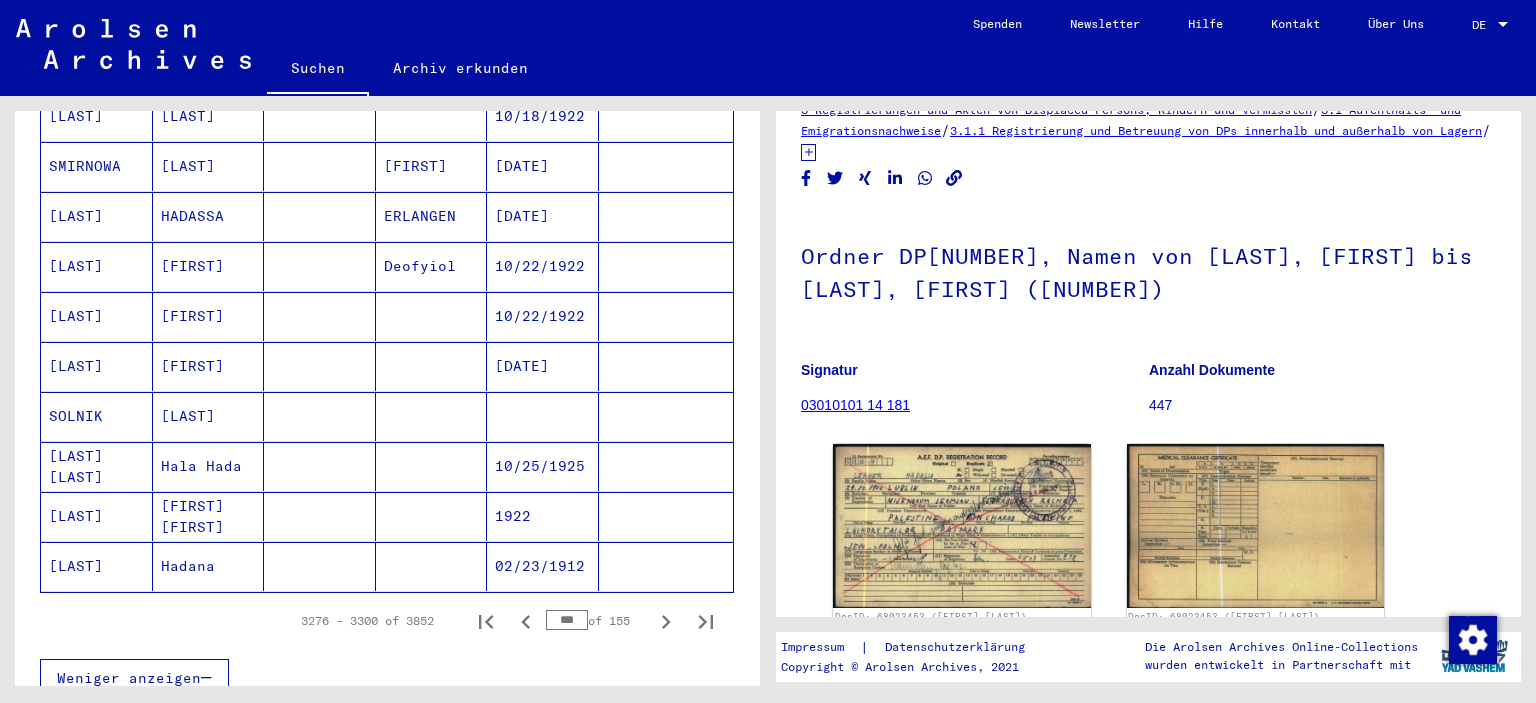 click 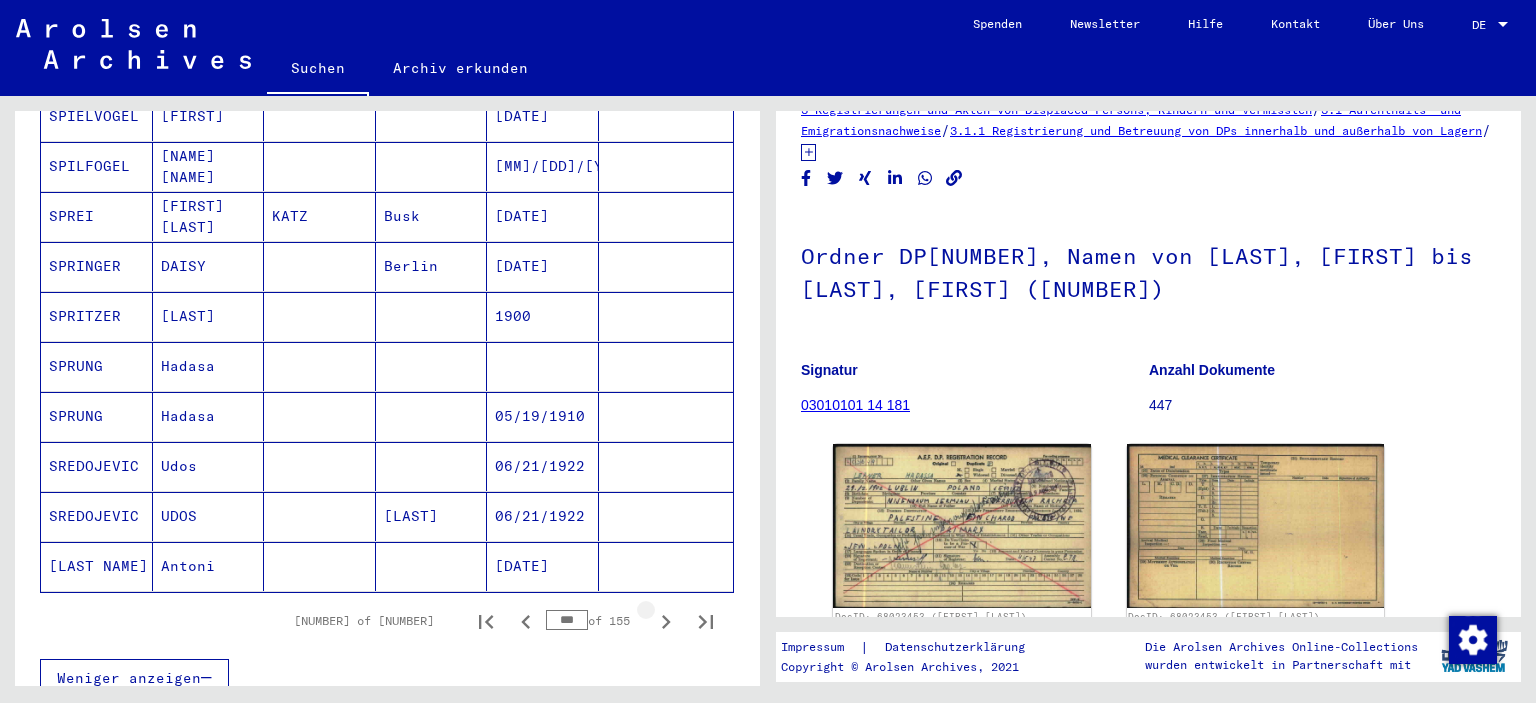 click 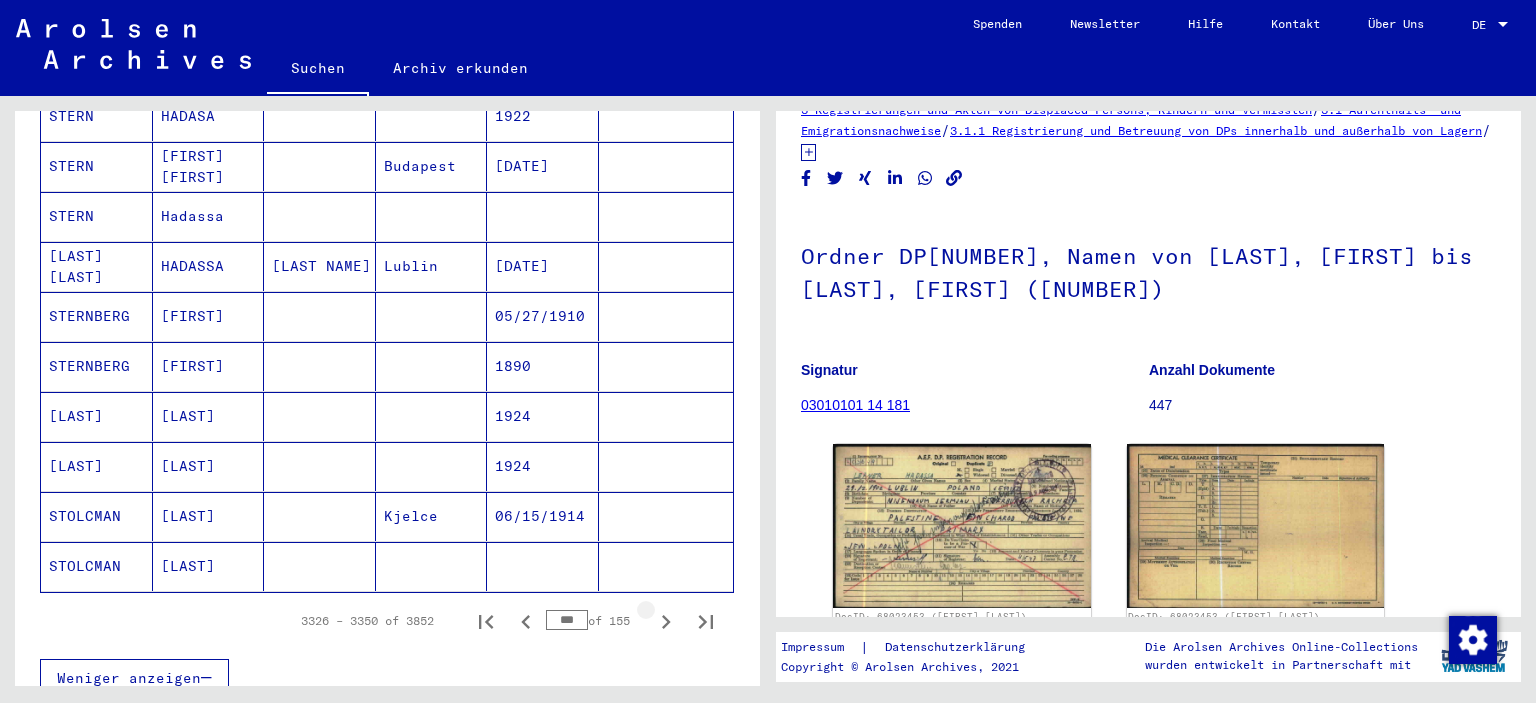 click 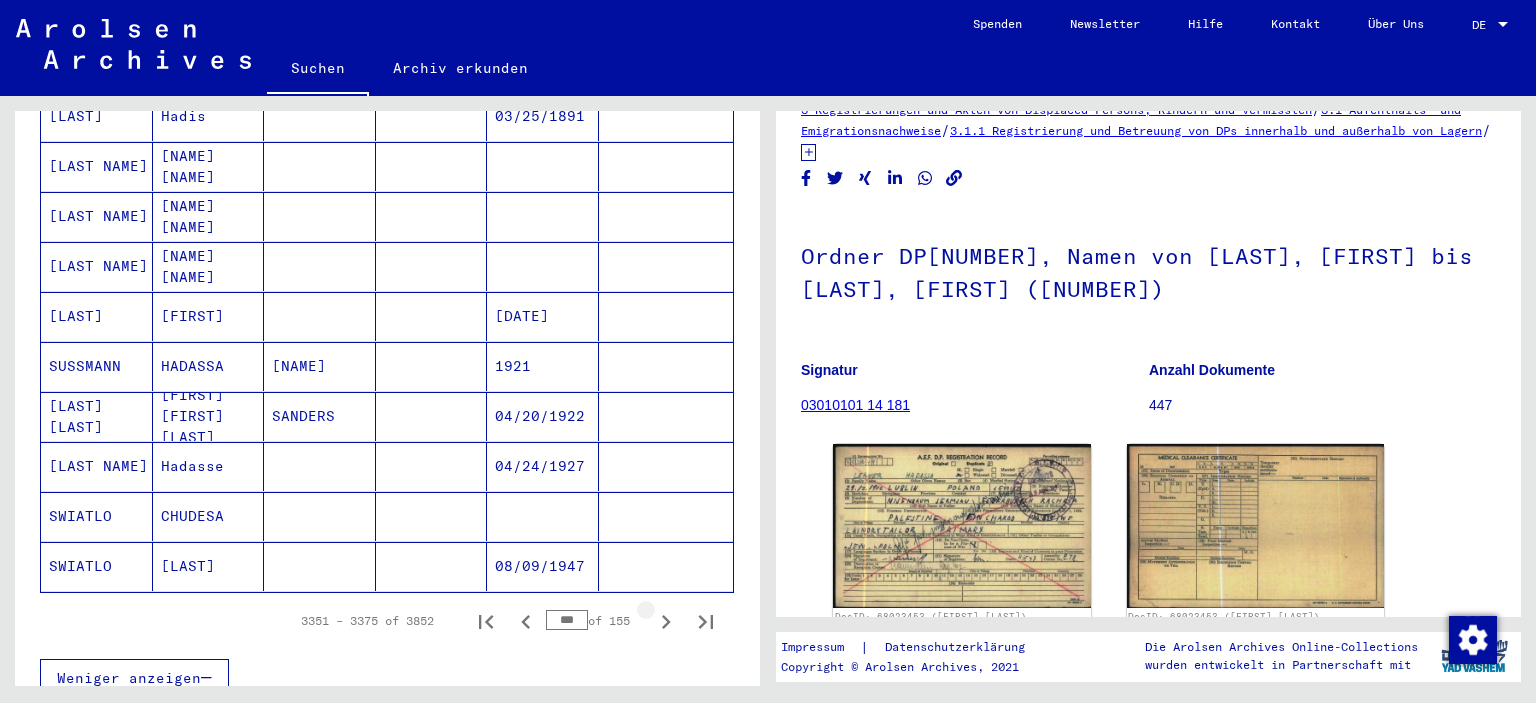 click 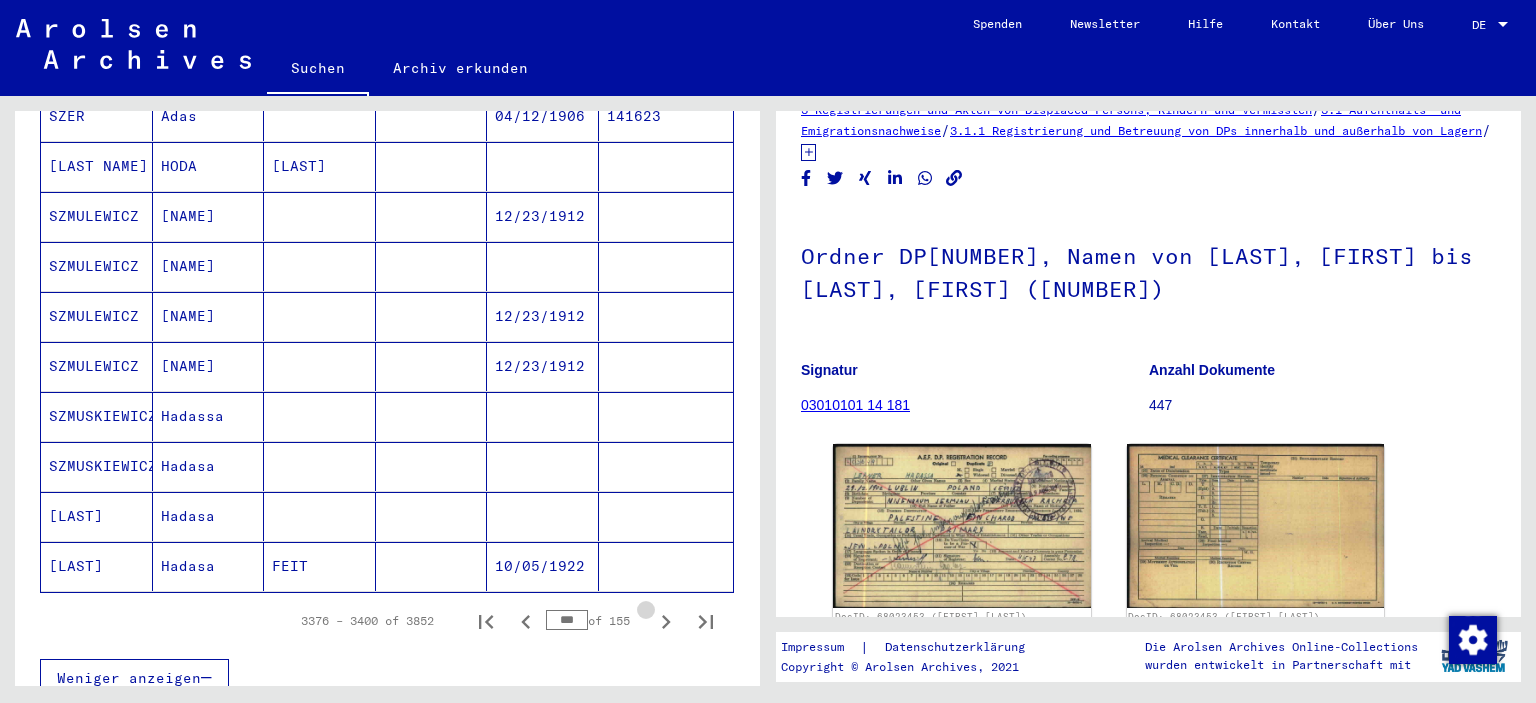 click 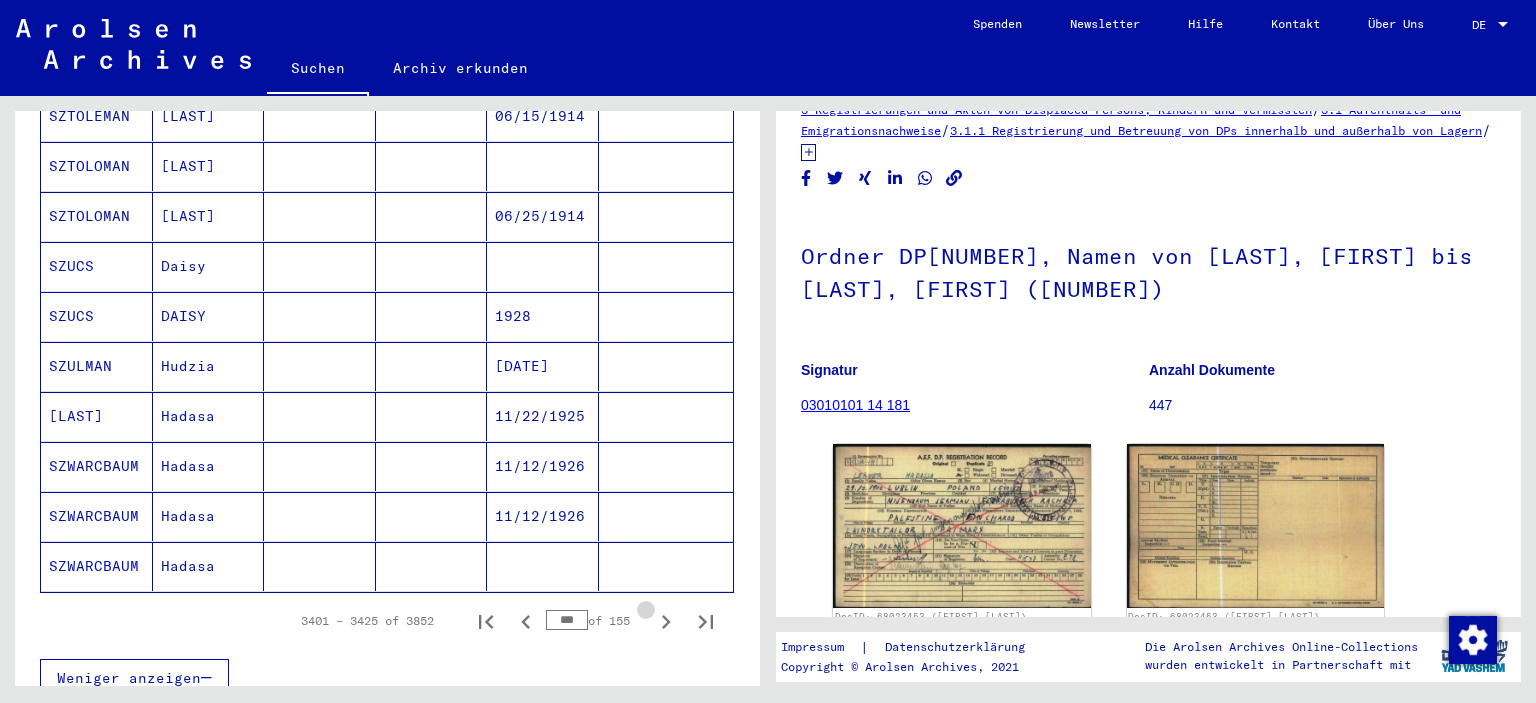 click 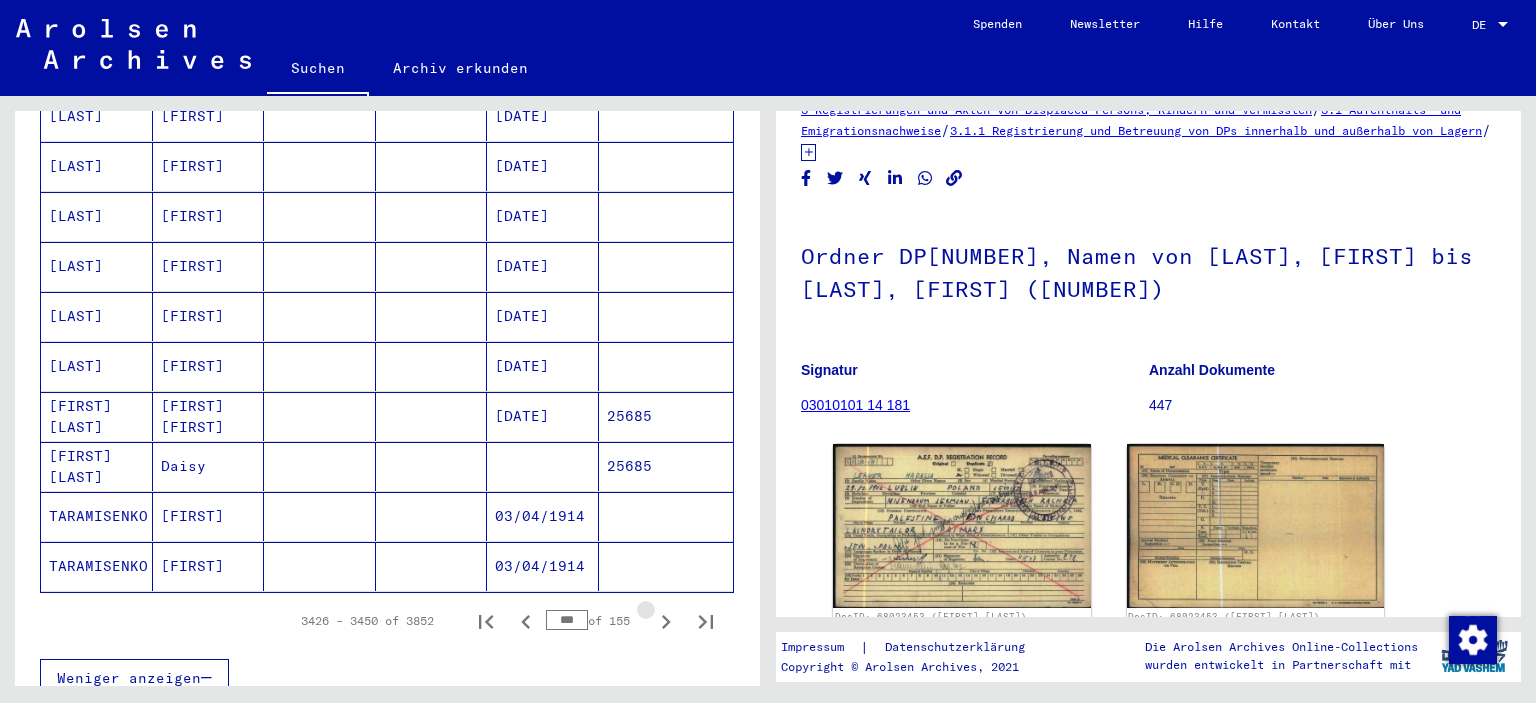 click 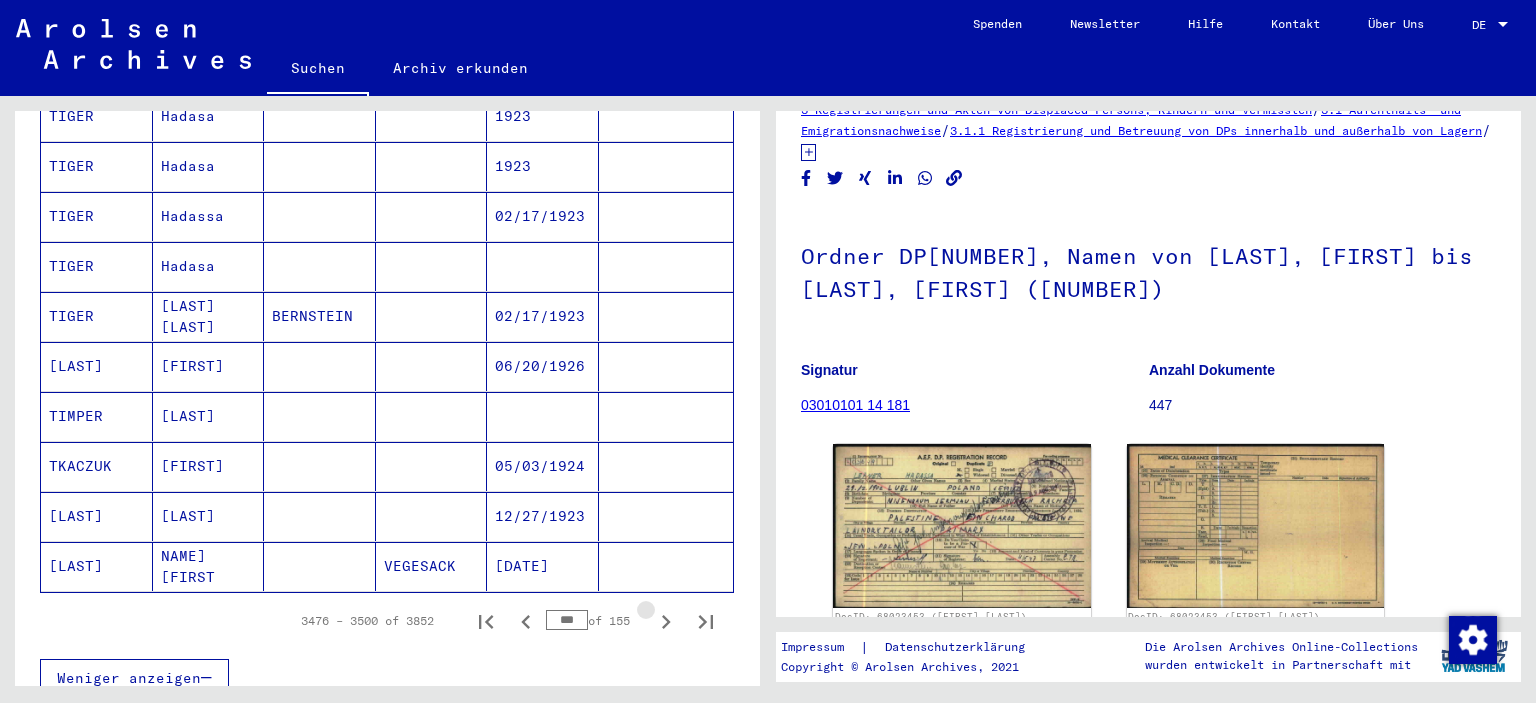 click 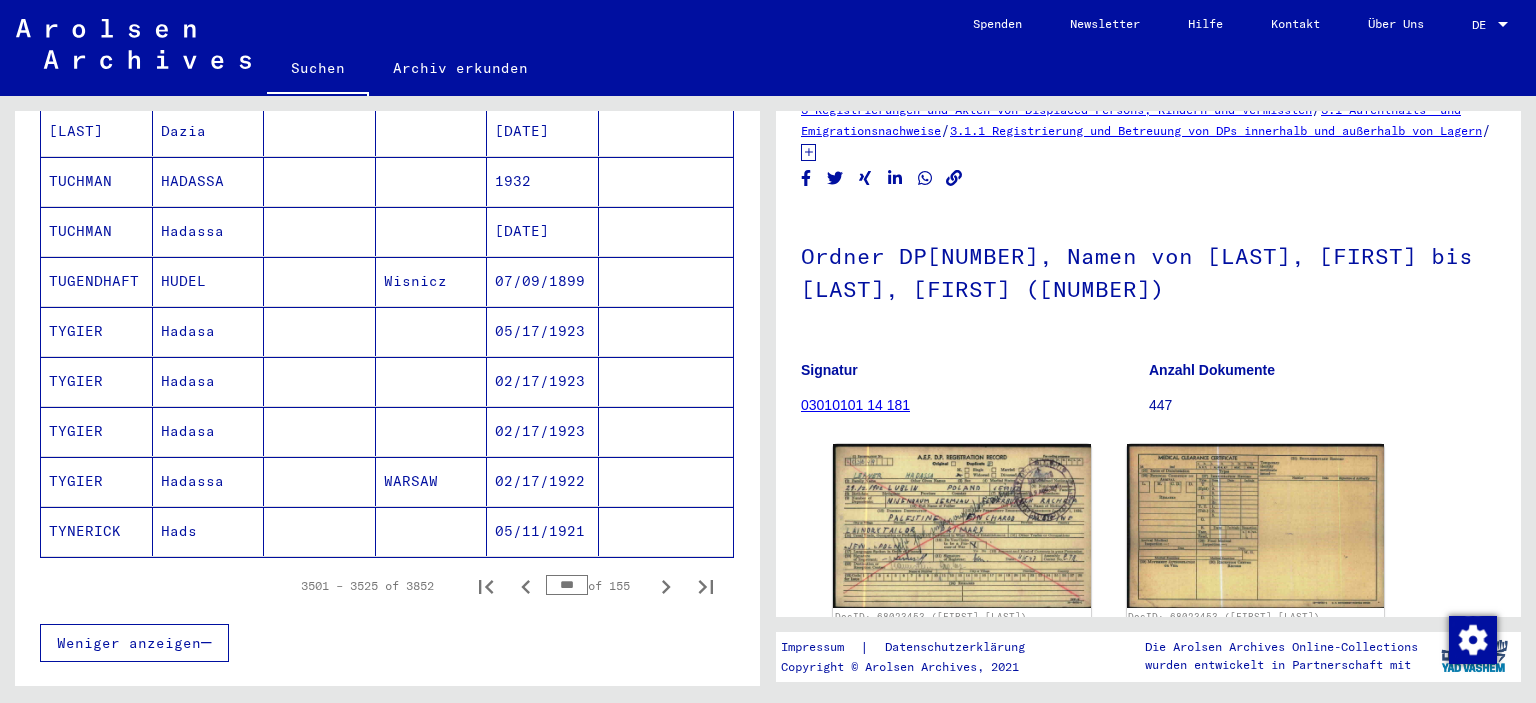 scroll, scrollTop: 1120, scrollLeft: 0, axis: vertical 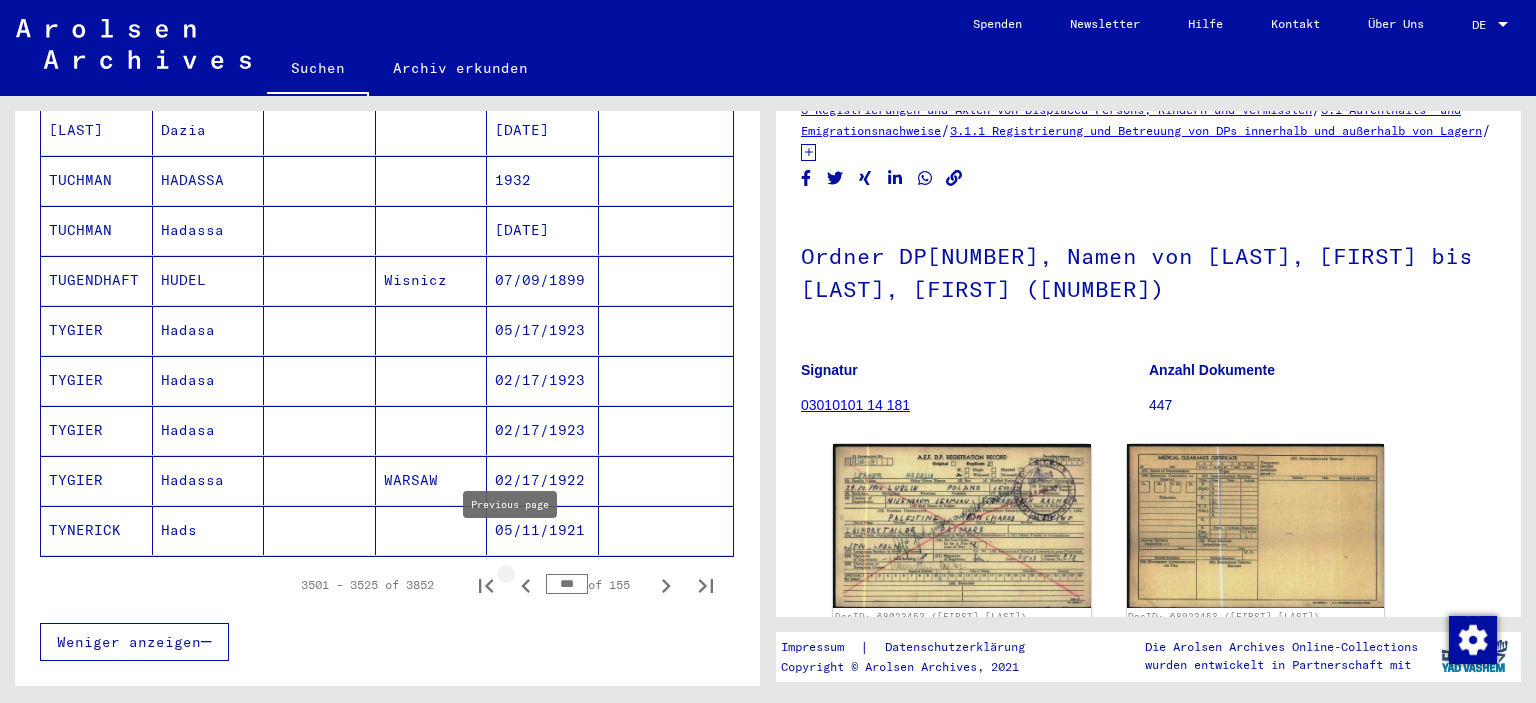 click 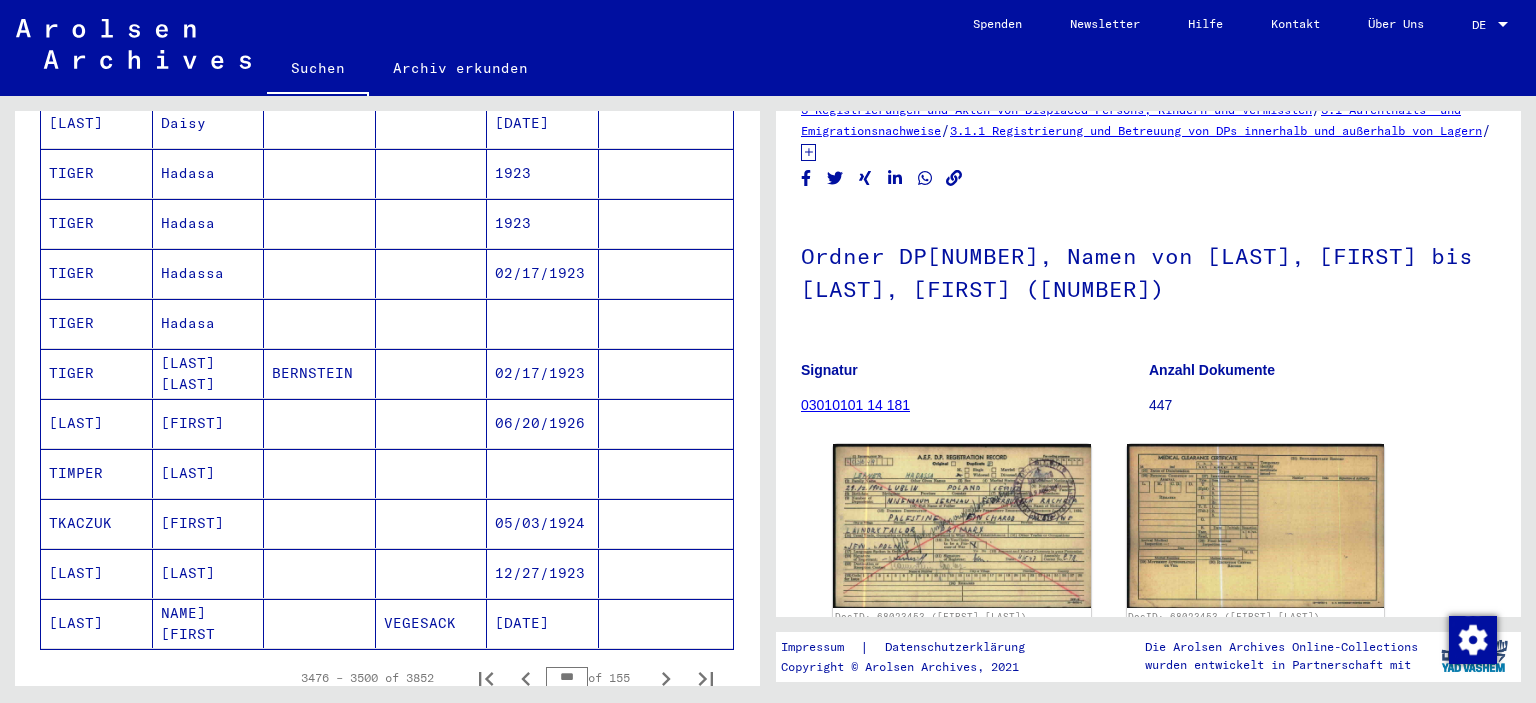 scroll, scrollTop: 1075, scrollLeft: 0, axis: vertical 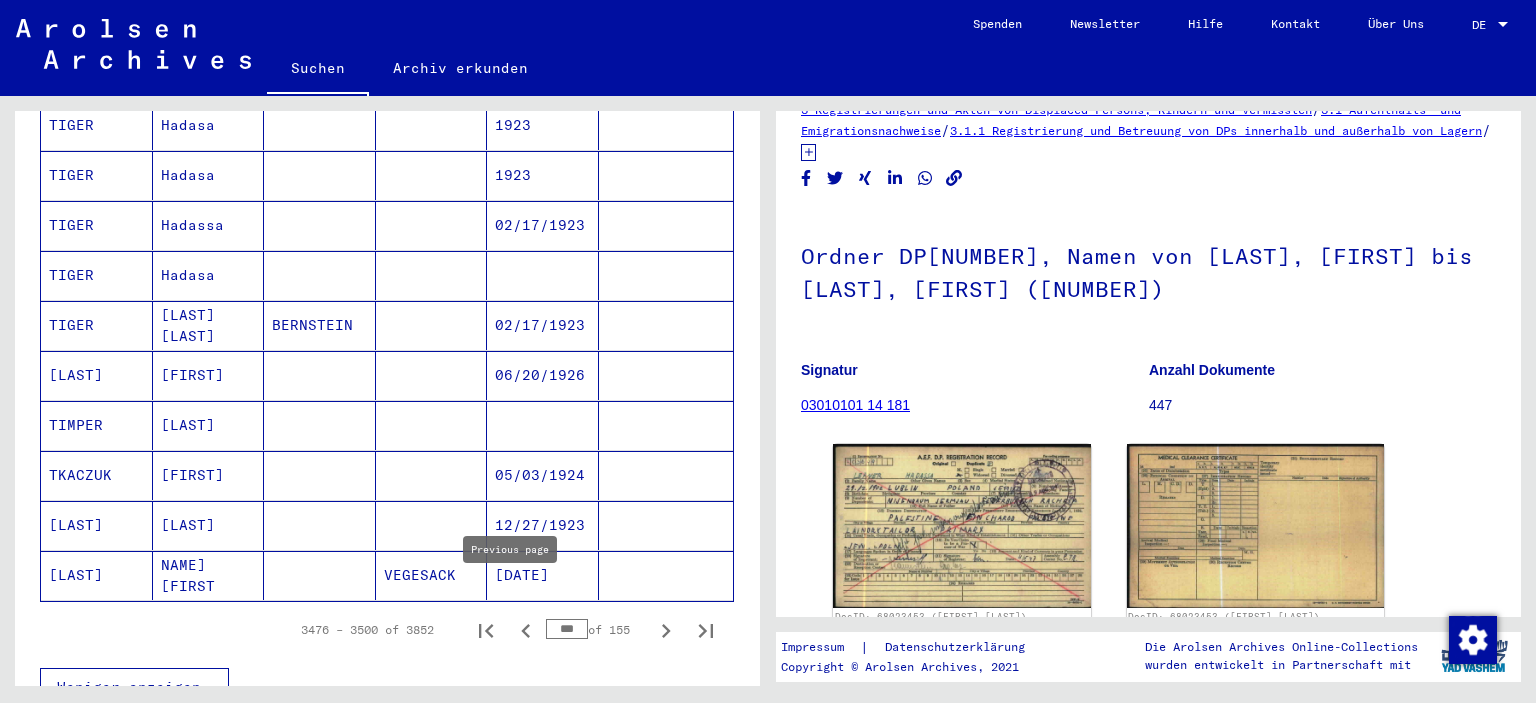 click 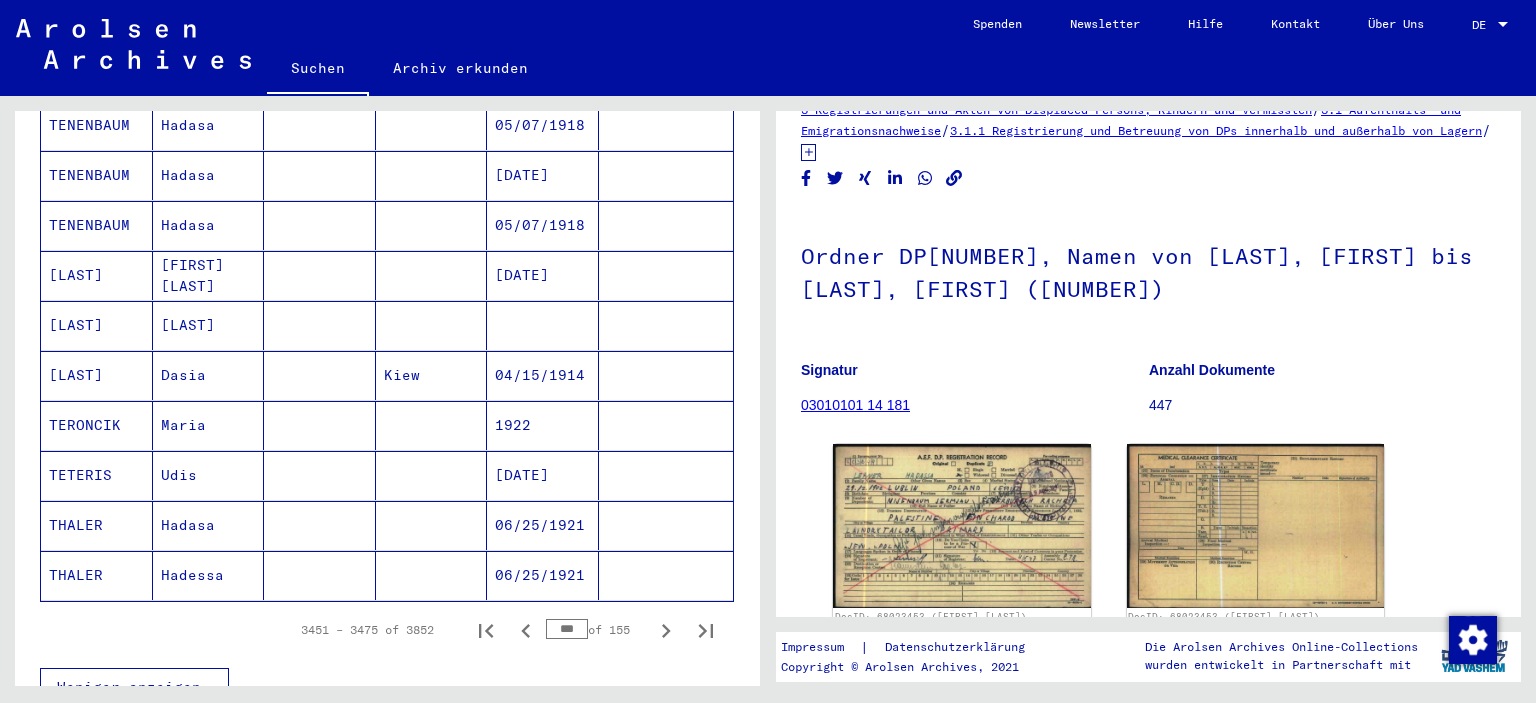 click on "Hadasa" at bounding box center [209, 275] 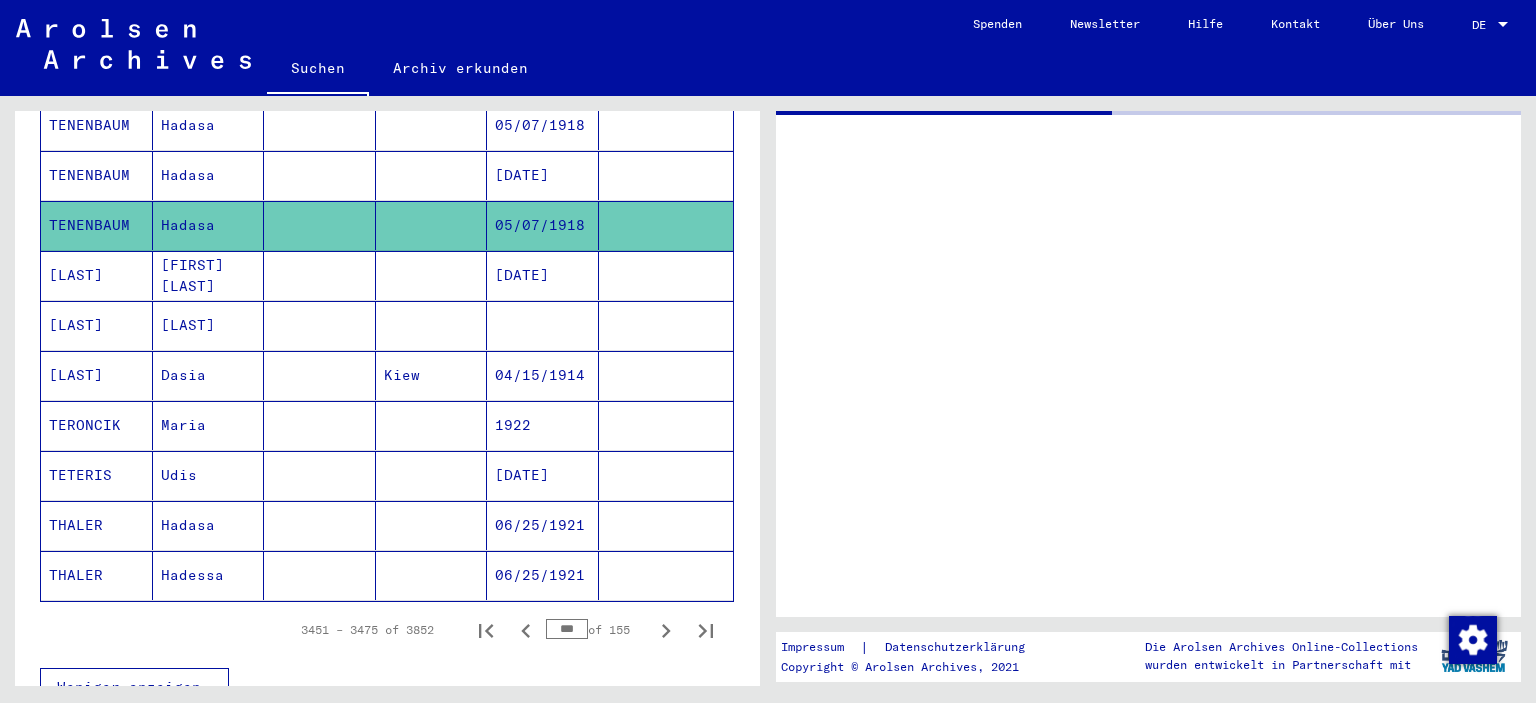 scroll, scrollTop: 0, scrollLeft: 0, axis: both 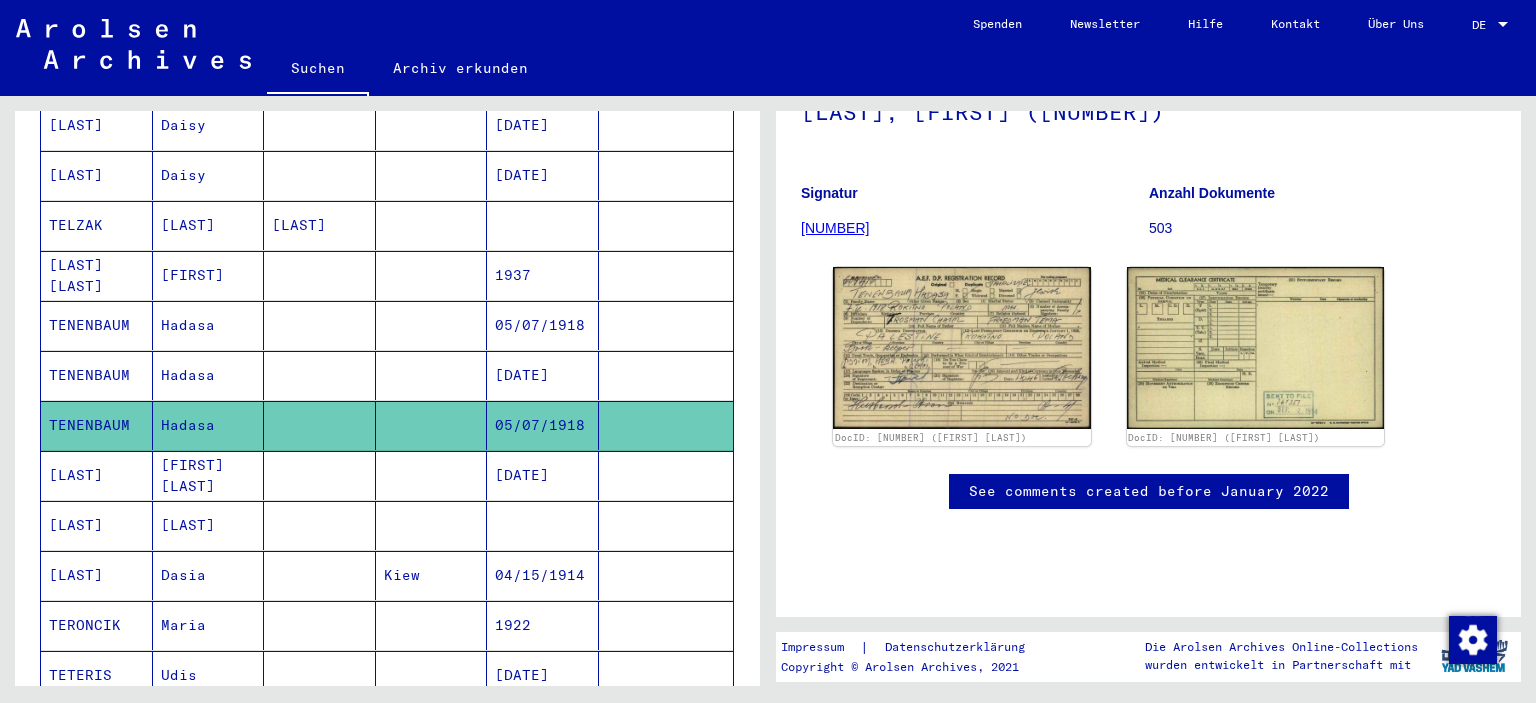 click on "Hadasa" at bounding box center [209, 425] 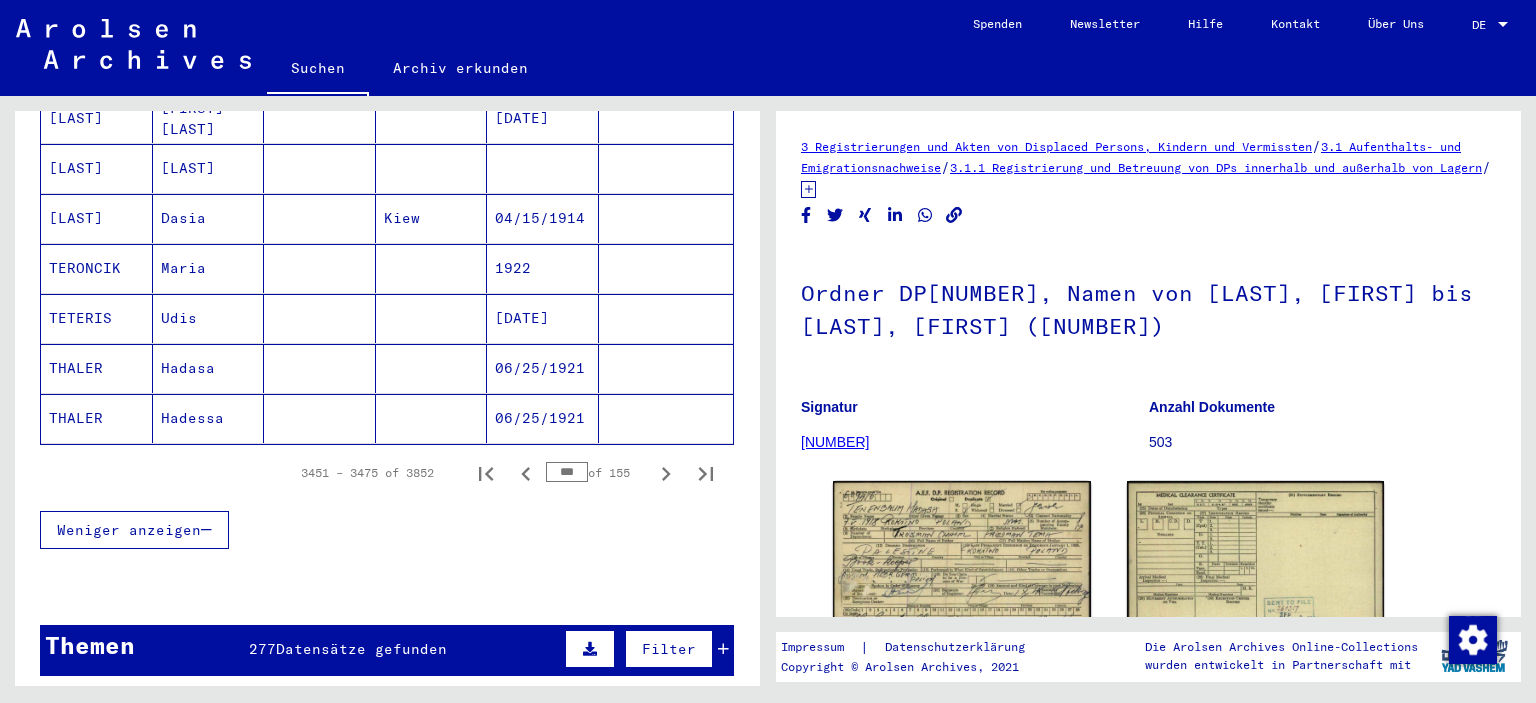scroll, scrollTop: 1232, scrollLeft: 0, axis: vertical 